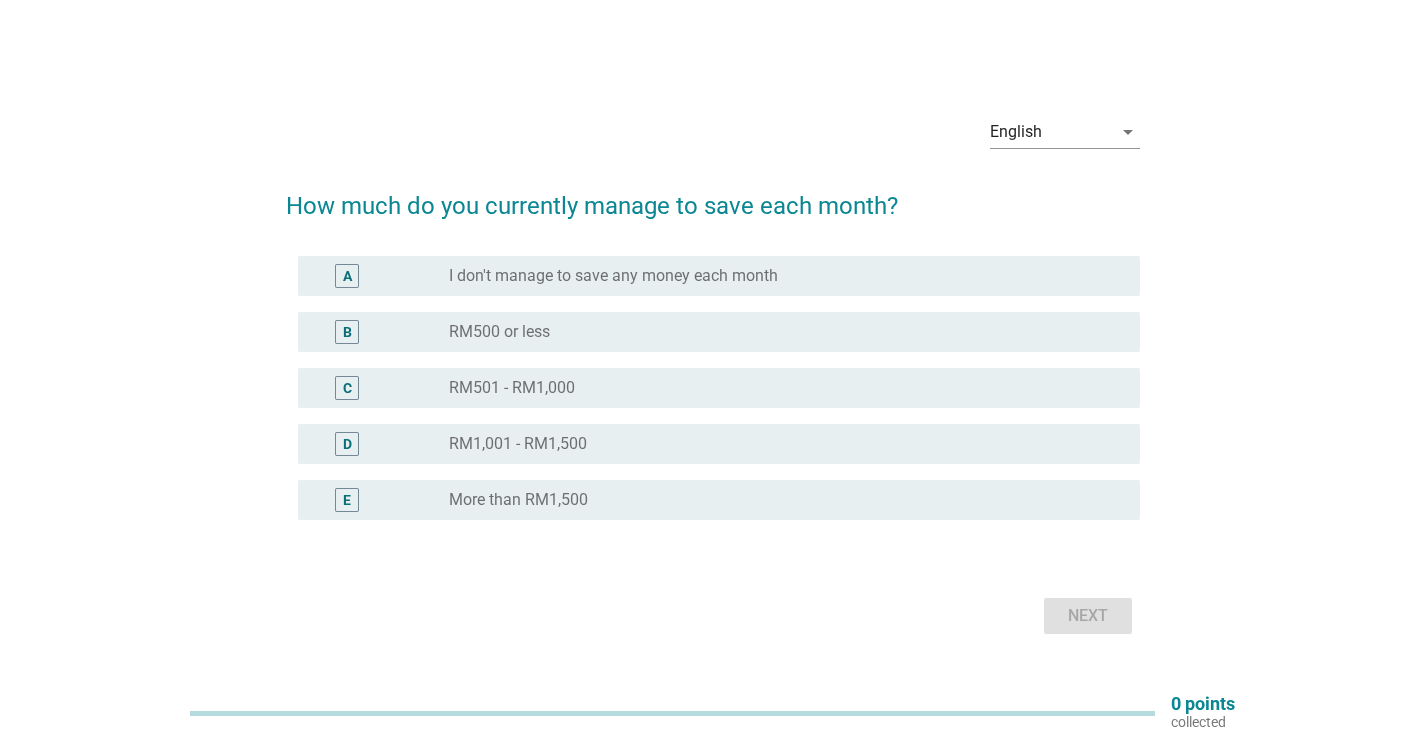 scroll, scrollTop: 0, scrollLeft: 0, axis: both 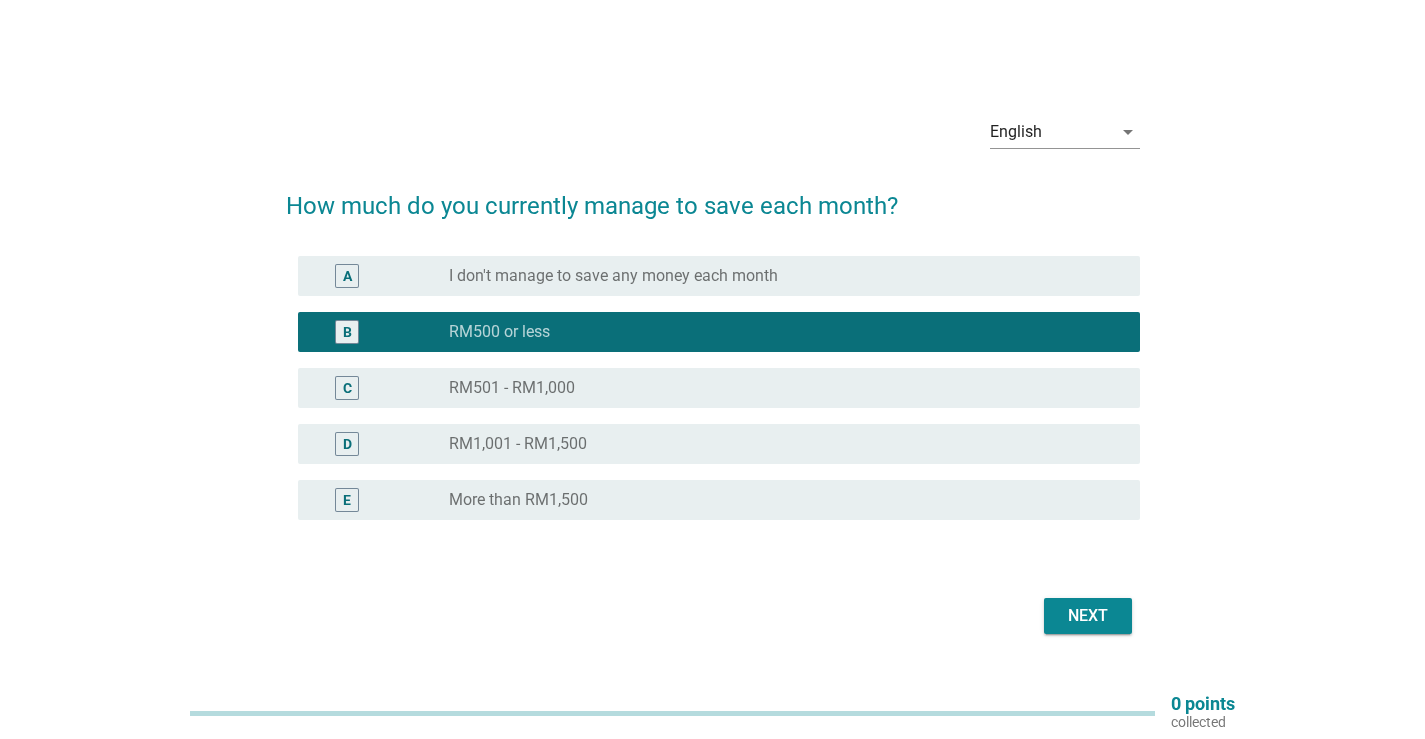 click on "Next" at bounding box center (1088, 616) 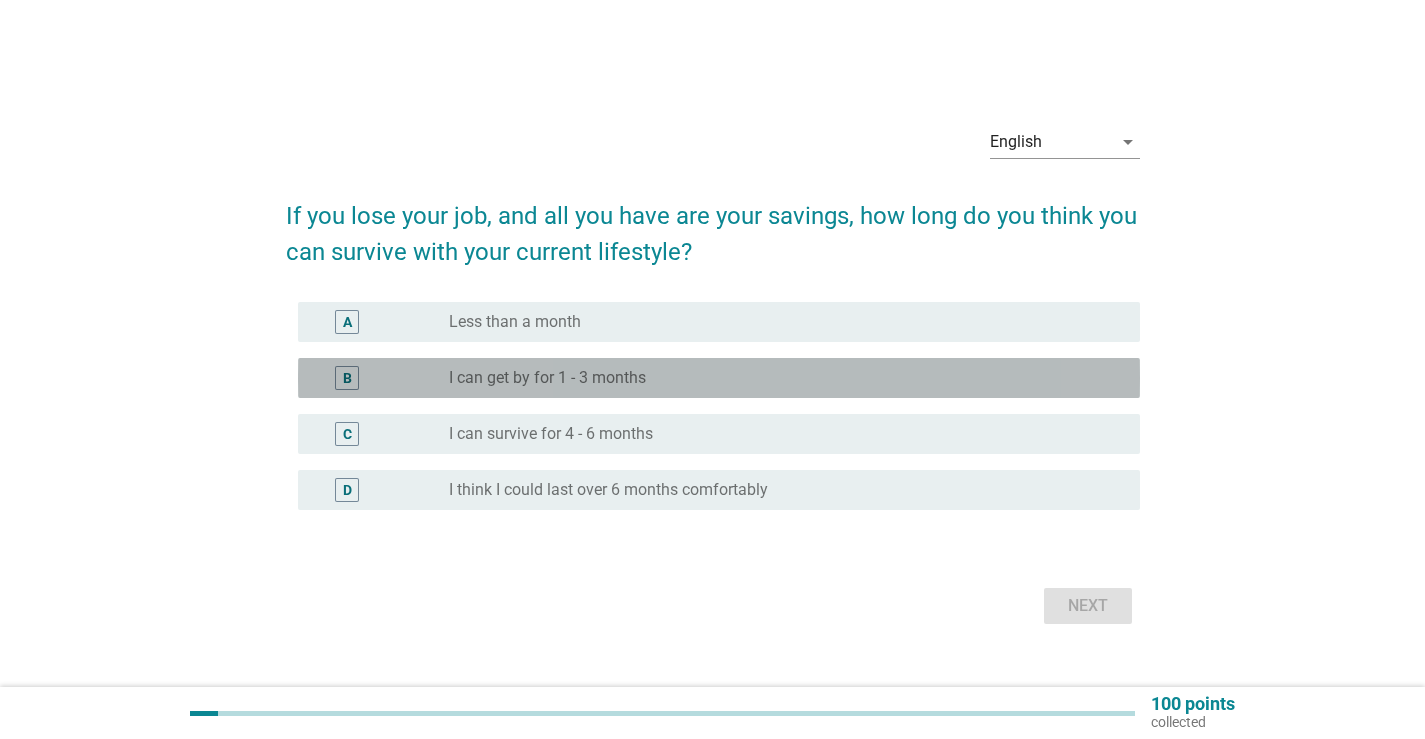 click on "radio_button_unchecked I can get by for 1 - 3 months" at bounding box center [778, 378] 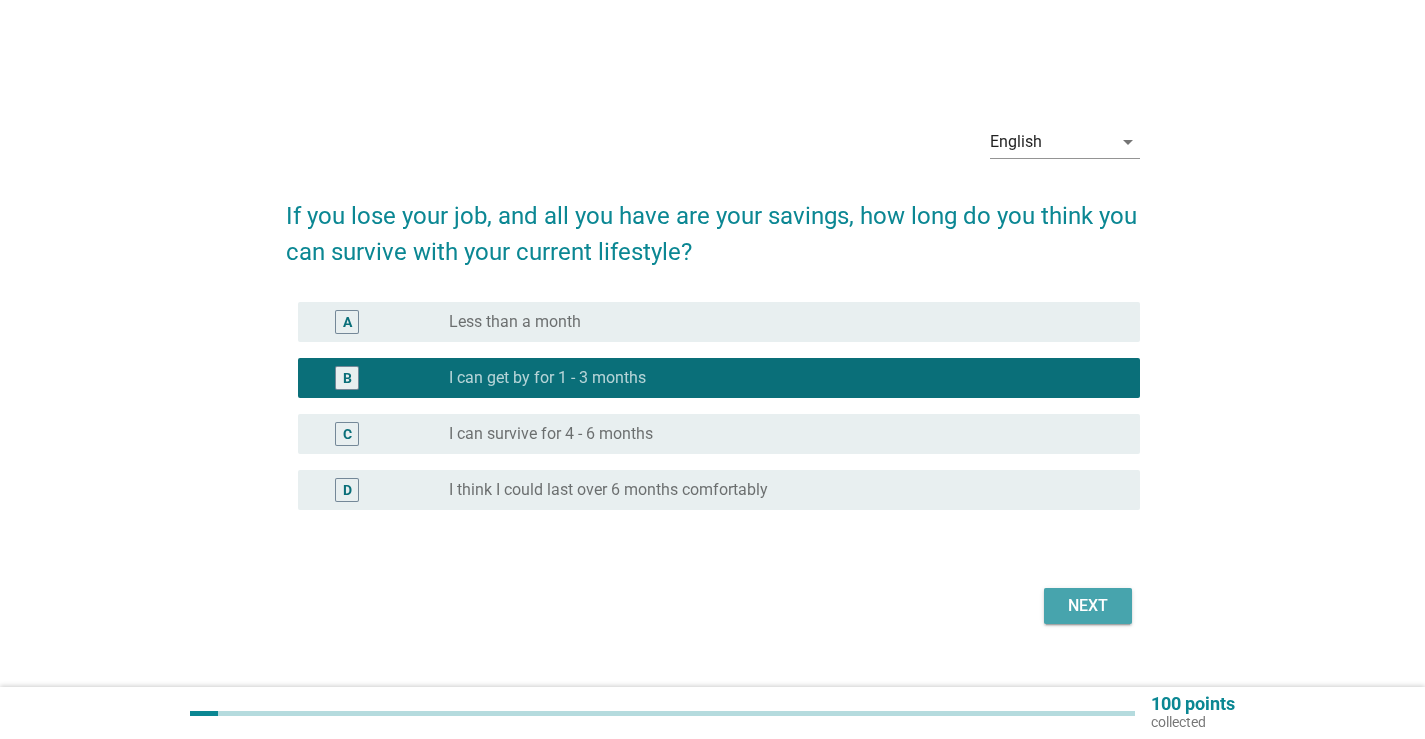 click on "Next" at bounding box center [1088, 606] 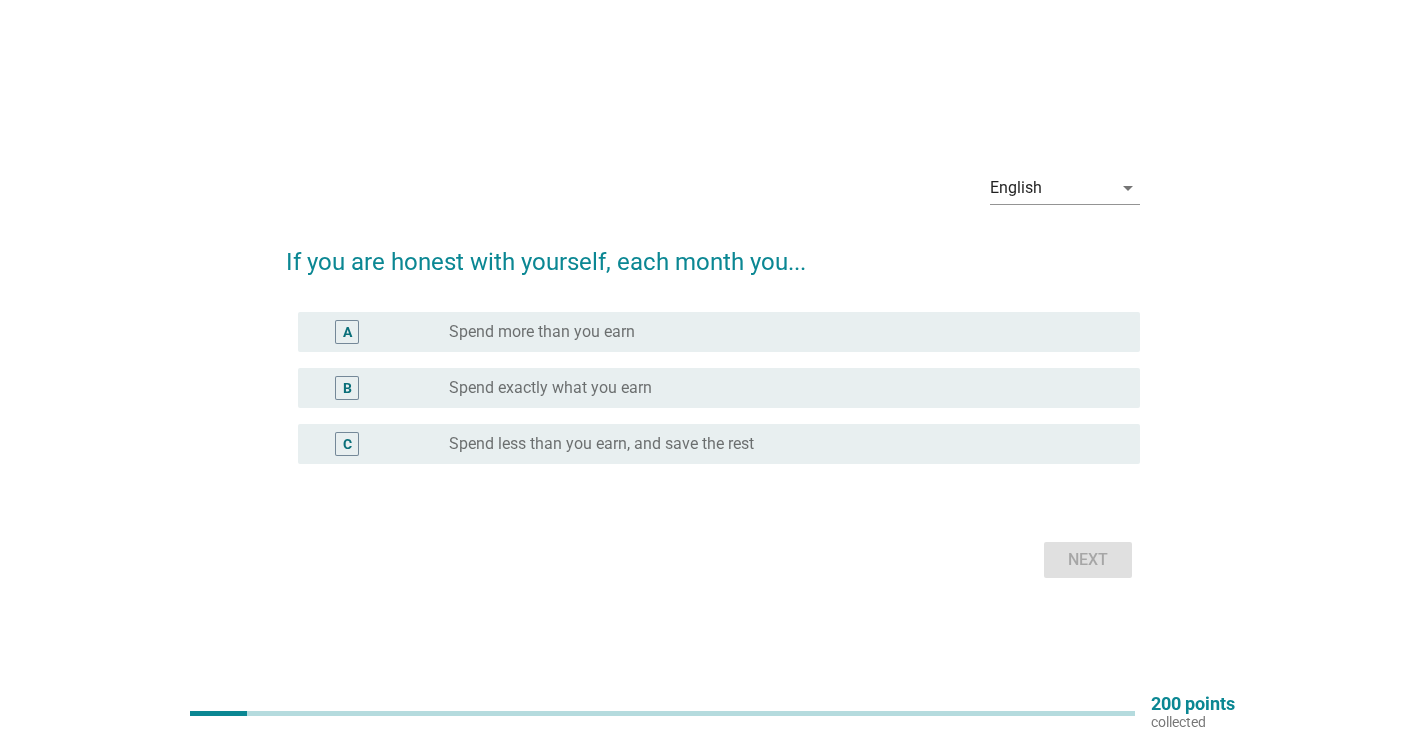 click on "radio_button_unchecked Spend more than you earn" at bounding box center (778, 332) 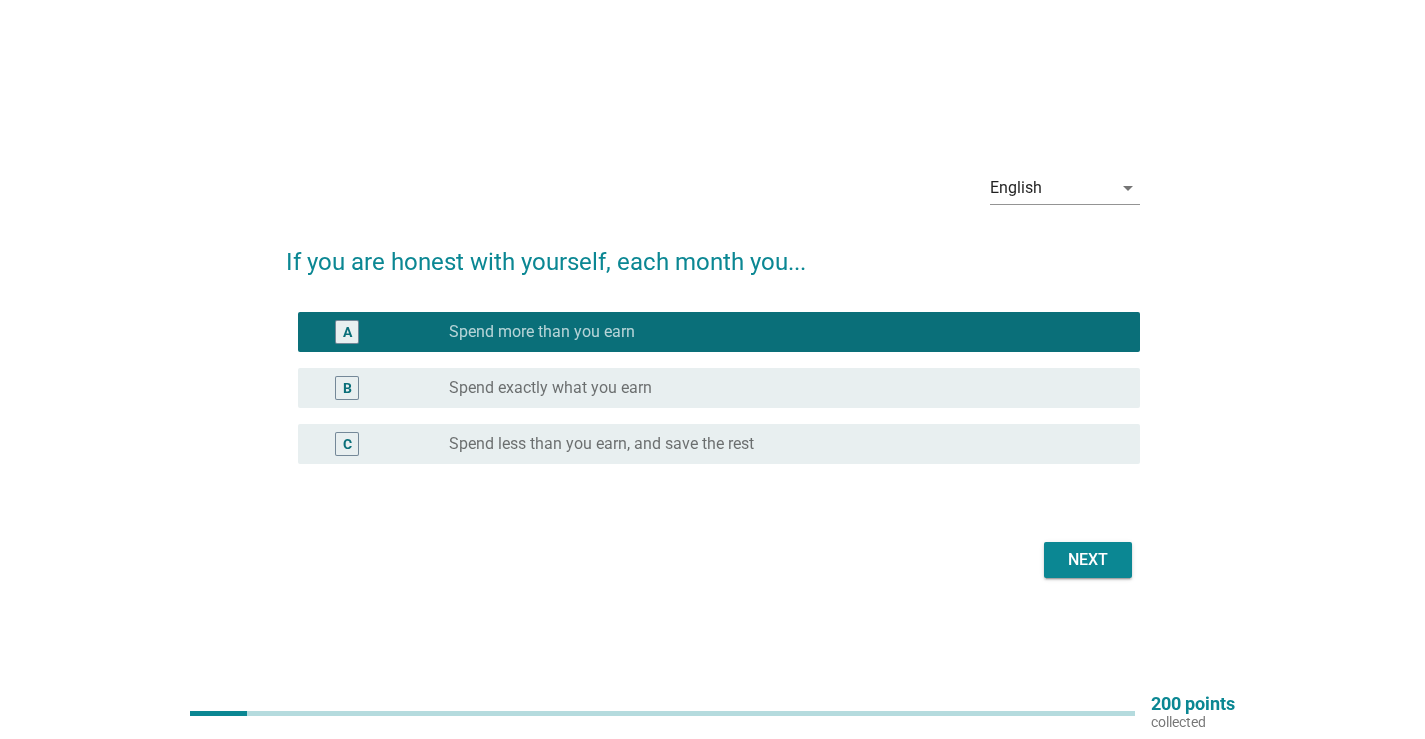click on "Next" at bounding box center (1088, 560) 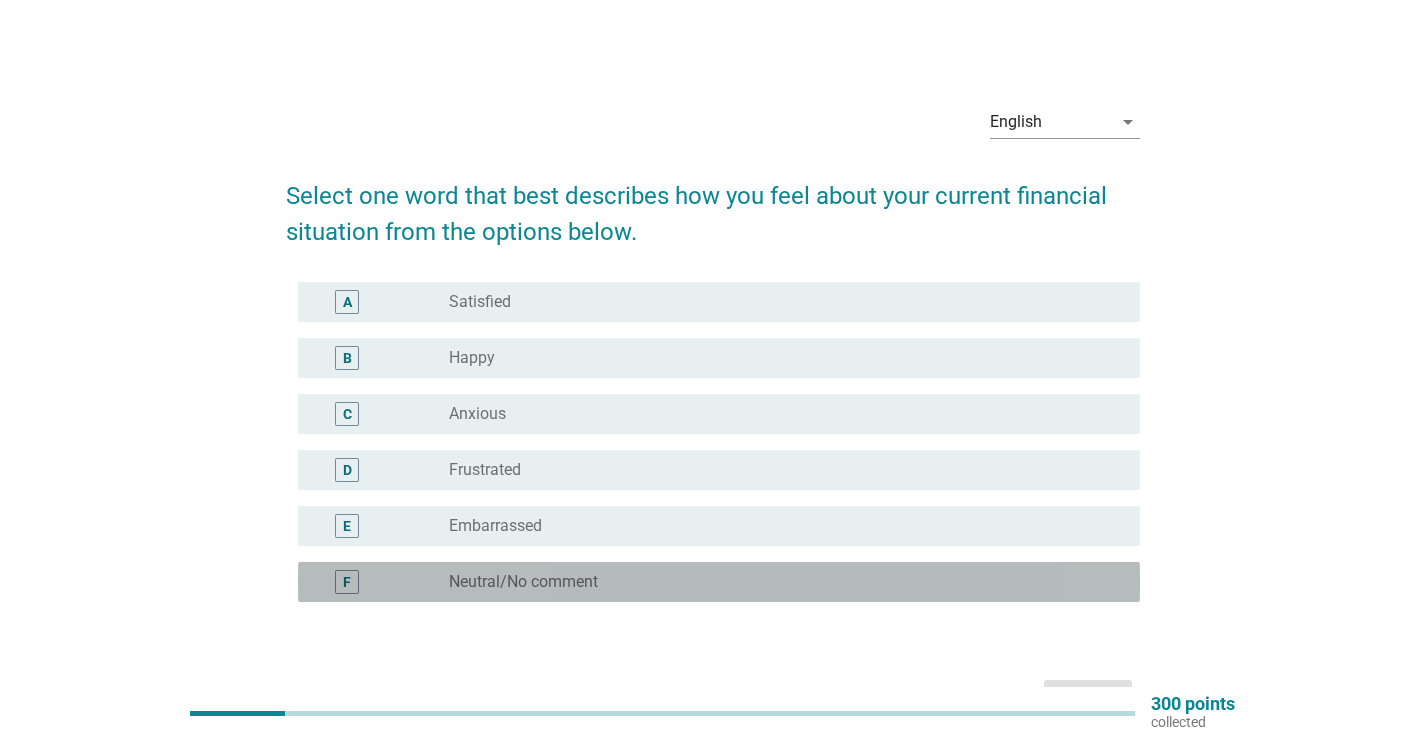 click on "radio_button_unchecked Neutral/No comment" at bounding box center (778, 582) 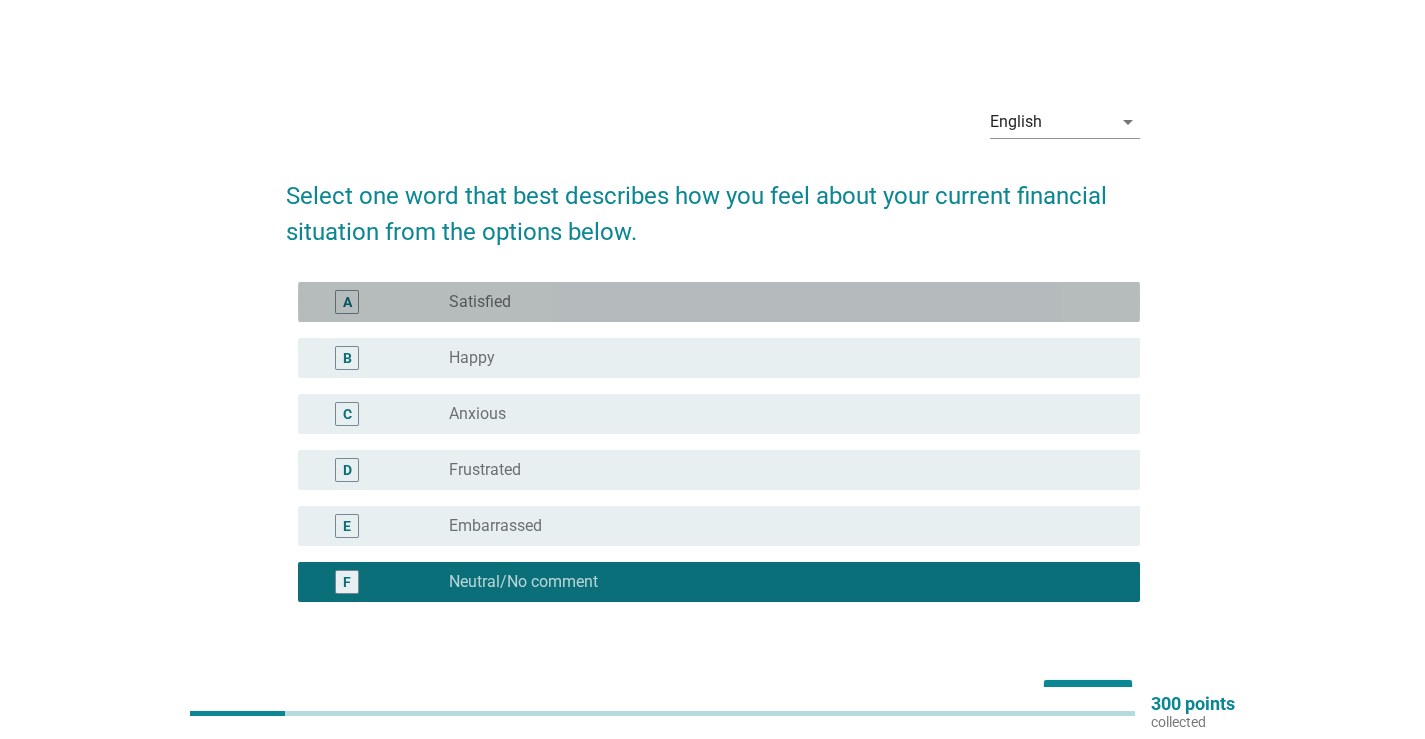 click on "radio_button_unchecked Satisfied" at bounding box center [778, 302] 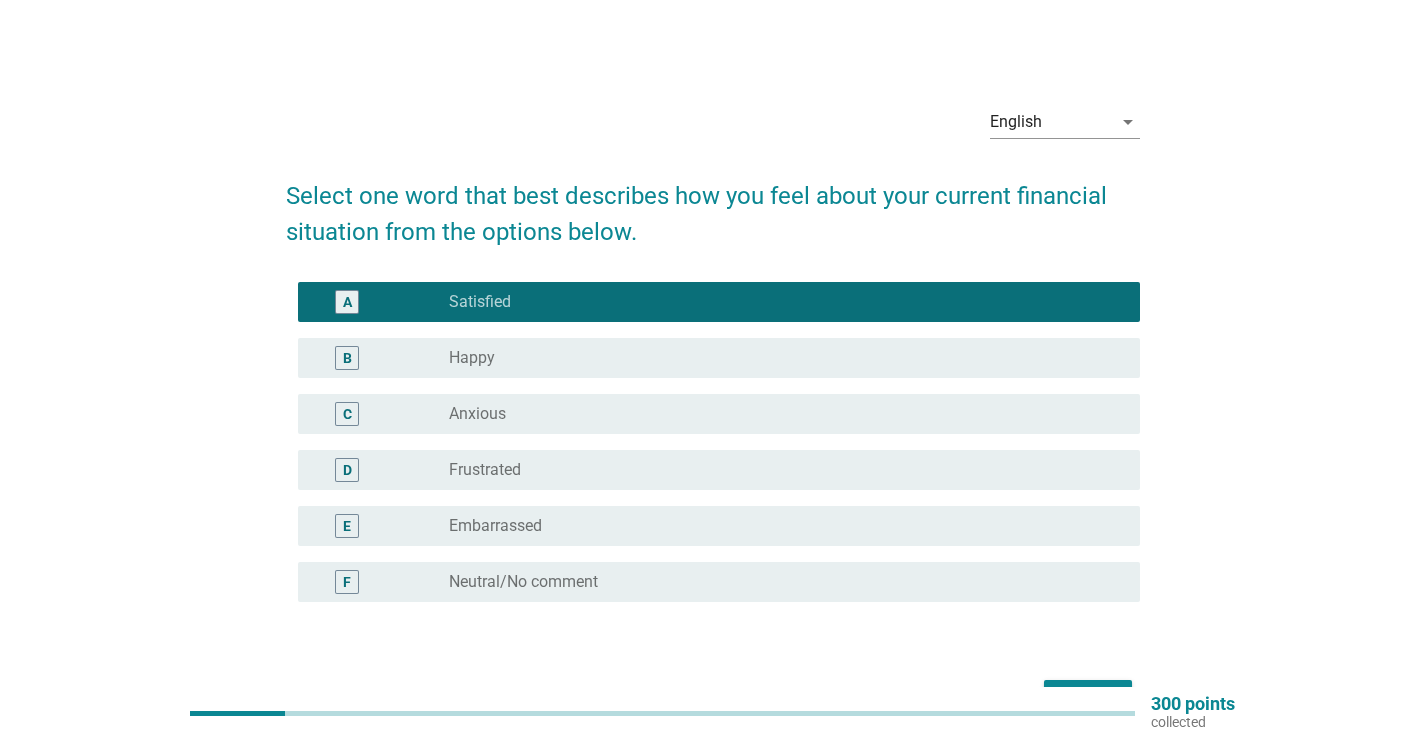 click on "radio_button_unchecked Neutral/No comment" at bounding box center (778, 582) 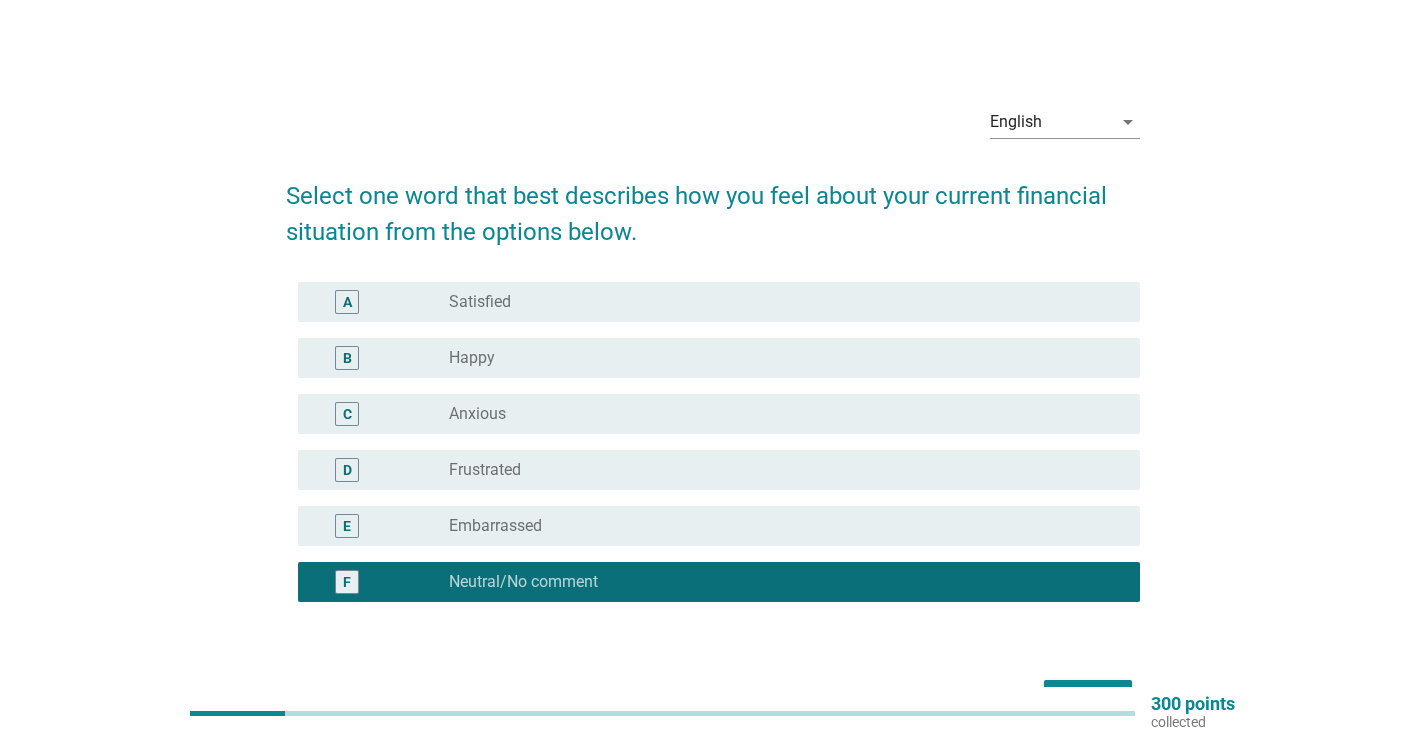 scroll, scrollTop: 100, scrollLeft: 0, axis: vertical 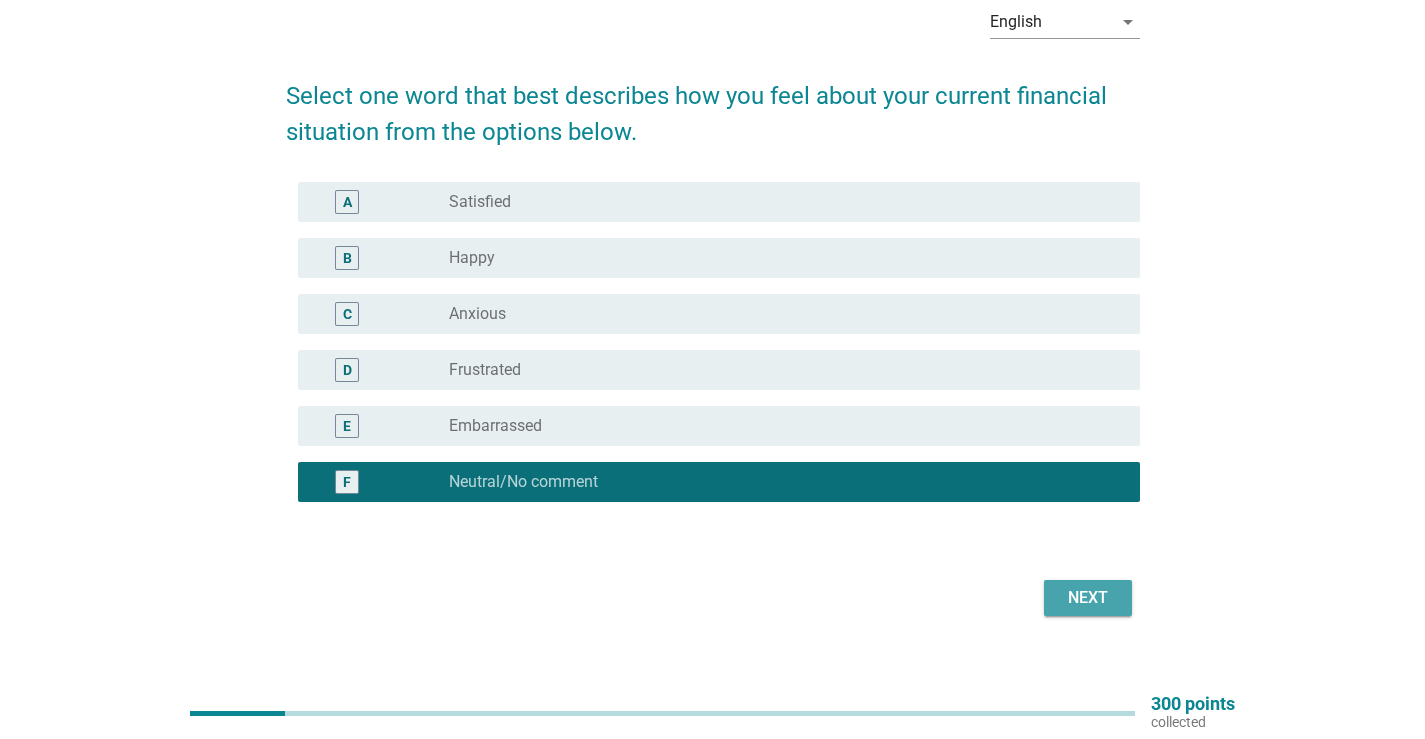 click on "Next" at bounding box center [1088, 598] 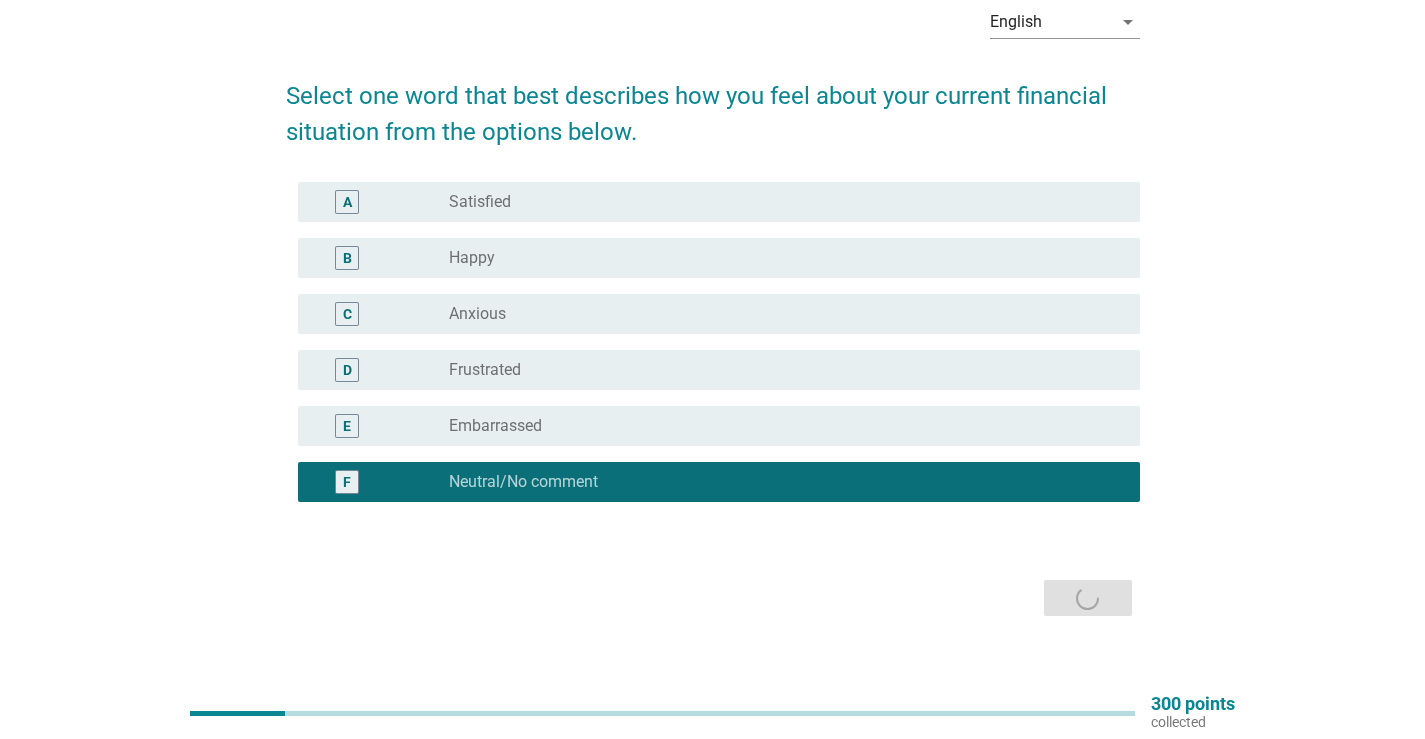 scroll, scrollTop: 0, scrollLeft: 0, axis: both 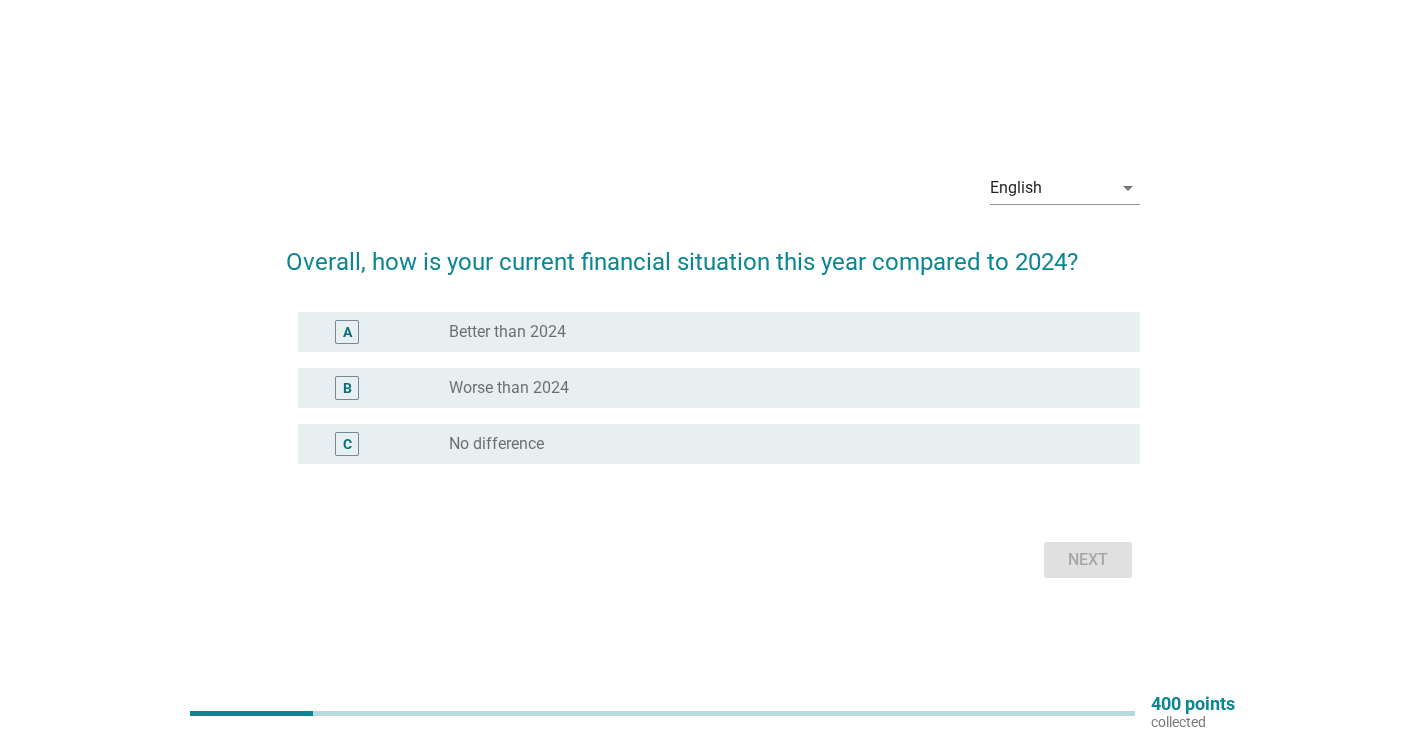 click on "radio_button_unchecked Better than 2024" at bounding box center [778, 332] 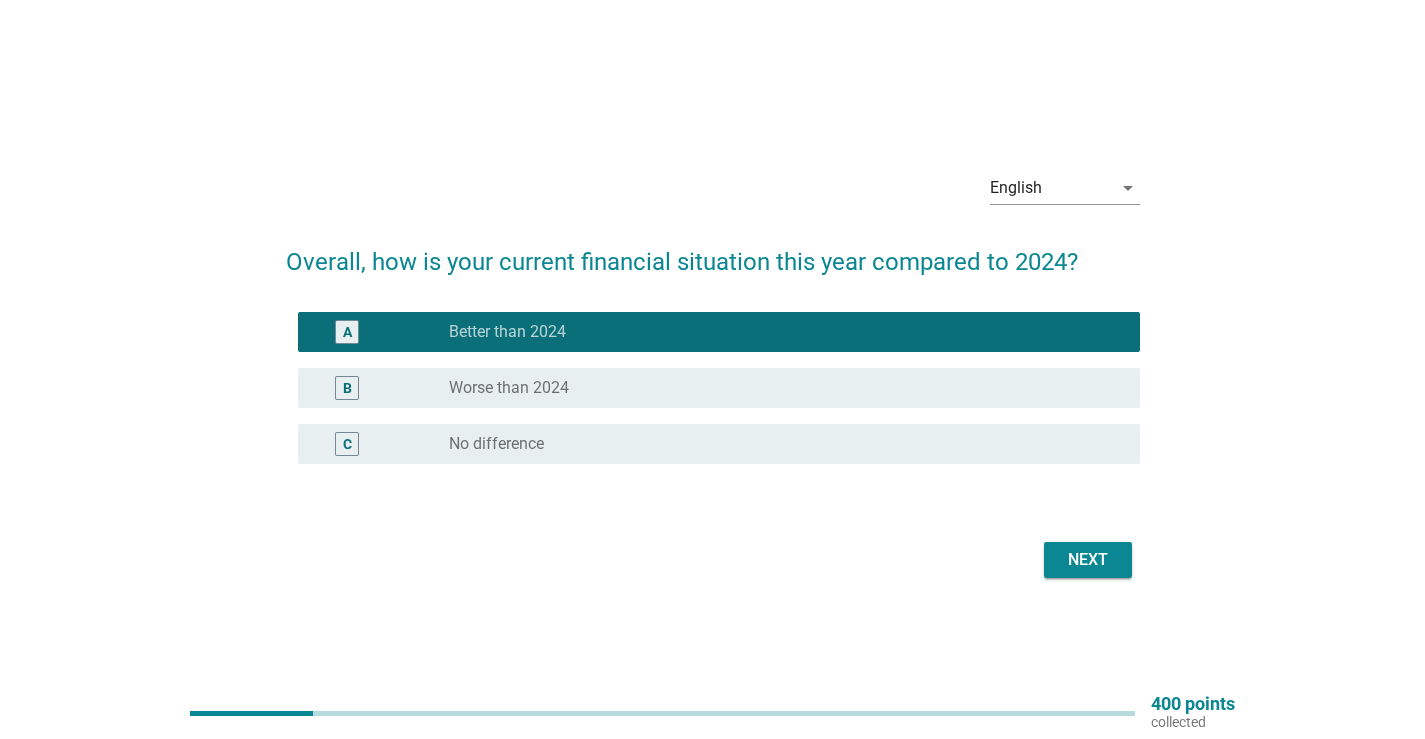 click on "Next" at bounding box center (1088, 560) 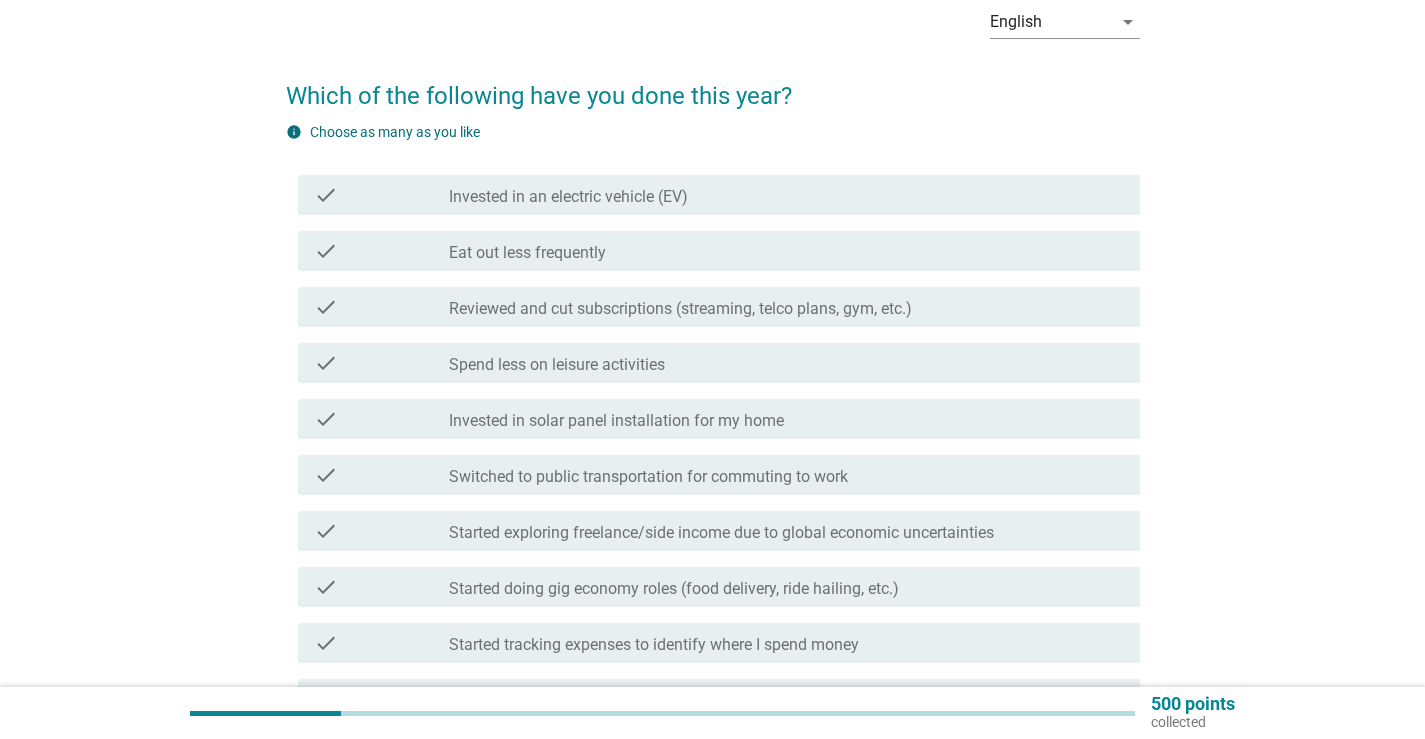 scroll, scrollTop: 200, scrollLeft: 0, axis: vertical 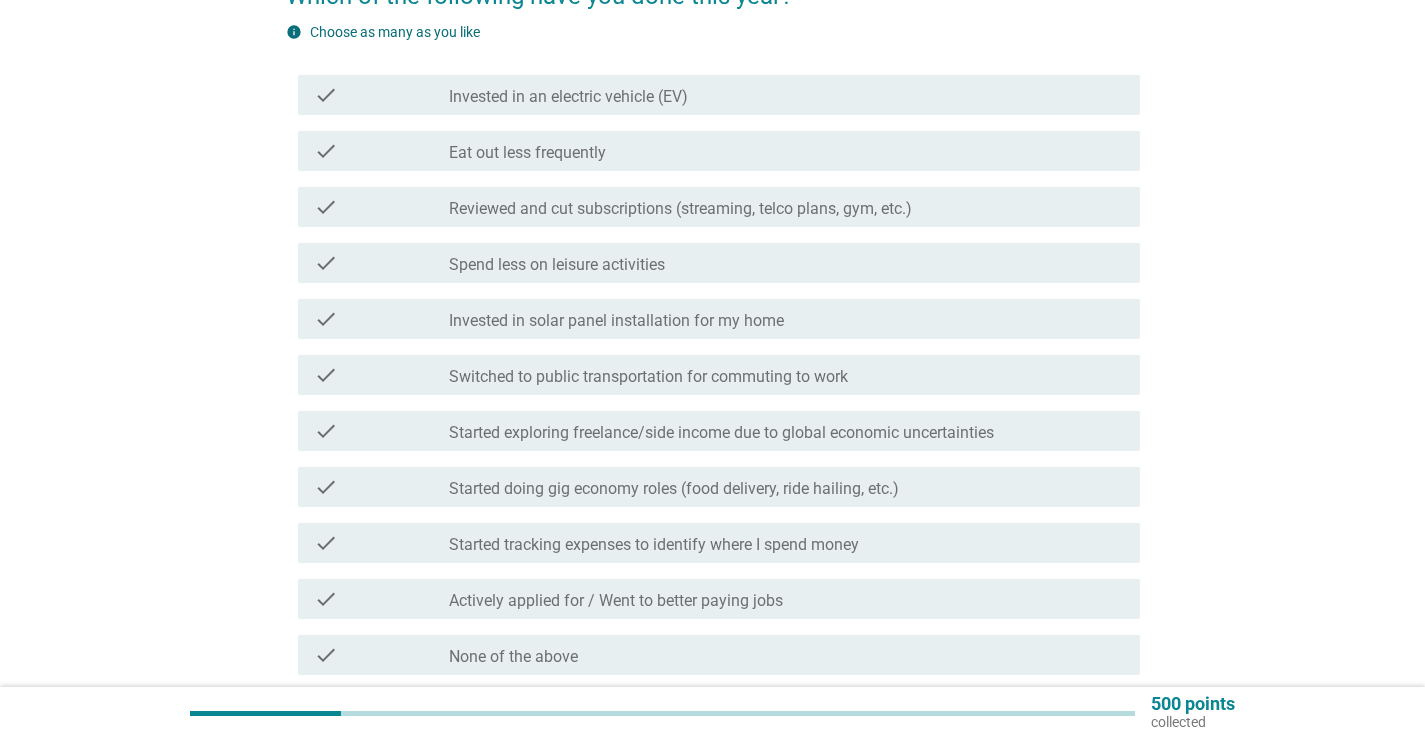 click on "Switched to public transportation for commuting to work" at bounding box center [648, 377] 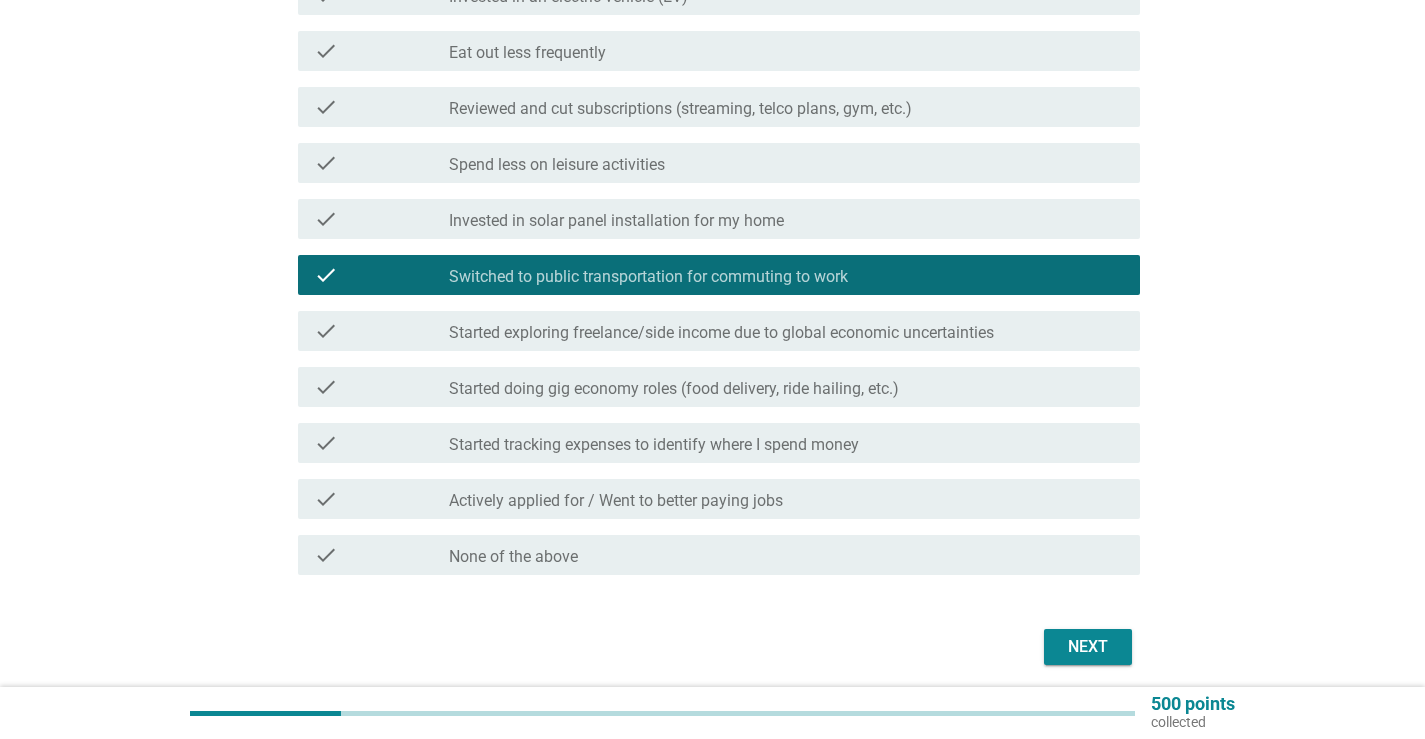 scroll, scrollTop: 200, scrollLeft: 0, axis: vertical 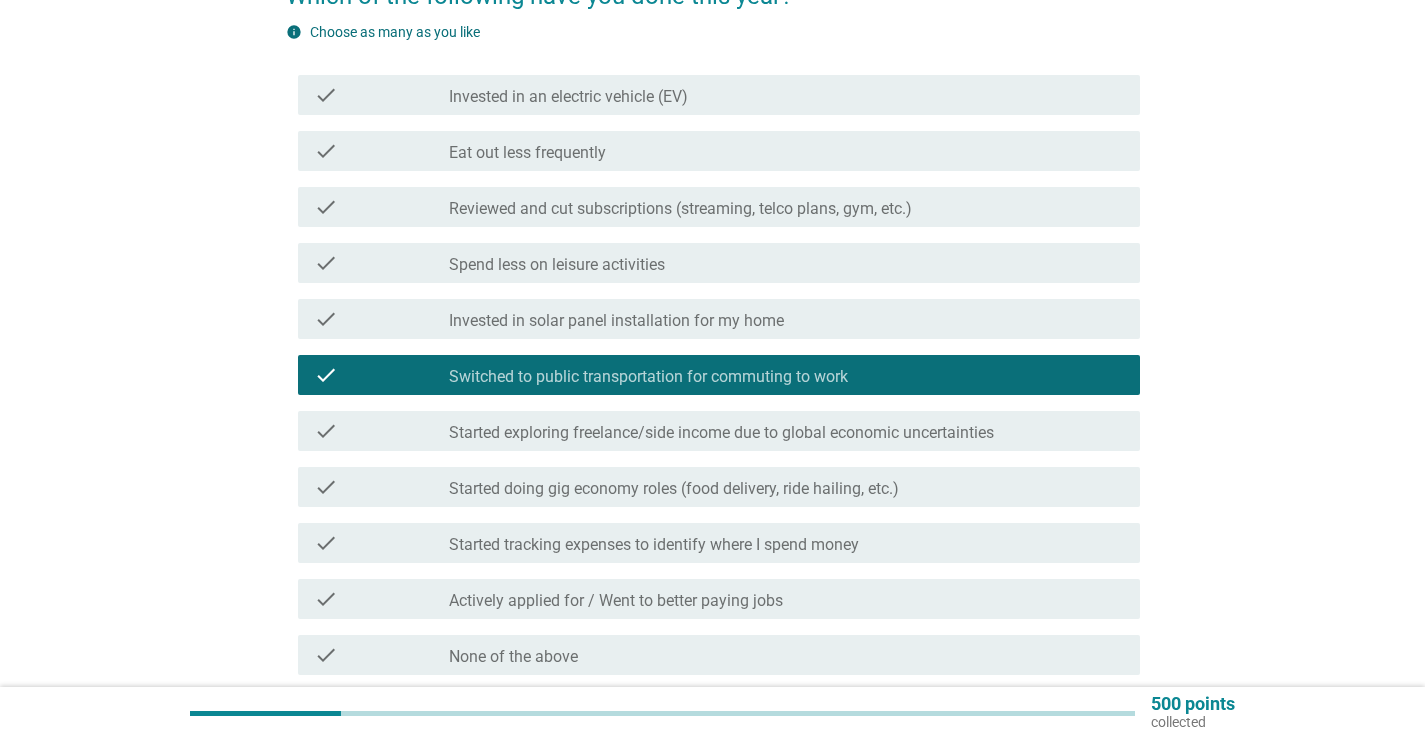 click on "Started exploring freelance/side income due to global economic uncertainties" at bounding box center [721, 433] 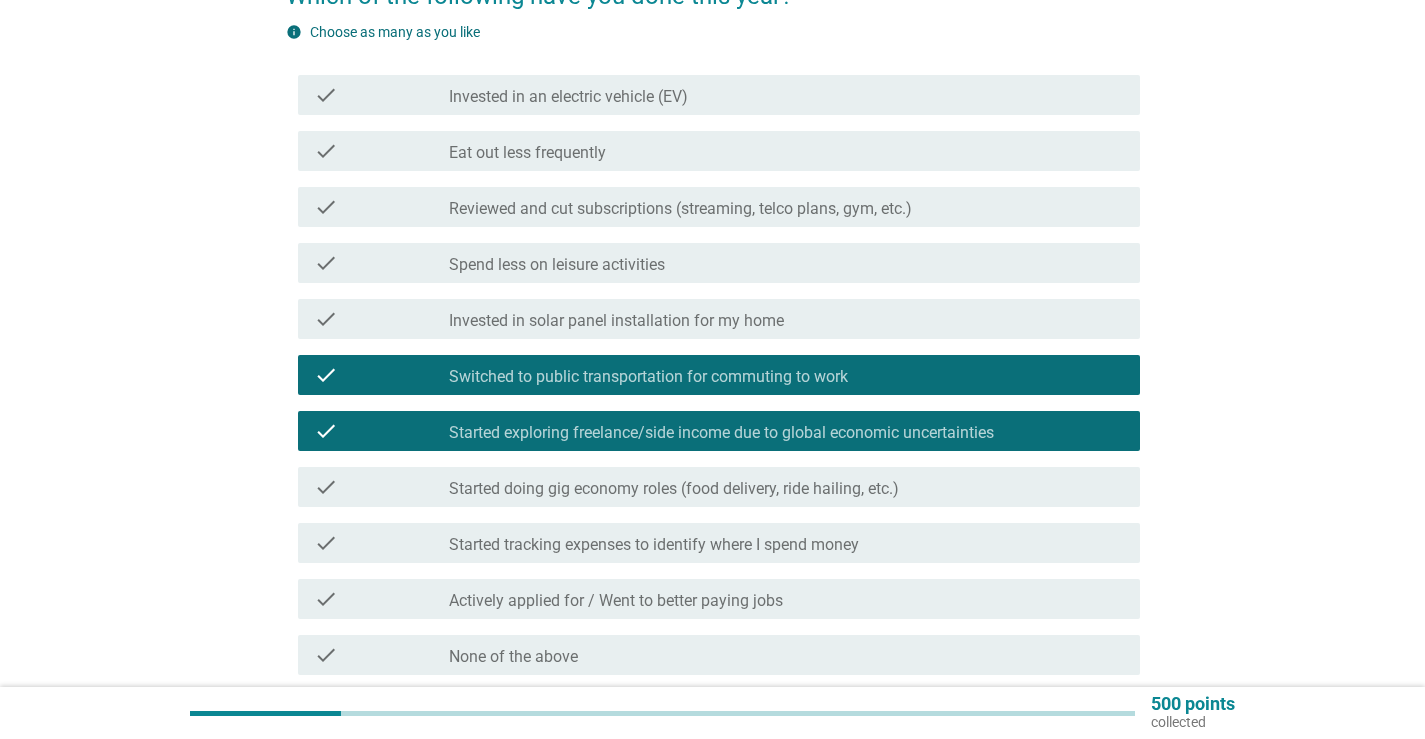click on "check_box_outline_blank Started doing gig economy roles (food delivery, ride hailing, etc.)" at bounding box center [786, 487] 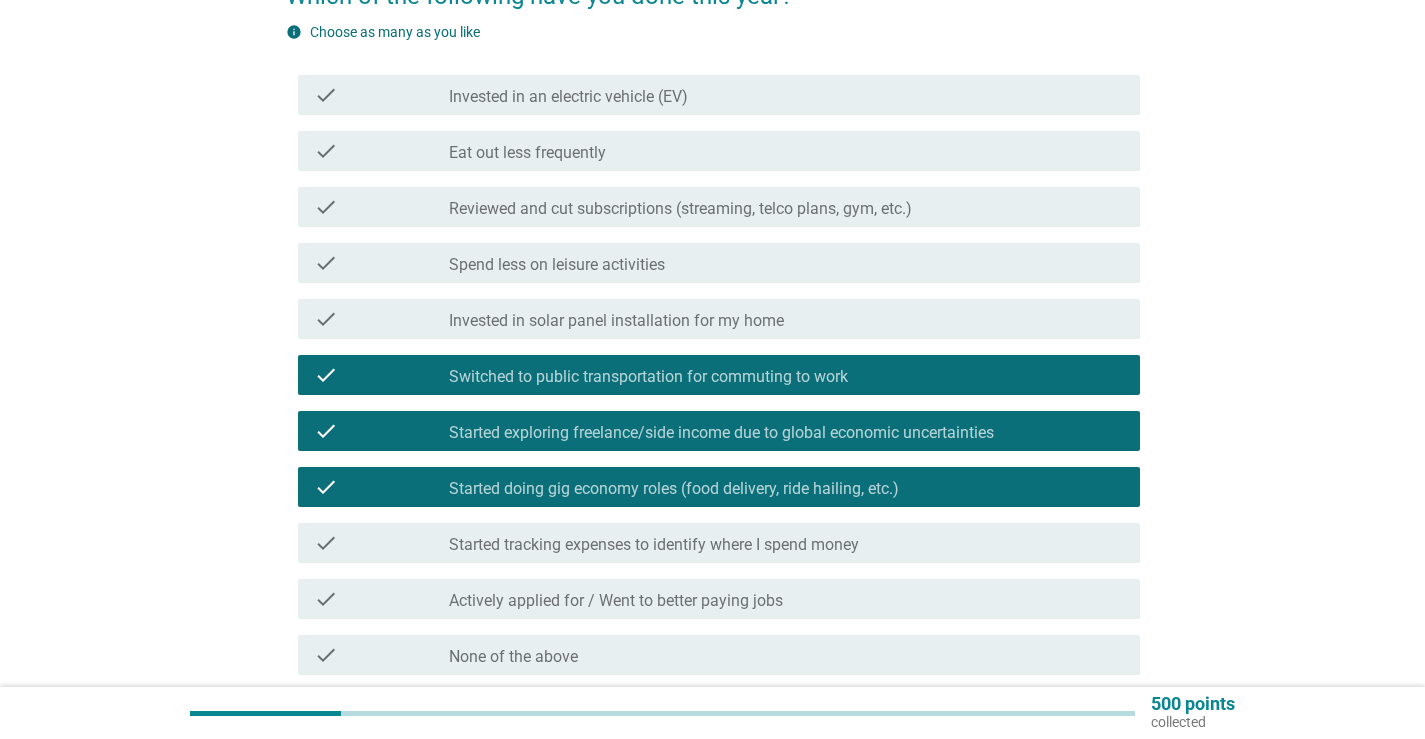 click on "check_box_outline_blank Started doing gig economy roles (food delivery, ride hailing, etc.)" at bounding box center [786, 487] 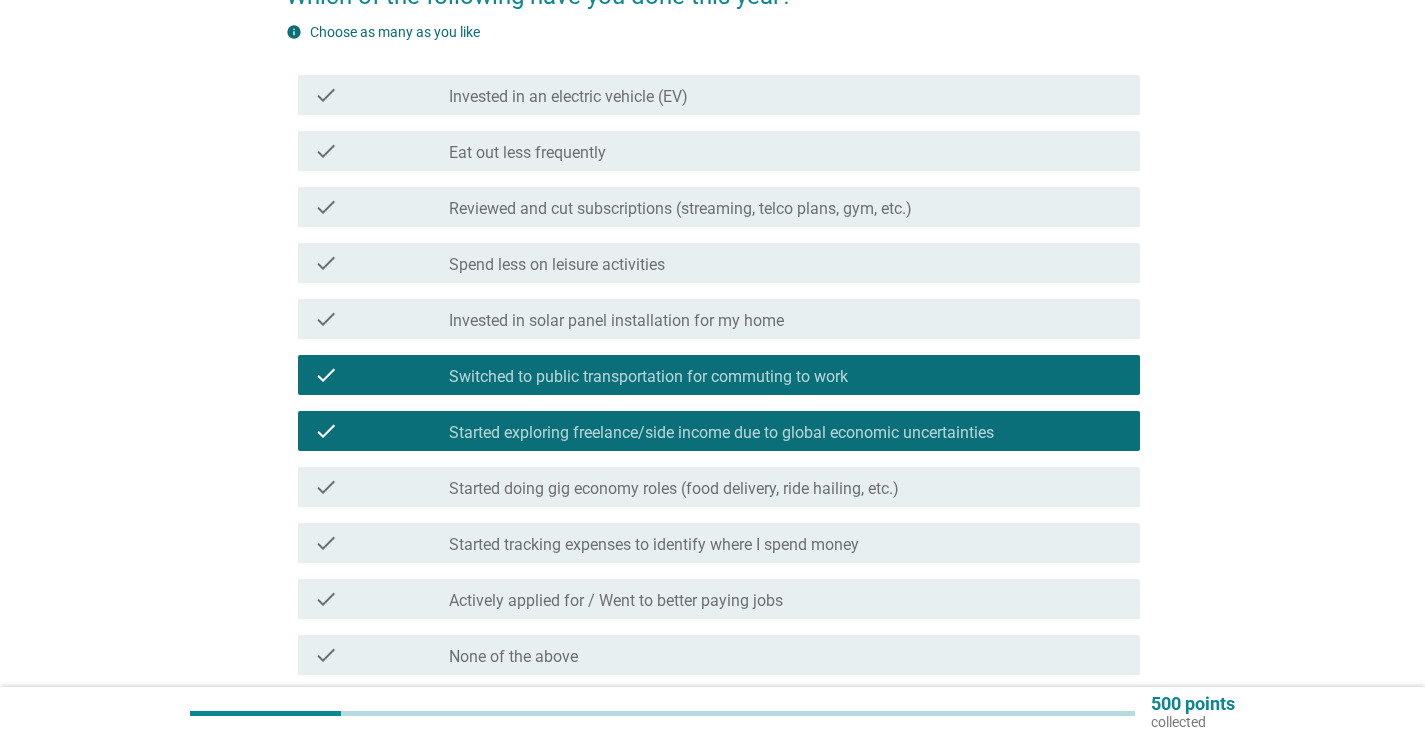 click on "check_box_outline_blank Started tracking expenses to identify where I spend money" at bounding box center (786, 543) 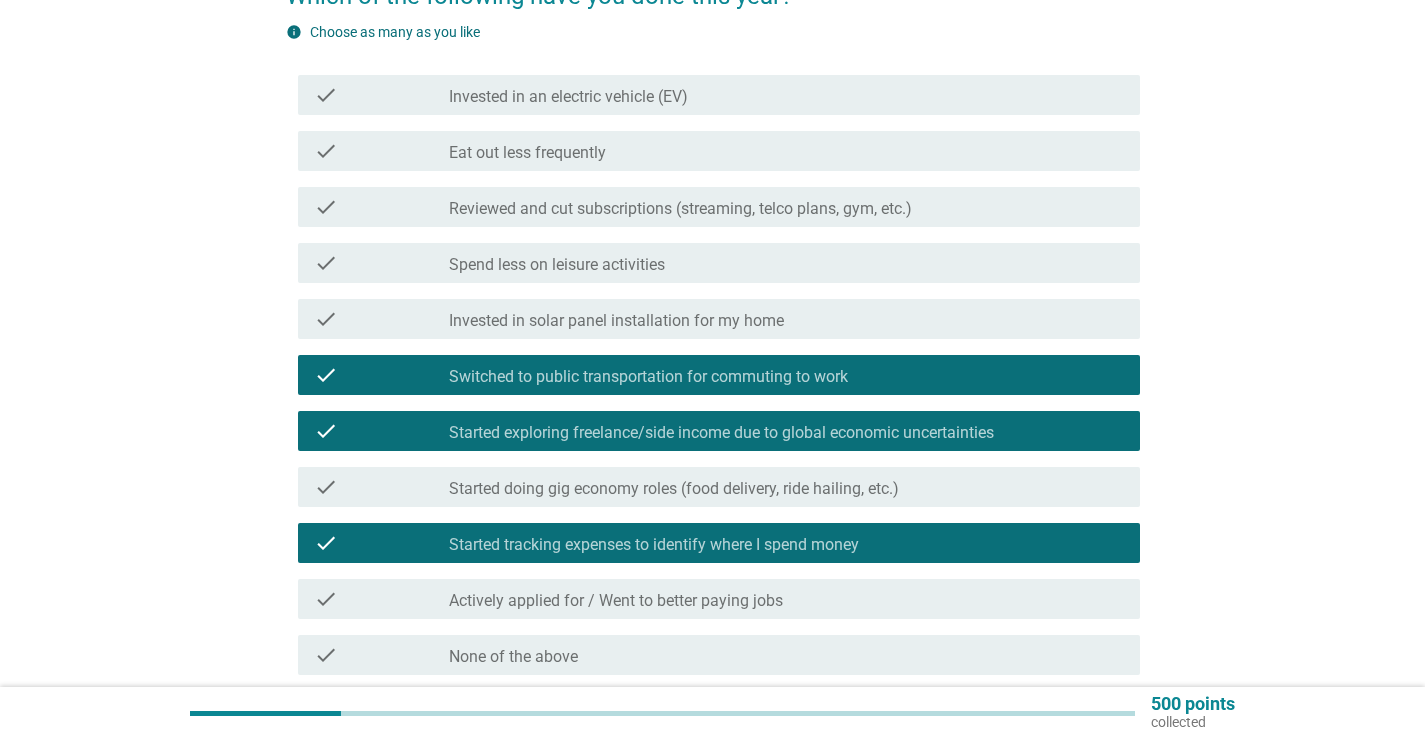click on "check_box_outline_blank Spend less on leisure activities" at bounding box center [786, 263] 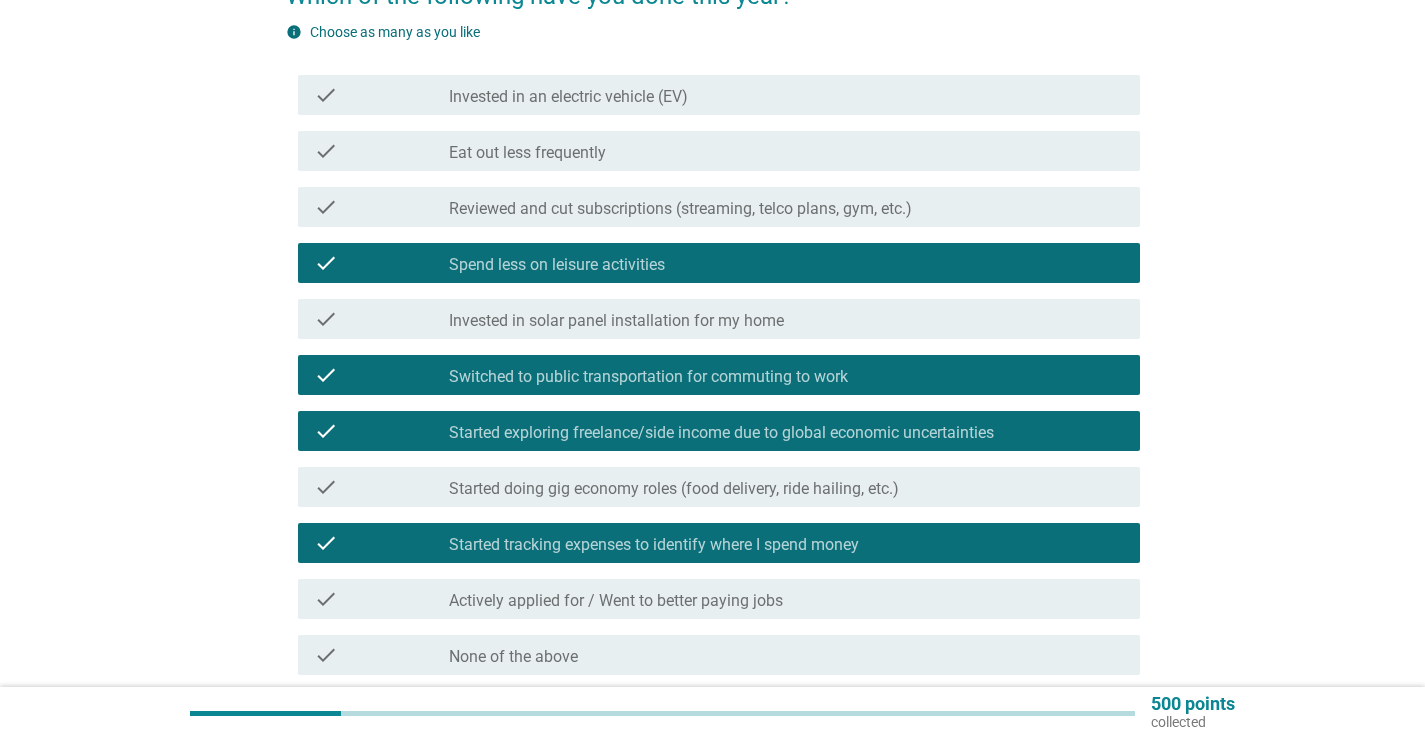 click on "check_box_outline_blank Eat out less frequently" at bounding box center [786, 151] 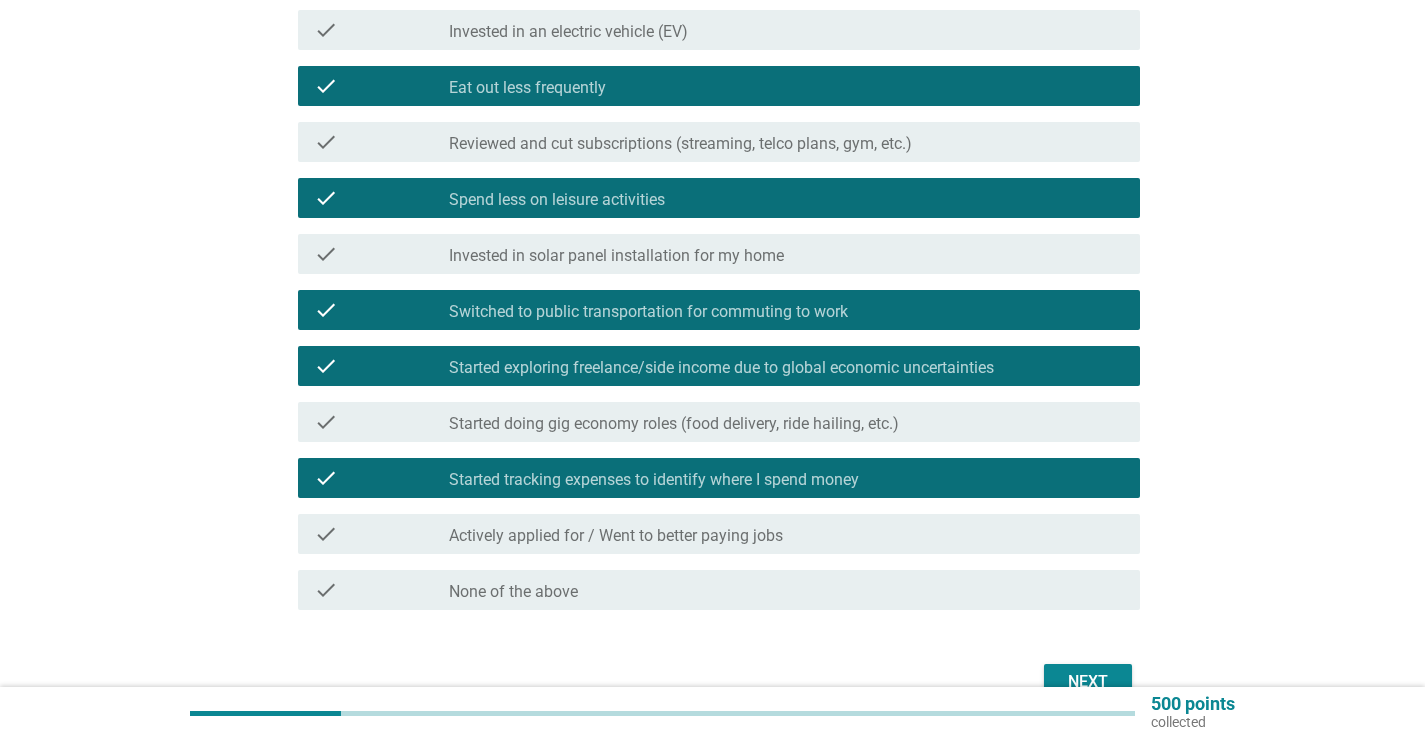 scroll, scrollTop: 300, scrollLeft: 0, axis: vertical 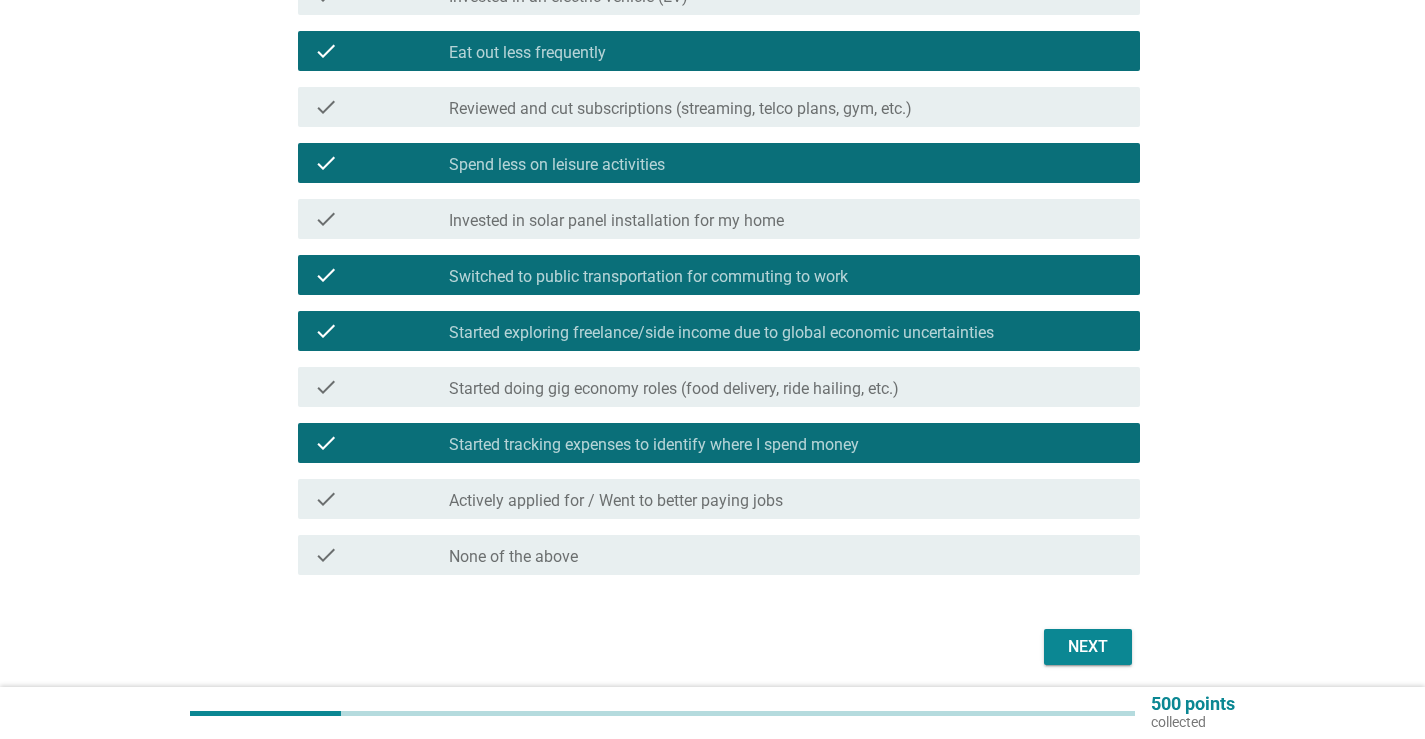 click on "Next" at bounding box center (1088, 647) 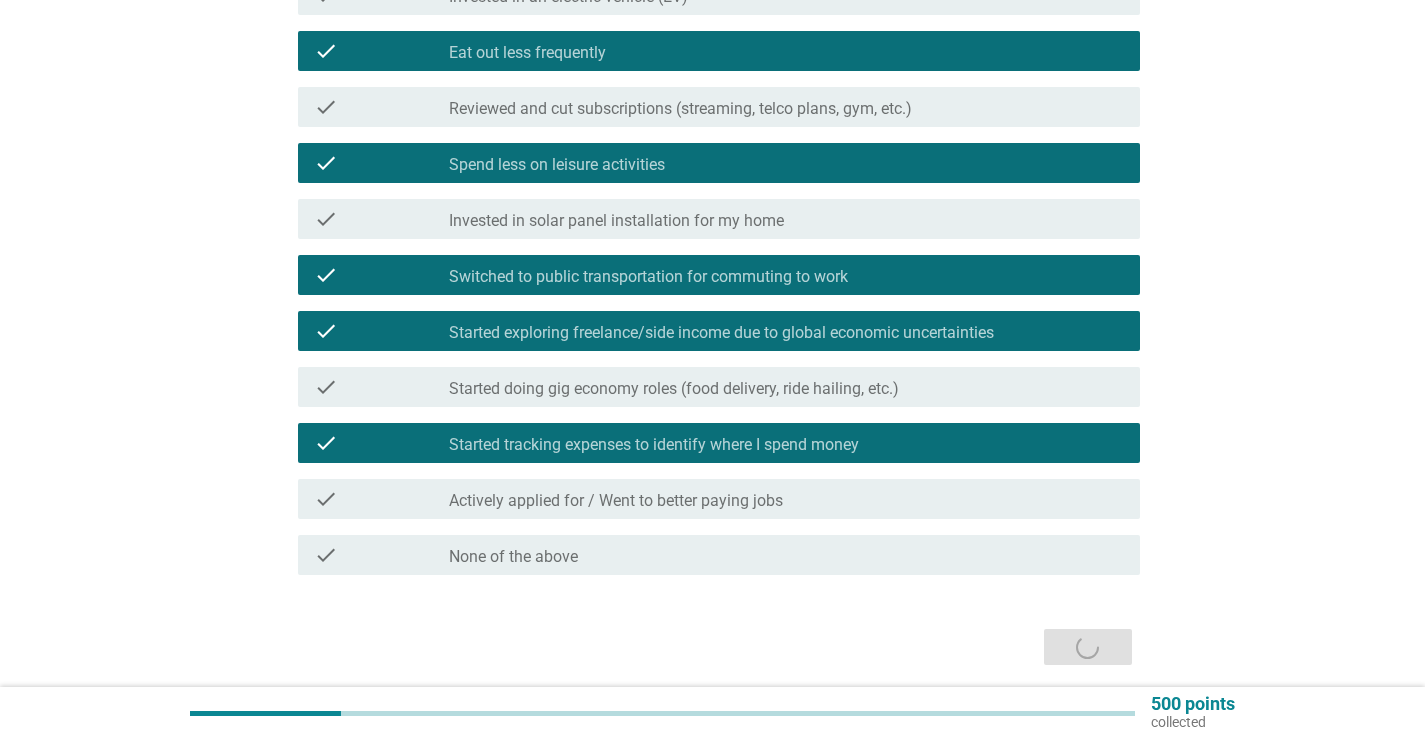 scroll, scrollTop: 0, scrollLeft: 0, axis: both 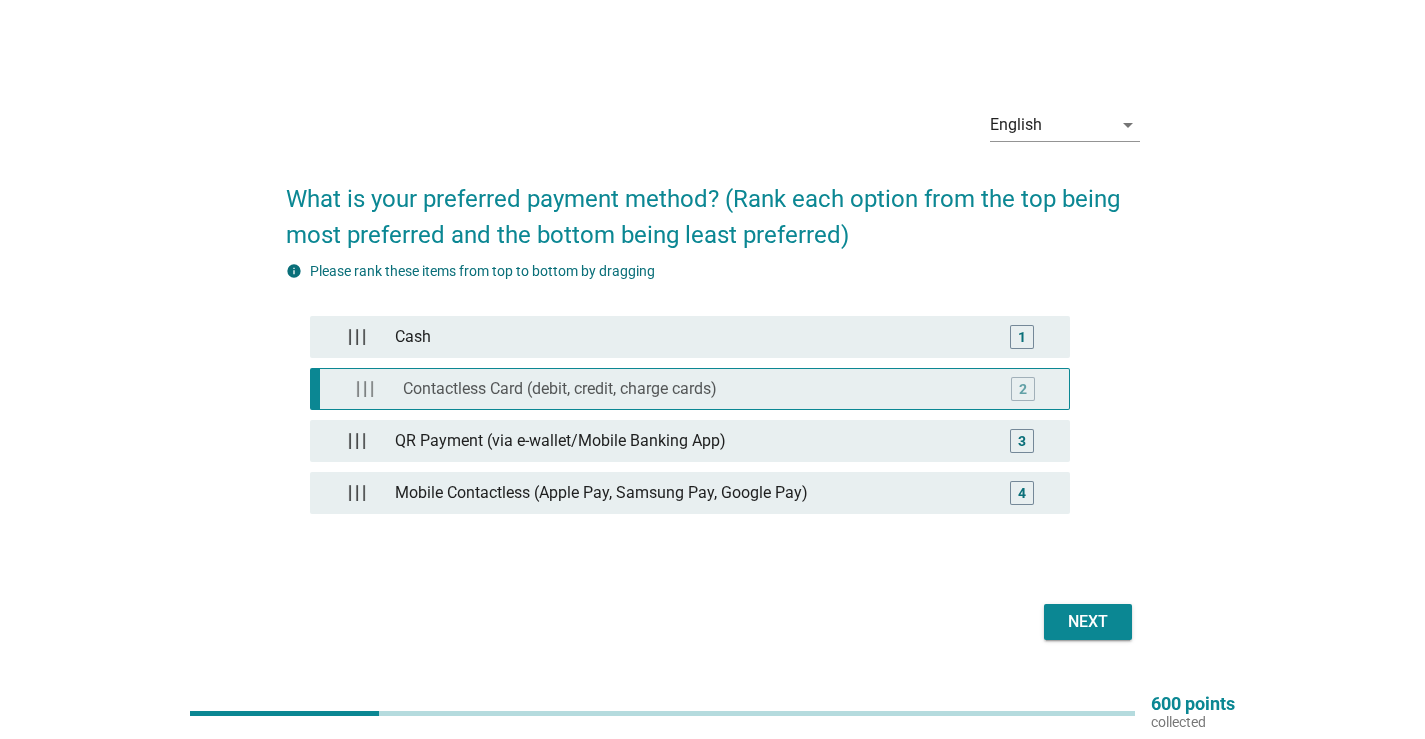 type 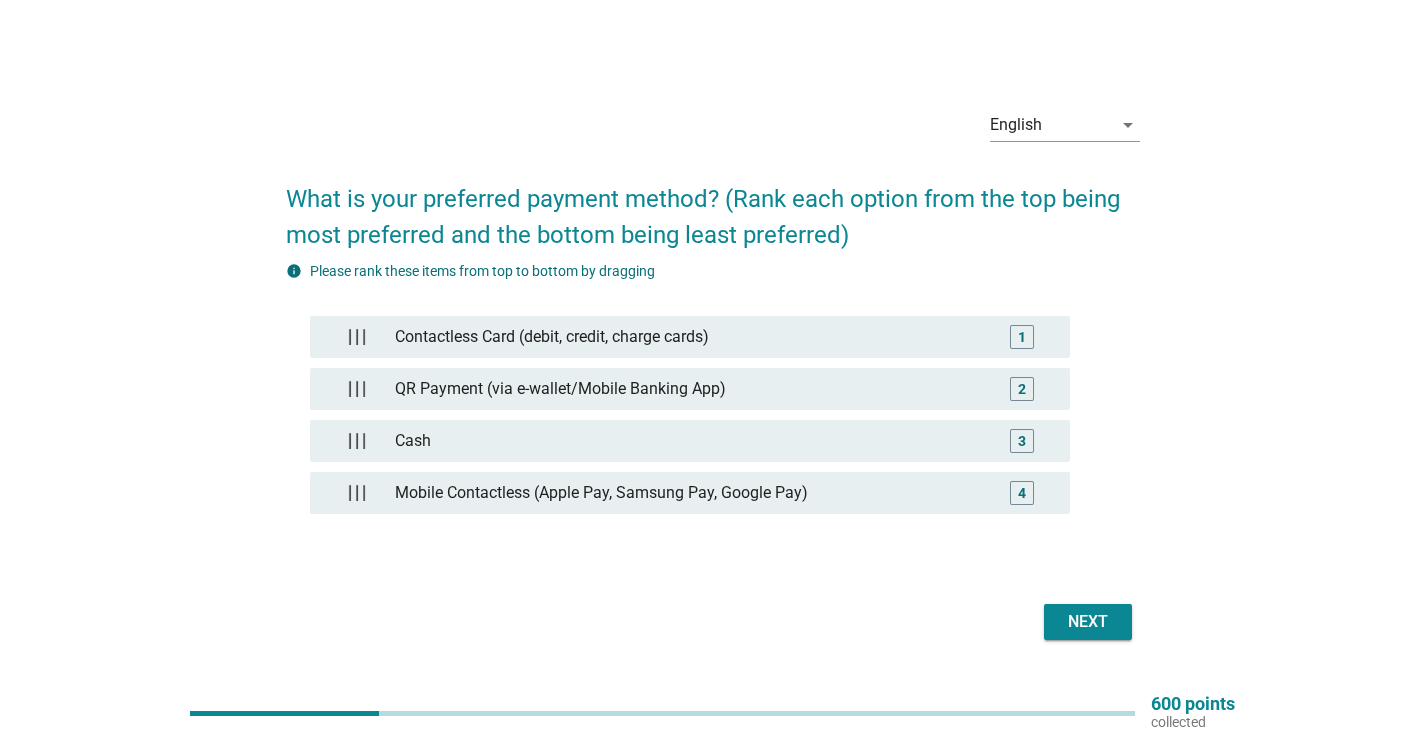 click on "Next" at bounding box center [1088, 622] 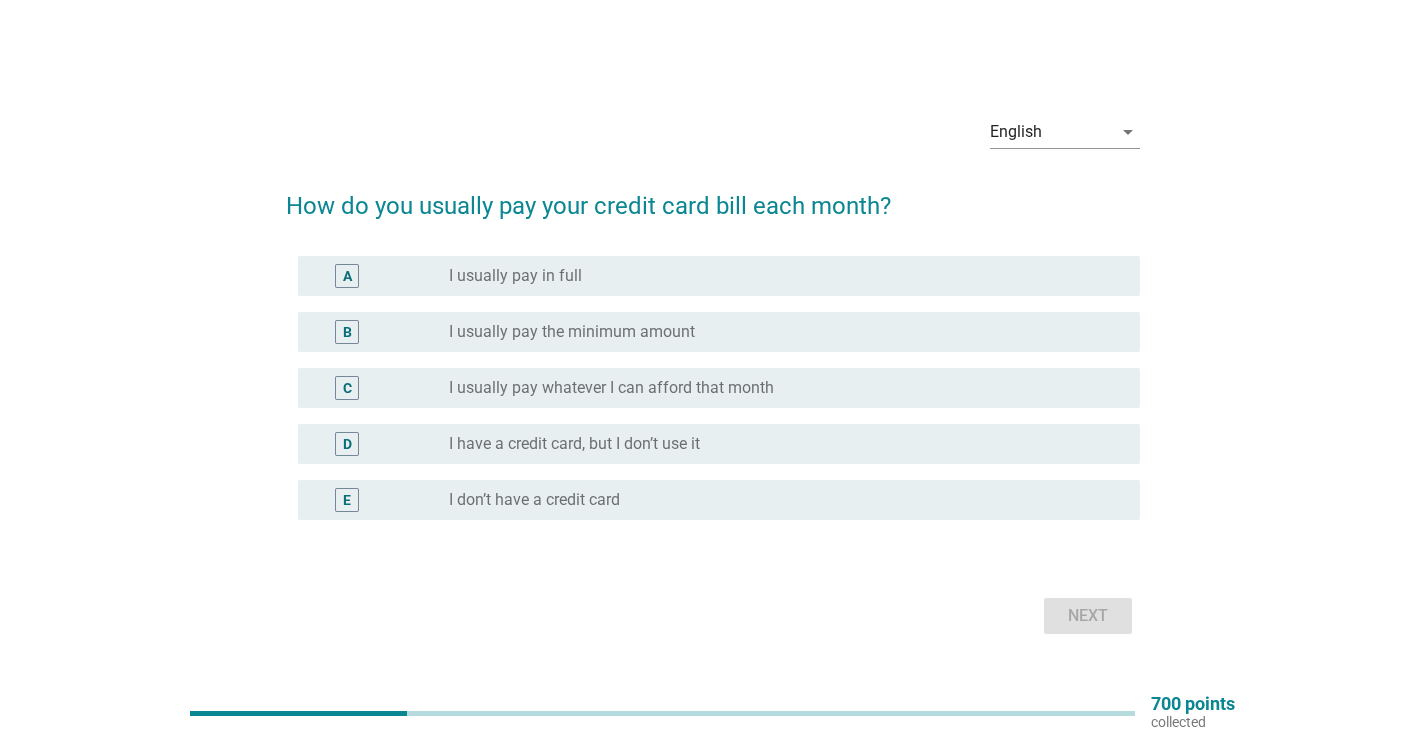 click on "radio_button_unchecked I don’t have a credit card" at bounding box center (778, 500) 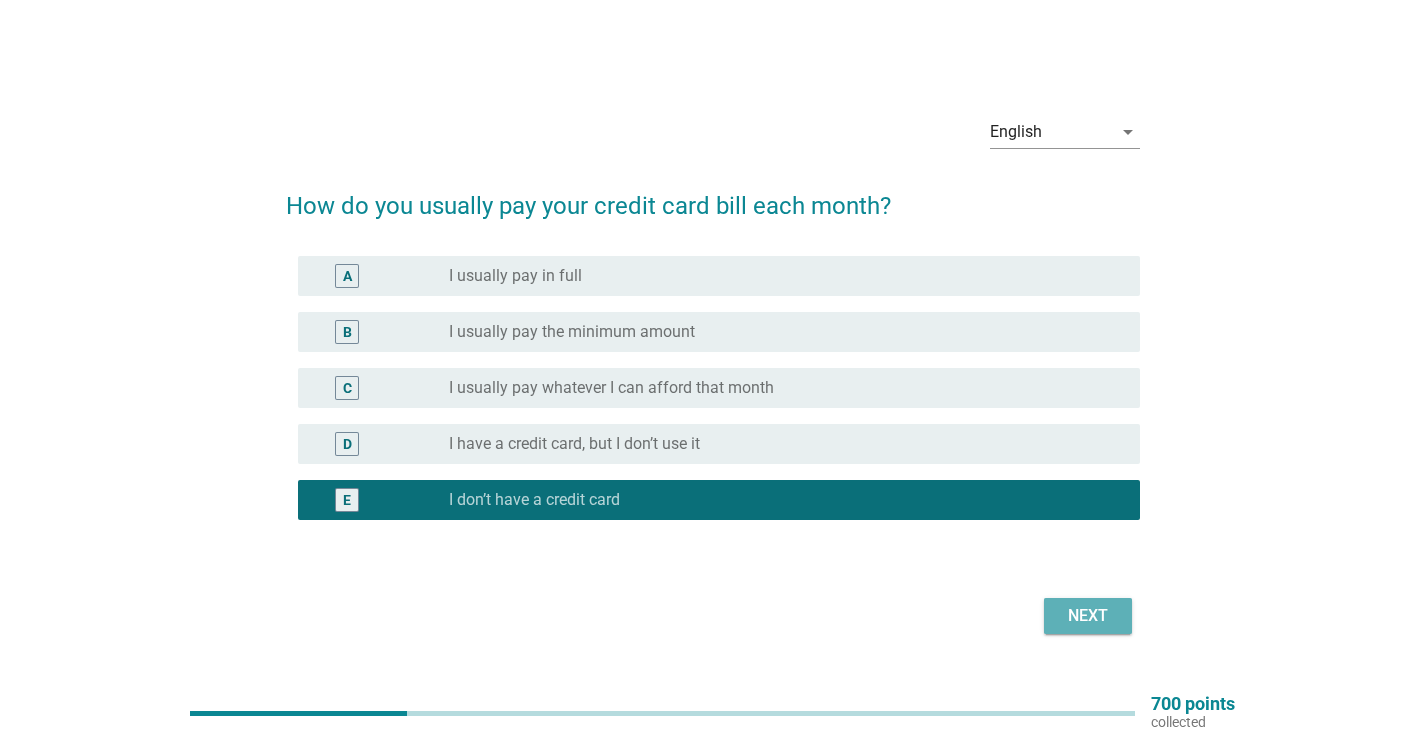 click on "Next" at bounding box center (1088, 616) 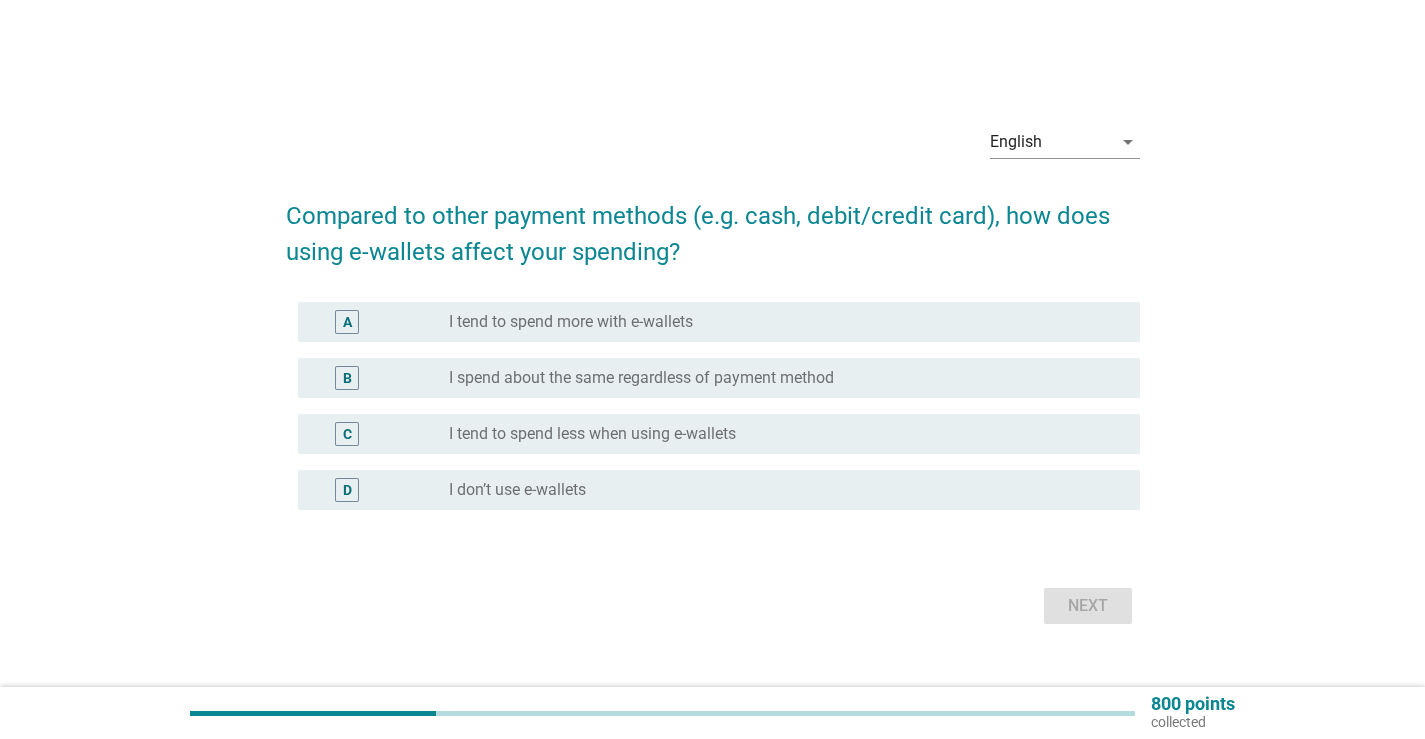 click on "B     radio_button_unchecked I spend about the same regardless of payment method" at bounding box center [719, 378] 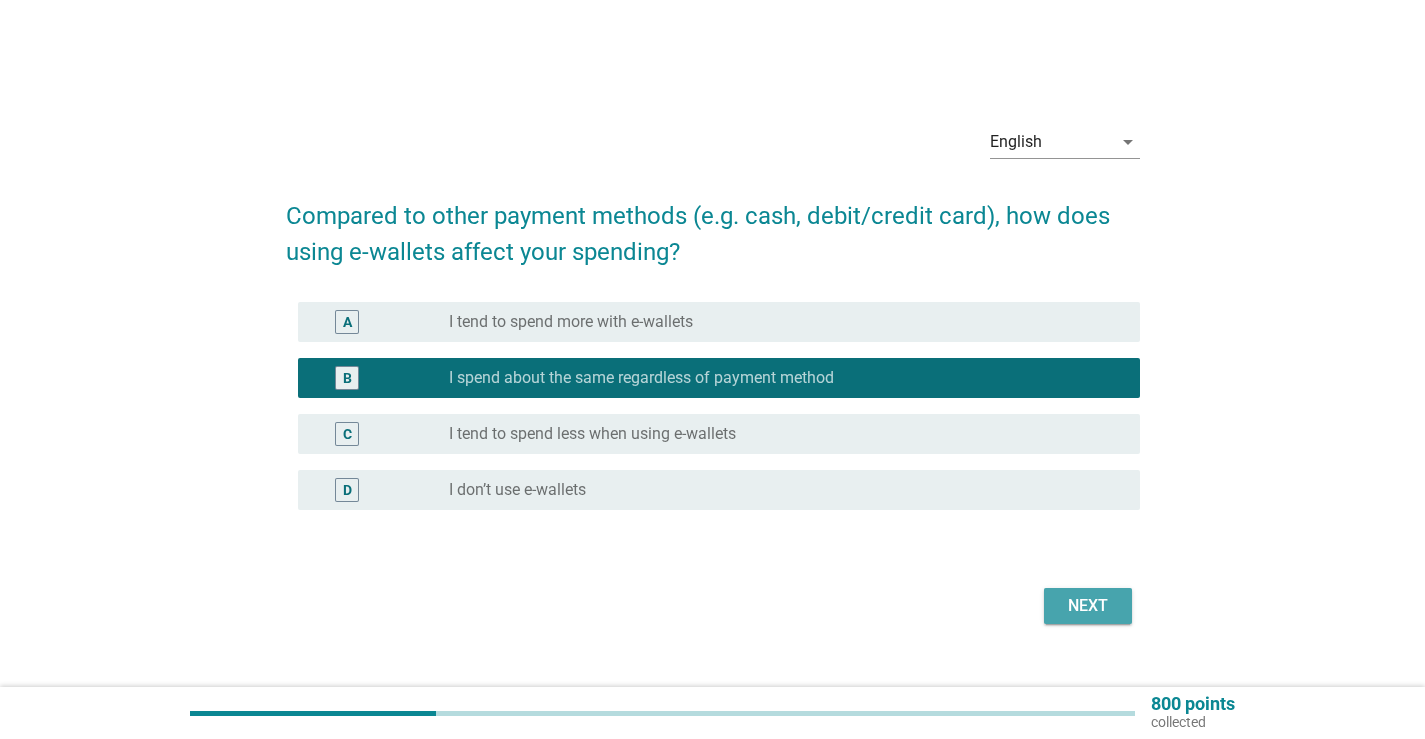 click on "Next" at bounding box center (1088, 606) 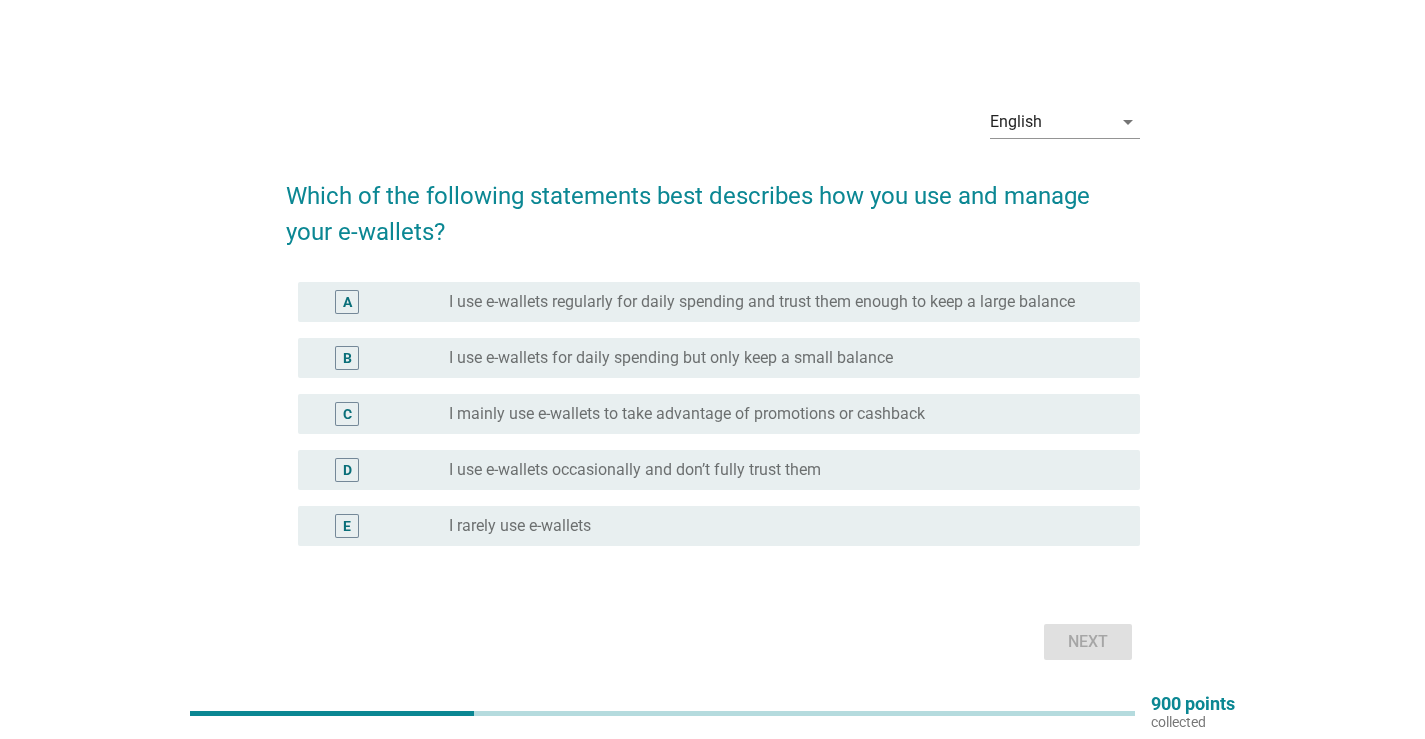 click on "I mainly use e-wallets to take advantage of promotions or cashback" at bounding box center (687, 414) 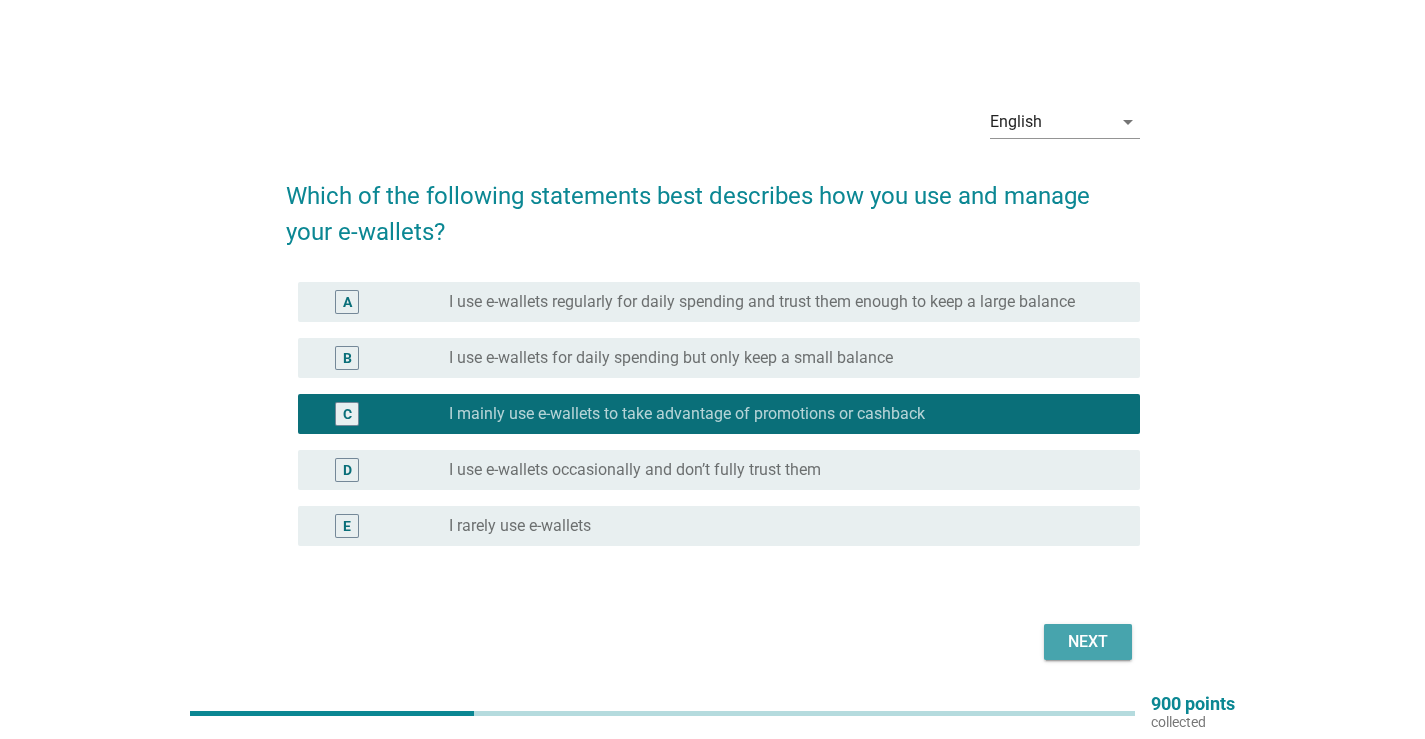 click on "Next" at bounding box center (1088, 642) 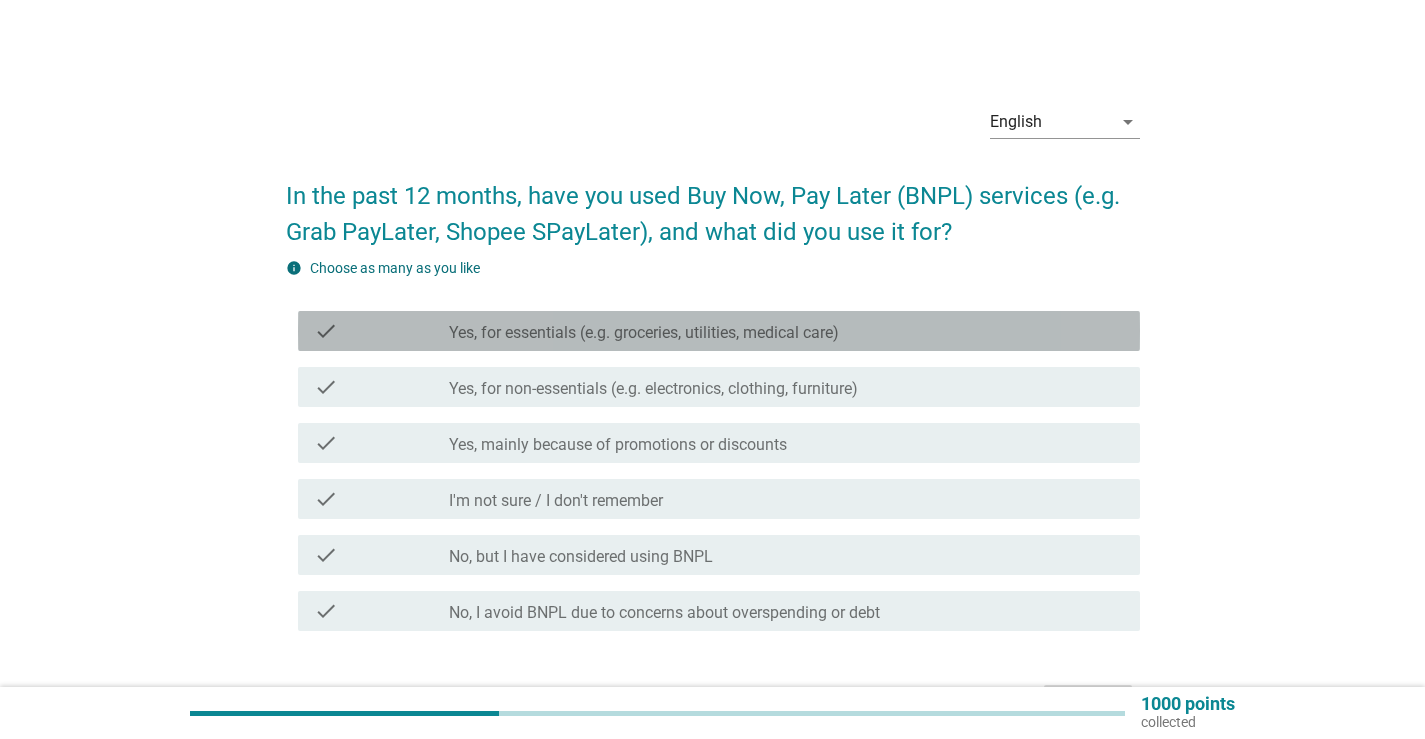 click on "Yes, for essentials (e.g. groceries, utilities, medical care)" at bounding box center (644, 333) 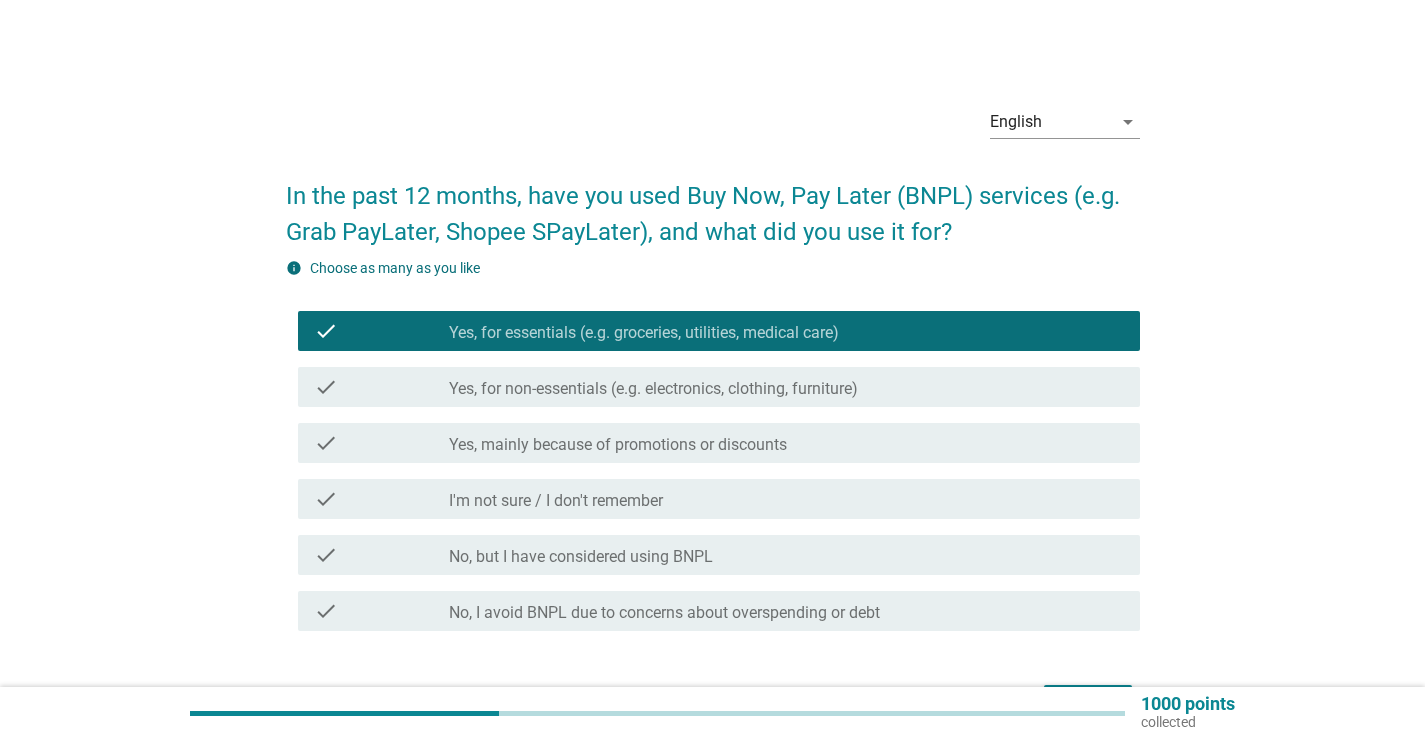click on "check     check_box_outline_blank Yes, for non-essentials (e.g. electronics, clothing, furniture)" at bounding box center [713, 387] 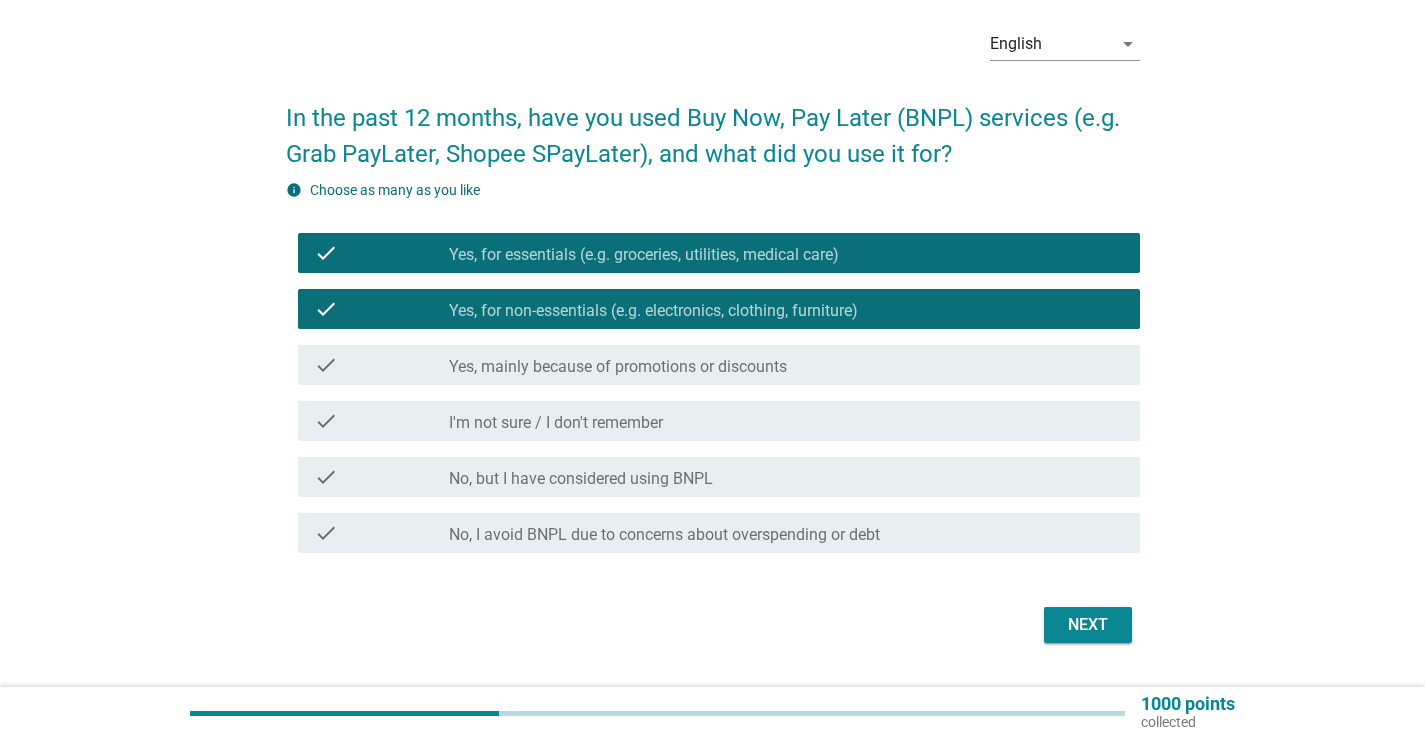 scroll, scrollTop: 100, scrollLeft: 0, axis: vertical 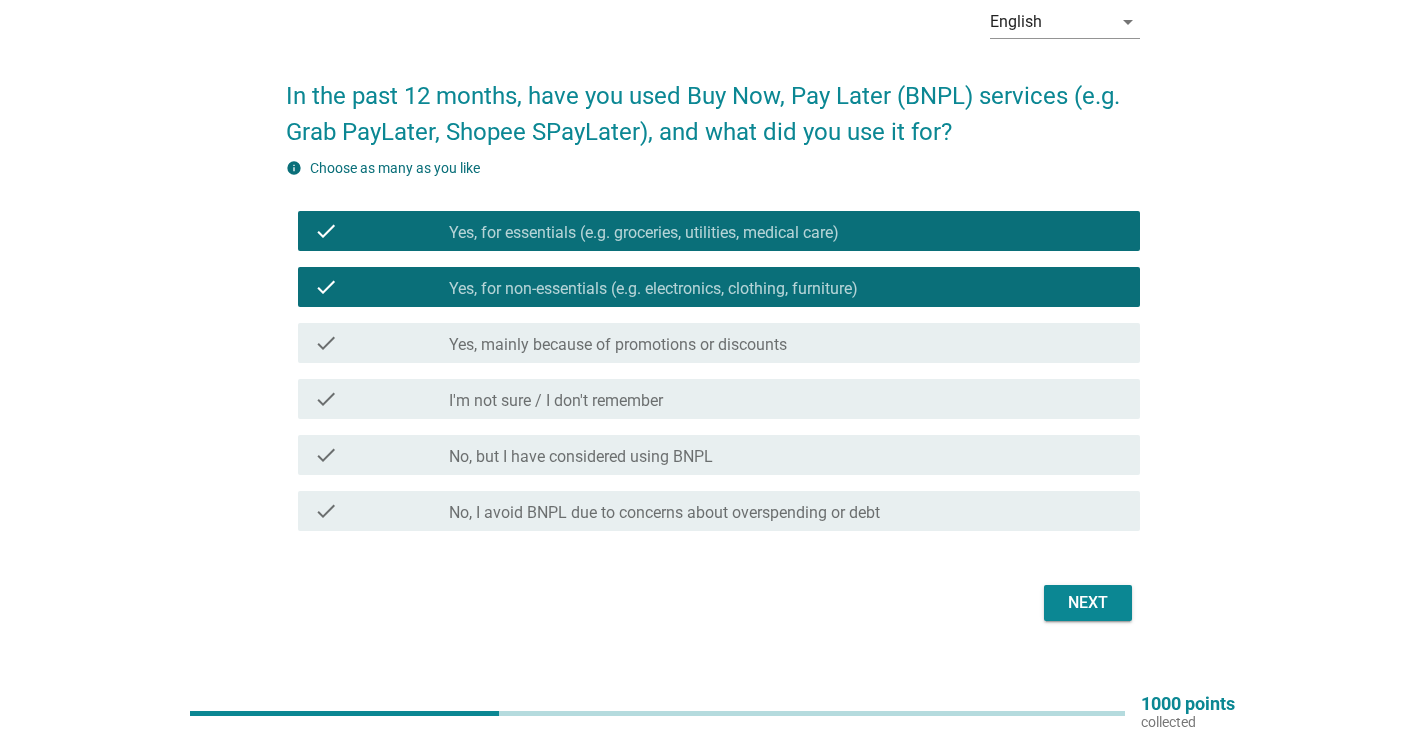click on "Next" at bounding box center (1088, 603) 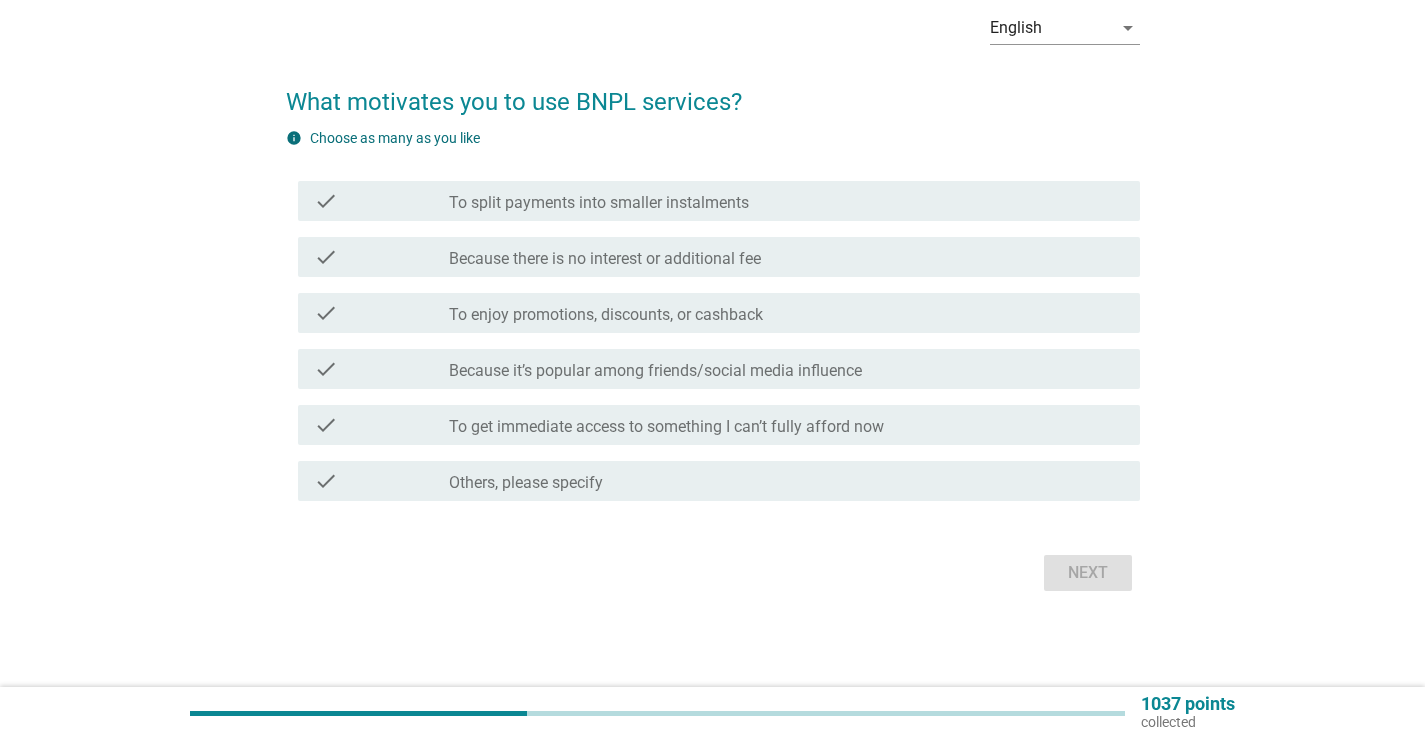 scroll, scrollTop: 0, scrollLeft: 0, axis: both 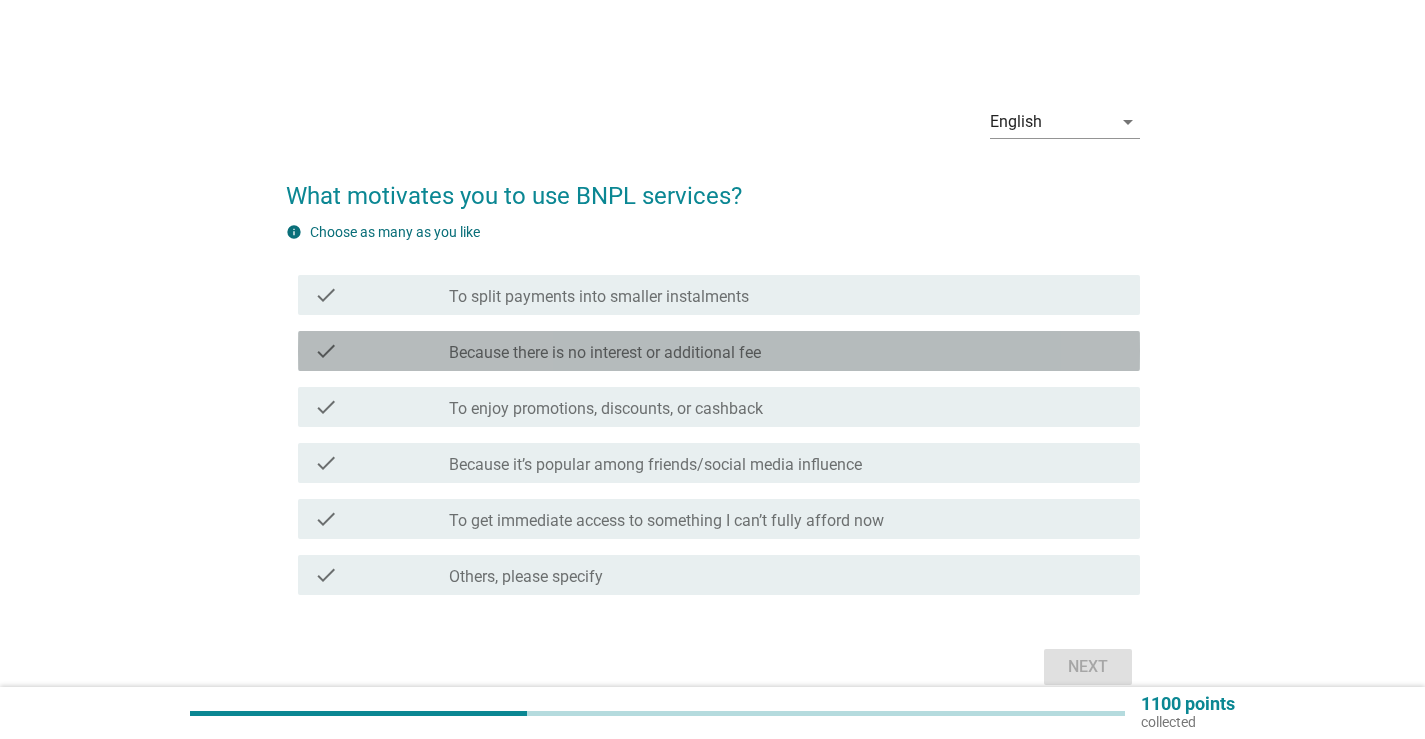 click on "Because there is no interest or additional fee" at bounding box center (605, 353) 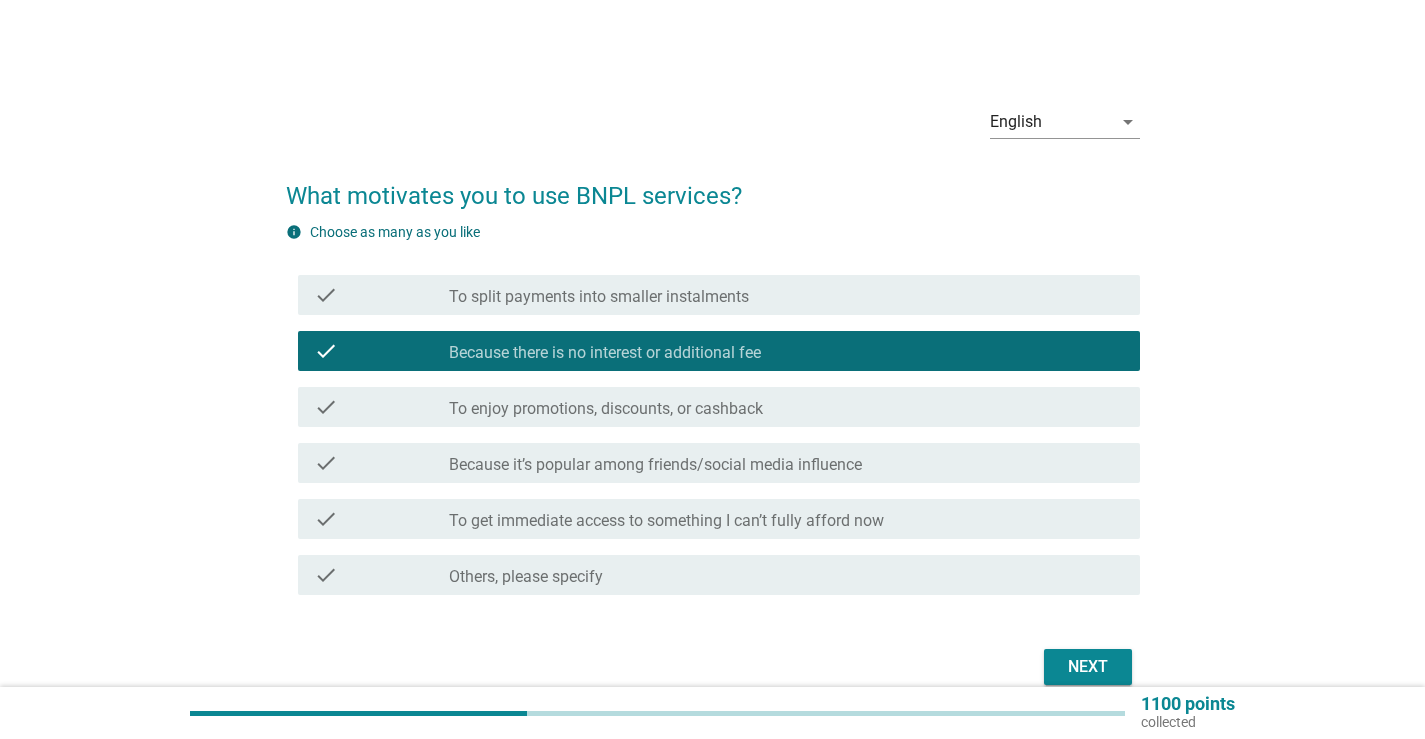 click on "To get immediate access to something I can’t fully afford now" at bounding box center [666, 521] 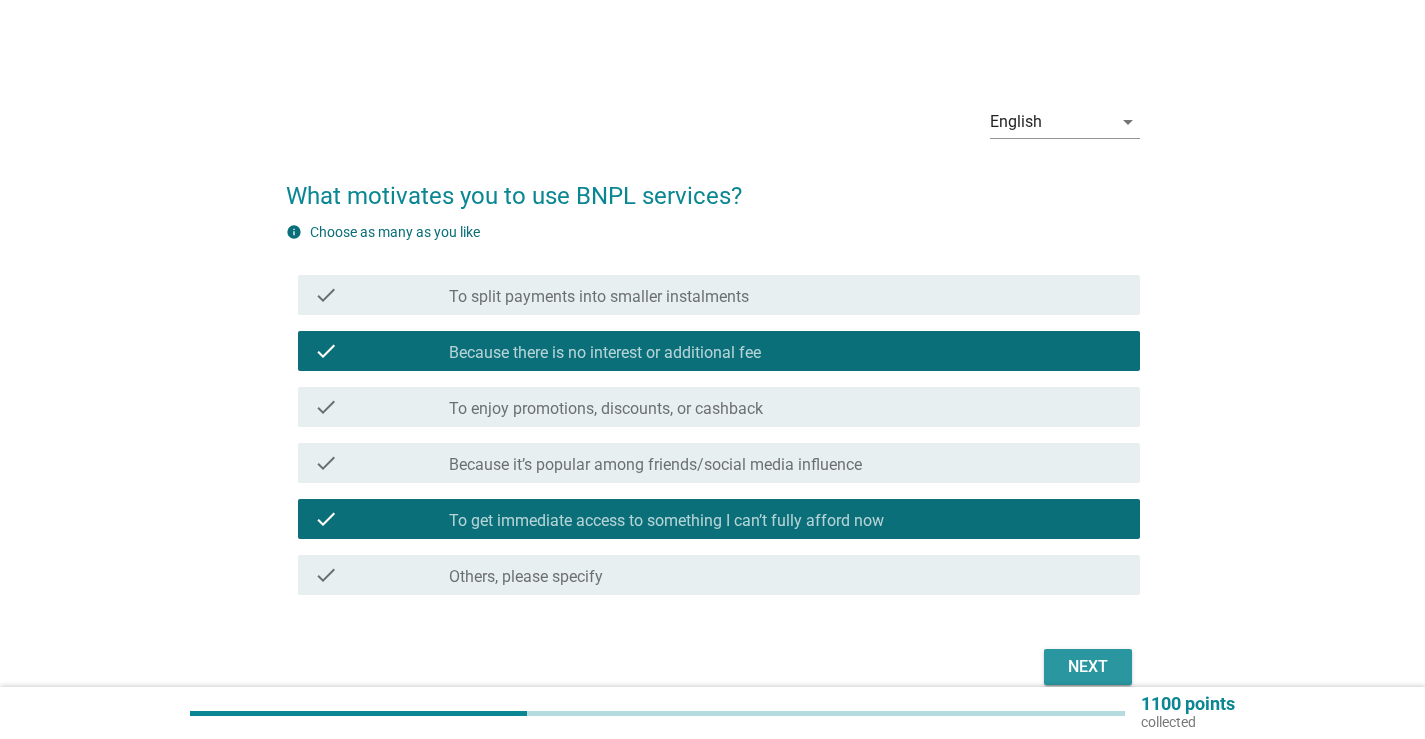 click on "Next" at bounding box center [1088, 667] 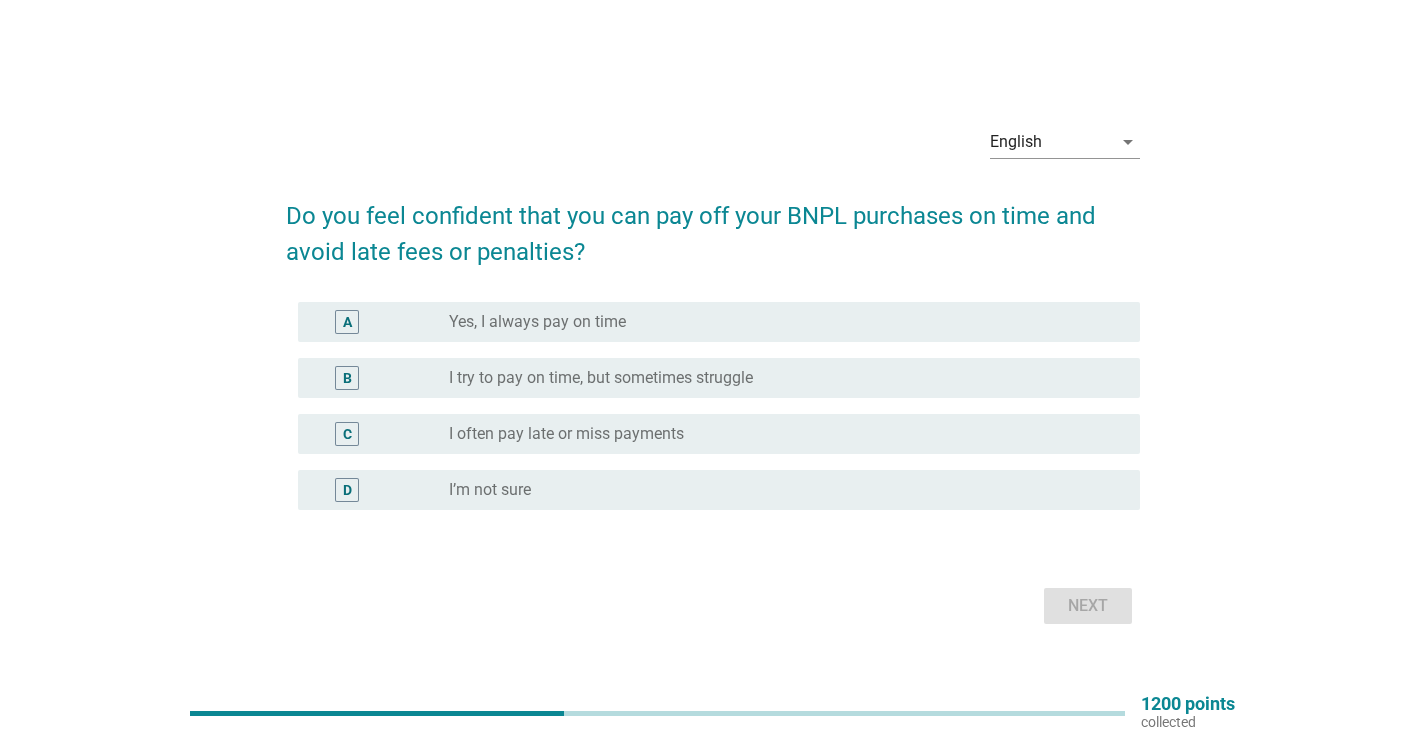 click on "radio_button_unchecked Yes, I always pay on time" at bounding box center [786, 322] 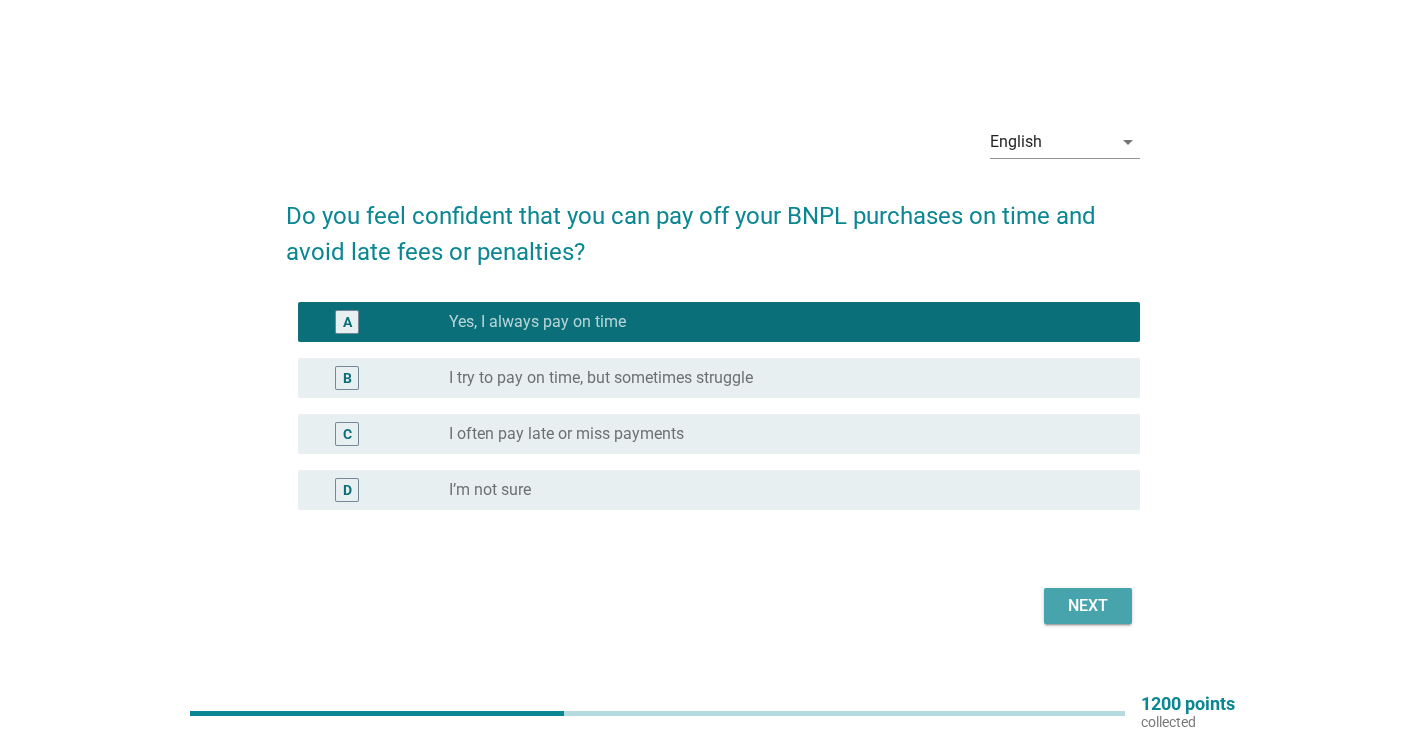 click on "Next" at bounding box center [1088, 606] 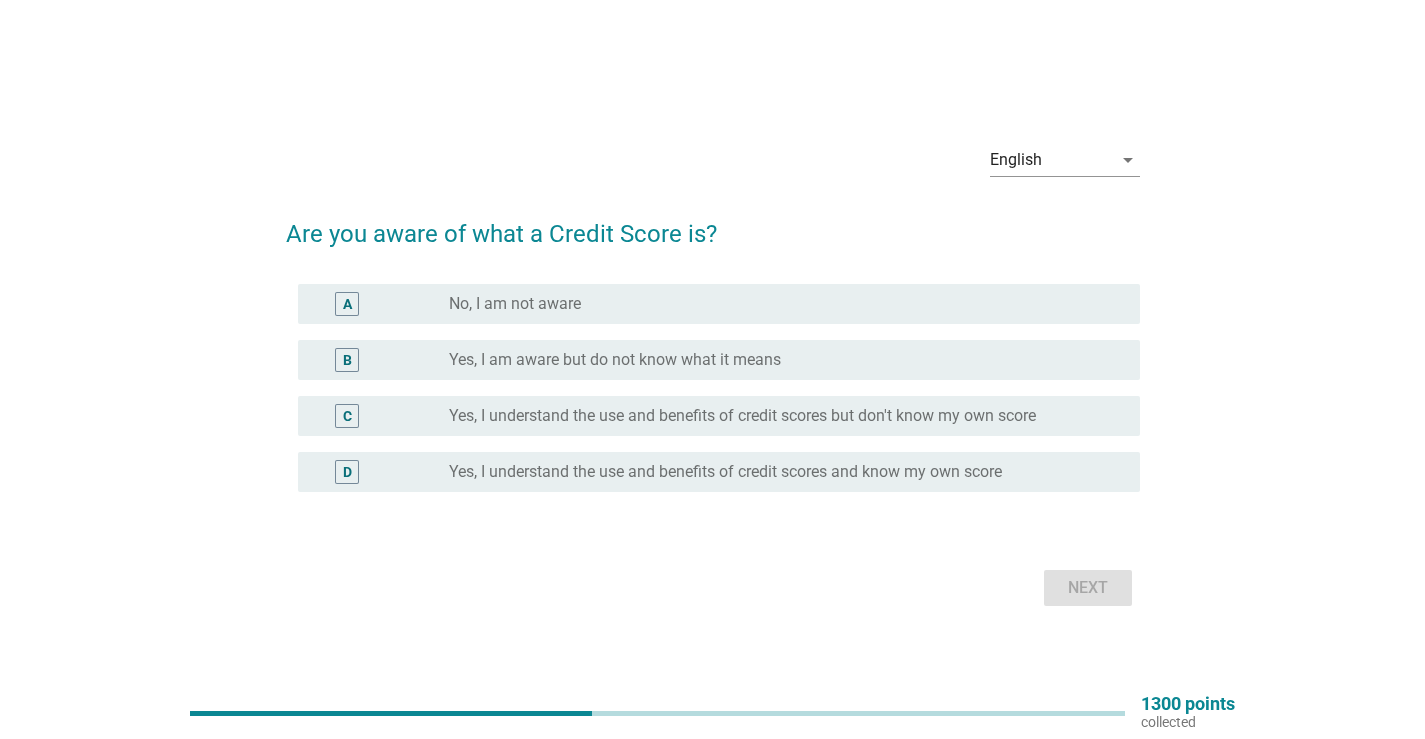 click on "Yes, I understand the use and benefits of credit scores but don't know my own score" at bounding box center (742, 416) 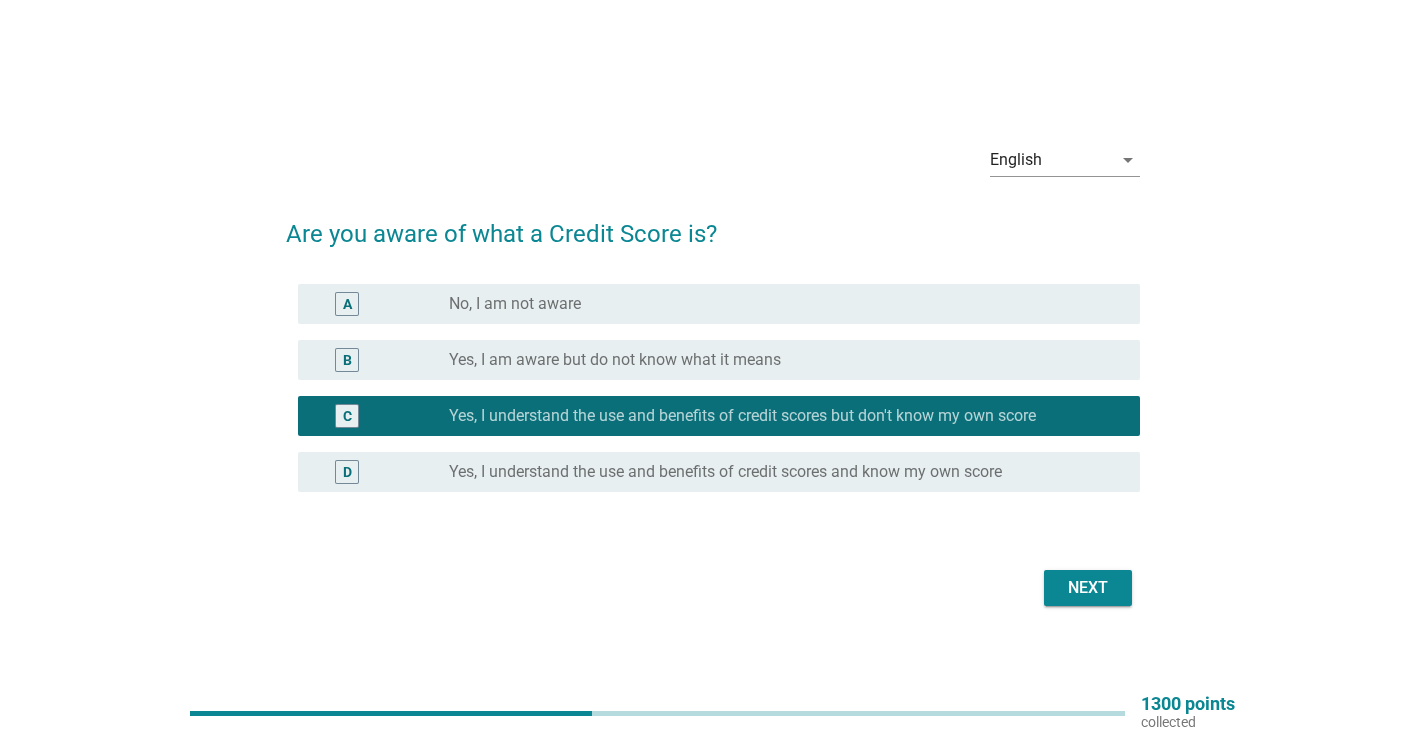 click on "Next" at bounding box center [1088, 588] 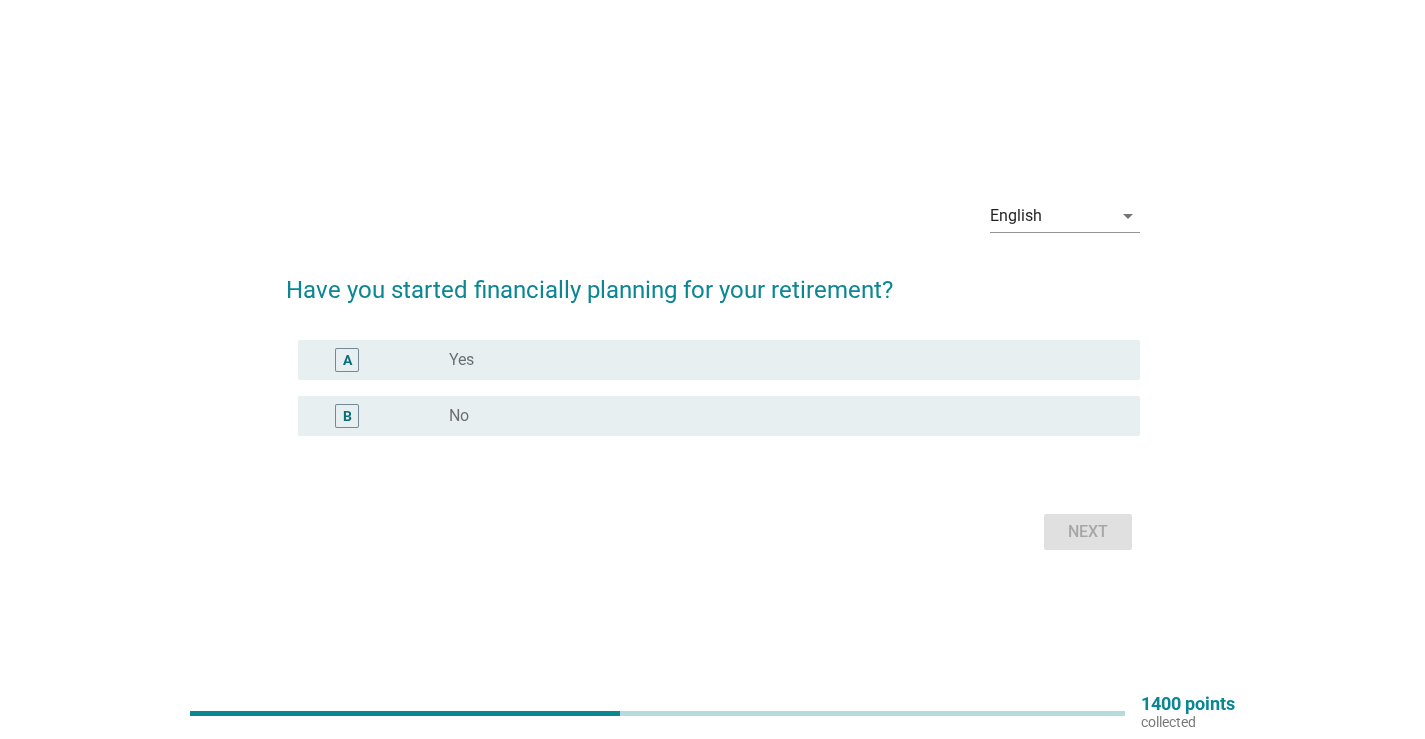 click on "radio_button_unchecked No" at bounding box center (778, 416) 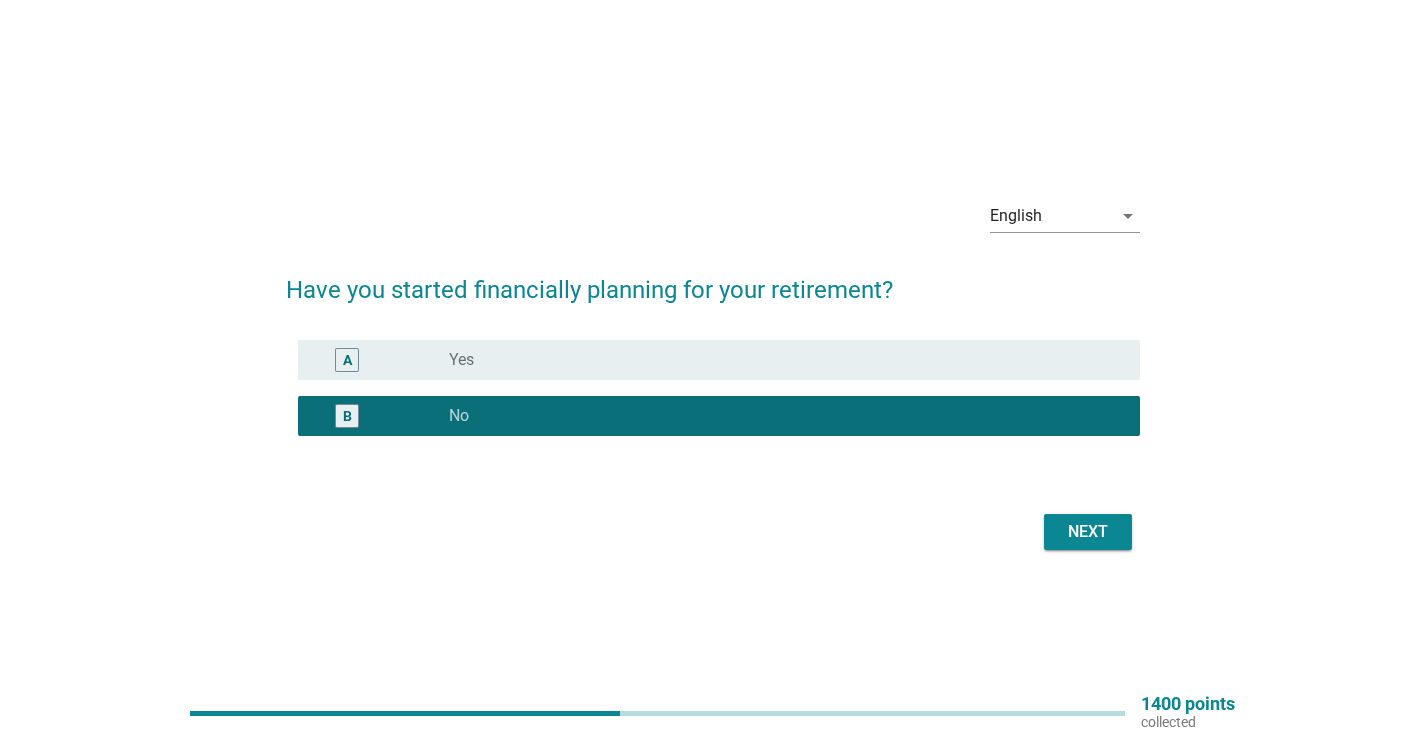 click on "Next" at bounding box center (1088, 532) 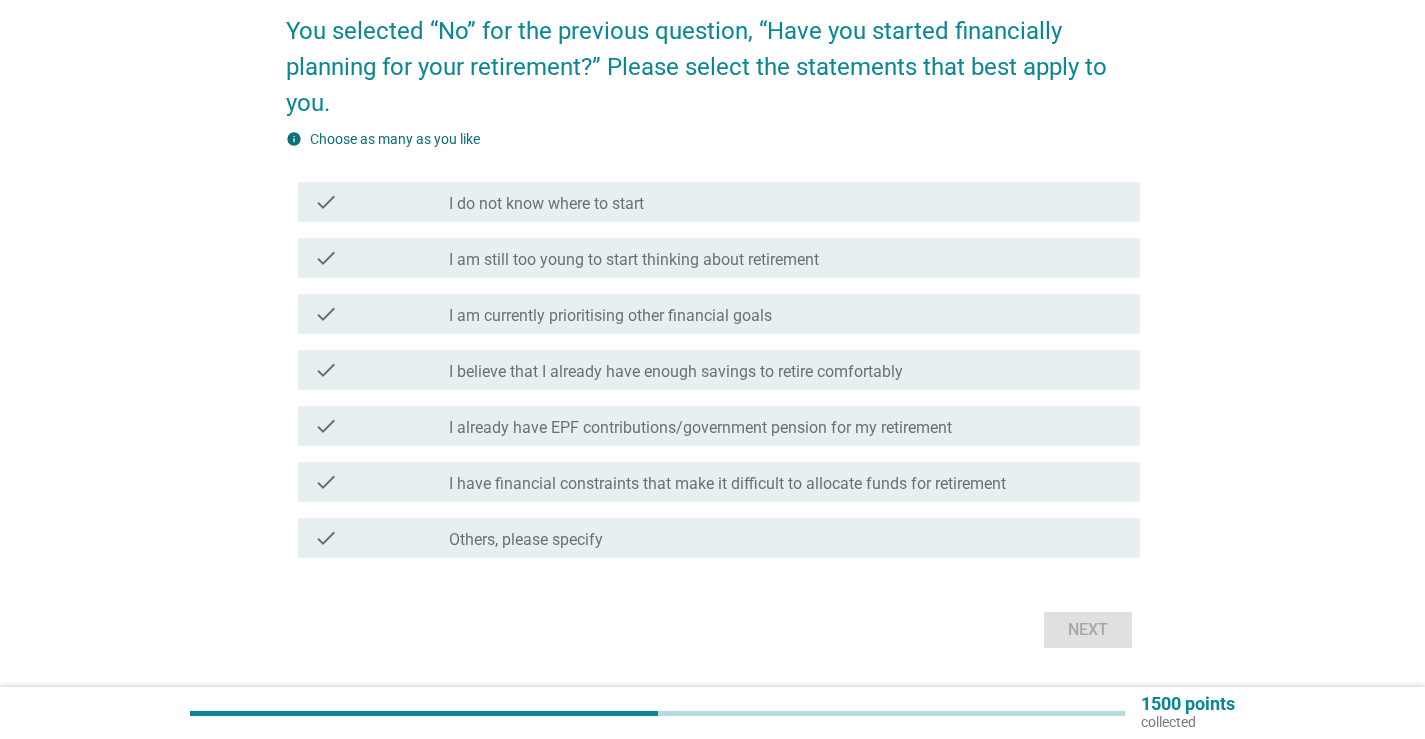 scroll, scrollTop: 200, scrollLeft: 0, axis: vertical 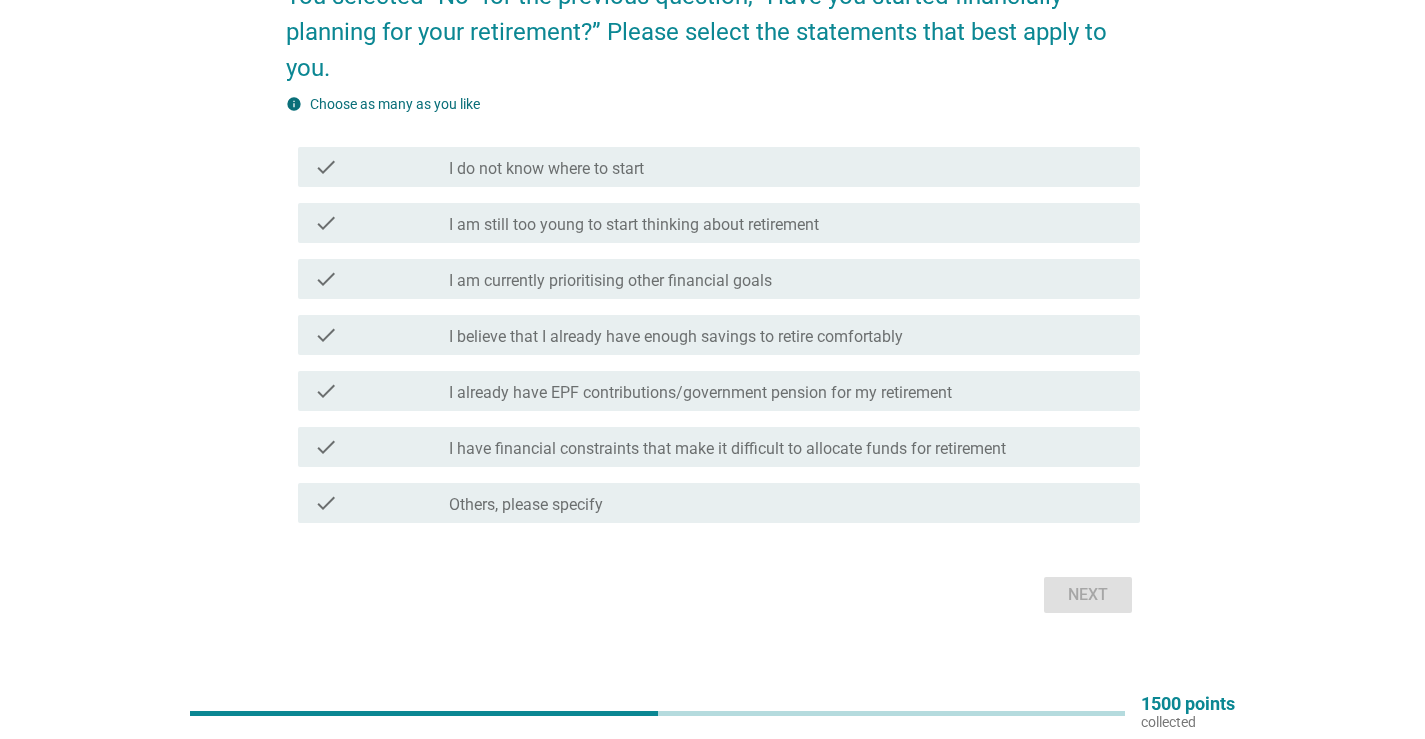 click on "I already have EPF contributions/government pension for my retirement" at bounding box center [700, 393] 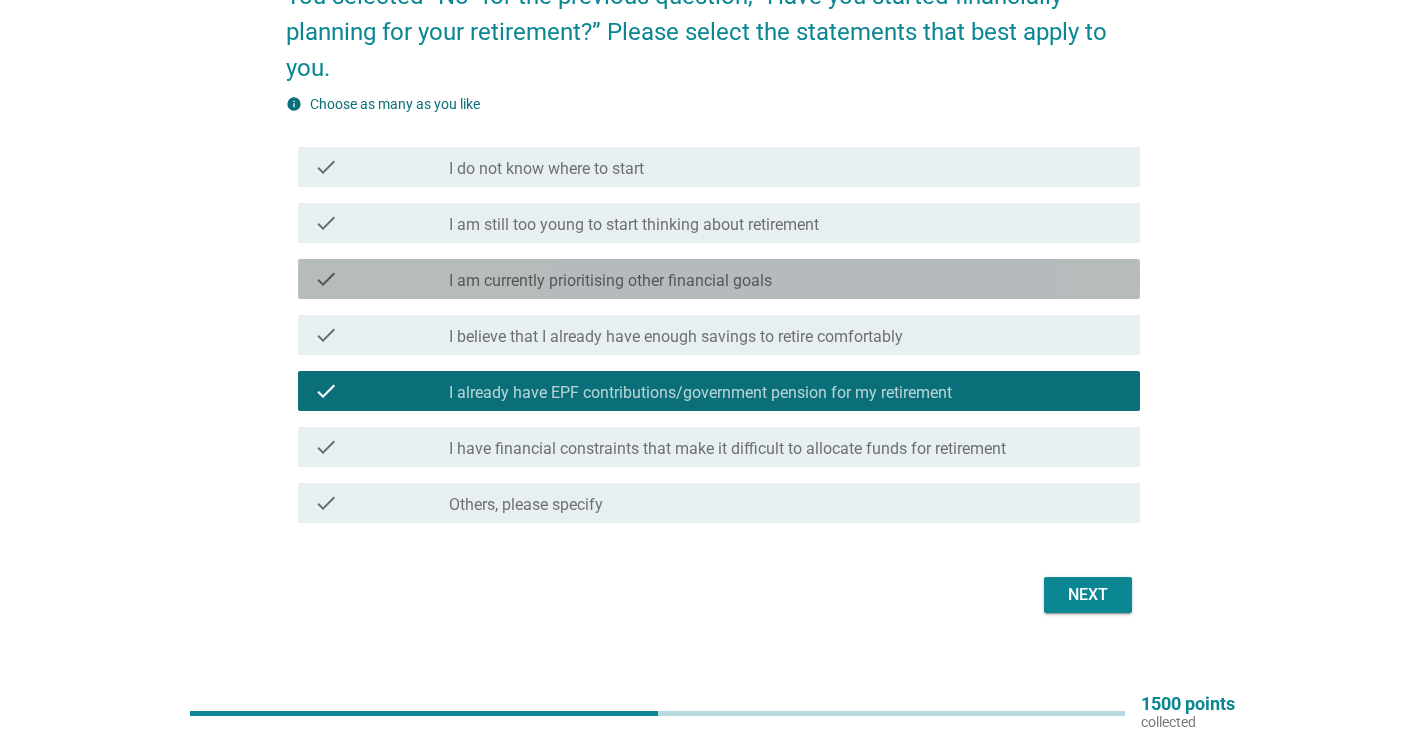 click on "I am currently prioritising other financial goals" at bounding box center [610, 281] 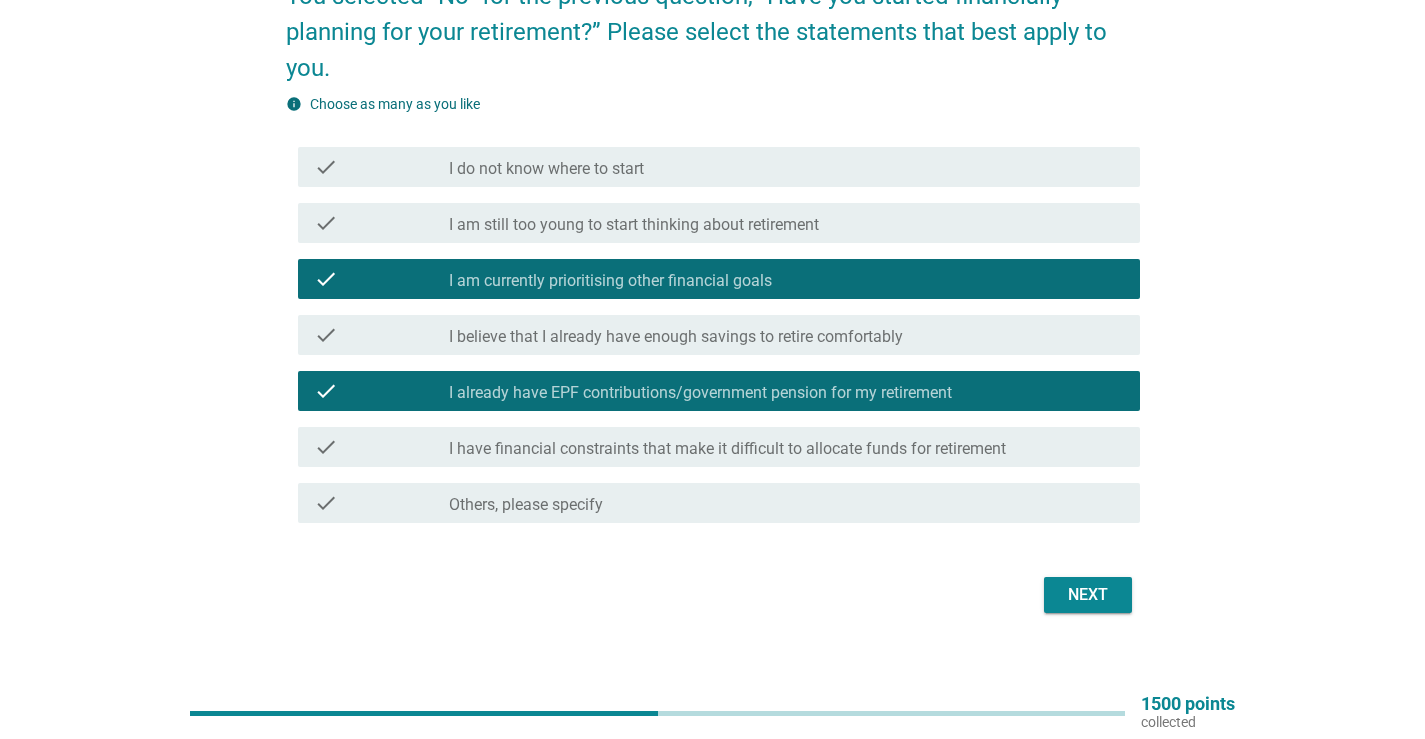 click on "I am still too young to start thinking about retirement" at bounding box center (634, 225) 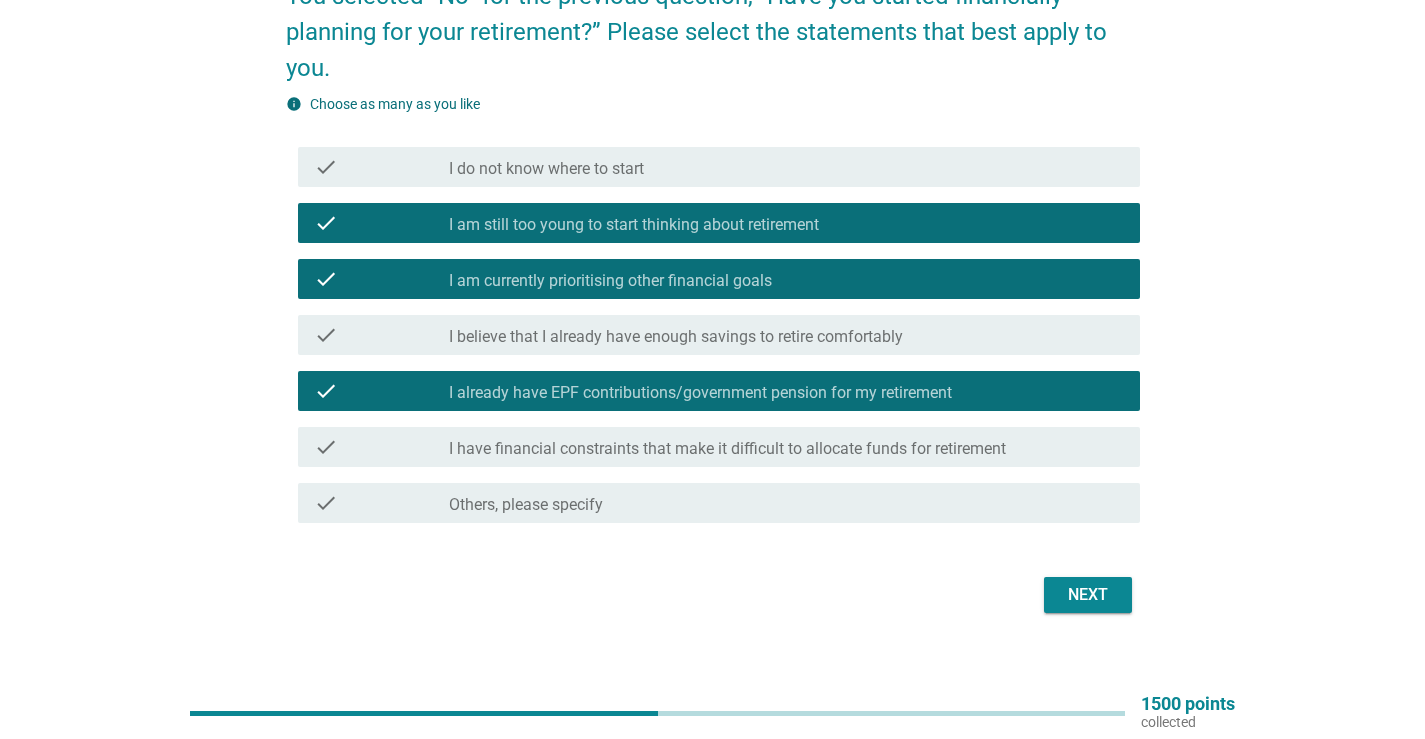 click on "Next" at bounding box center [1088, 595] 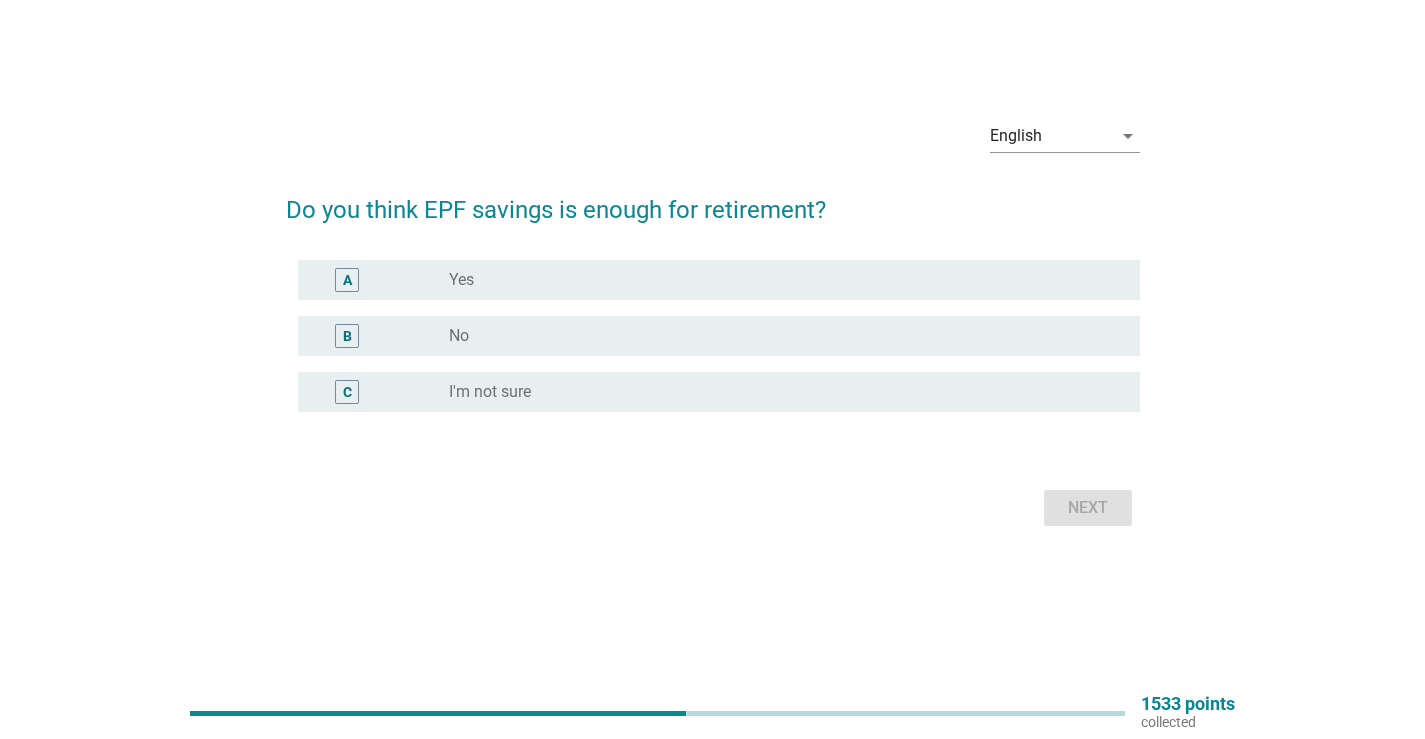 scroll, scrollTop: 0, scrollLeft: 0, axis: both 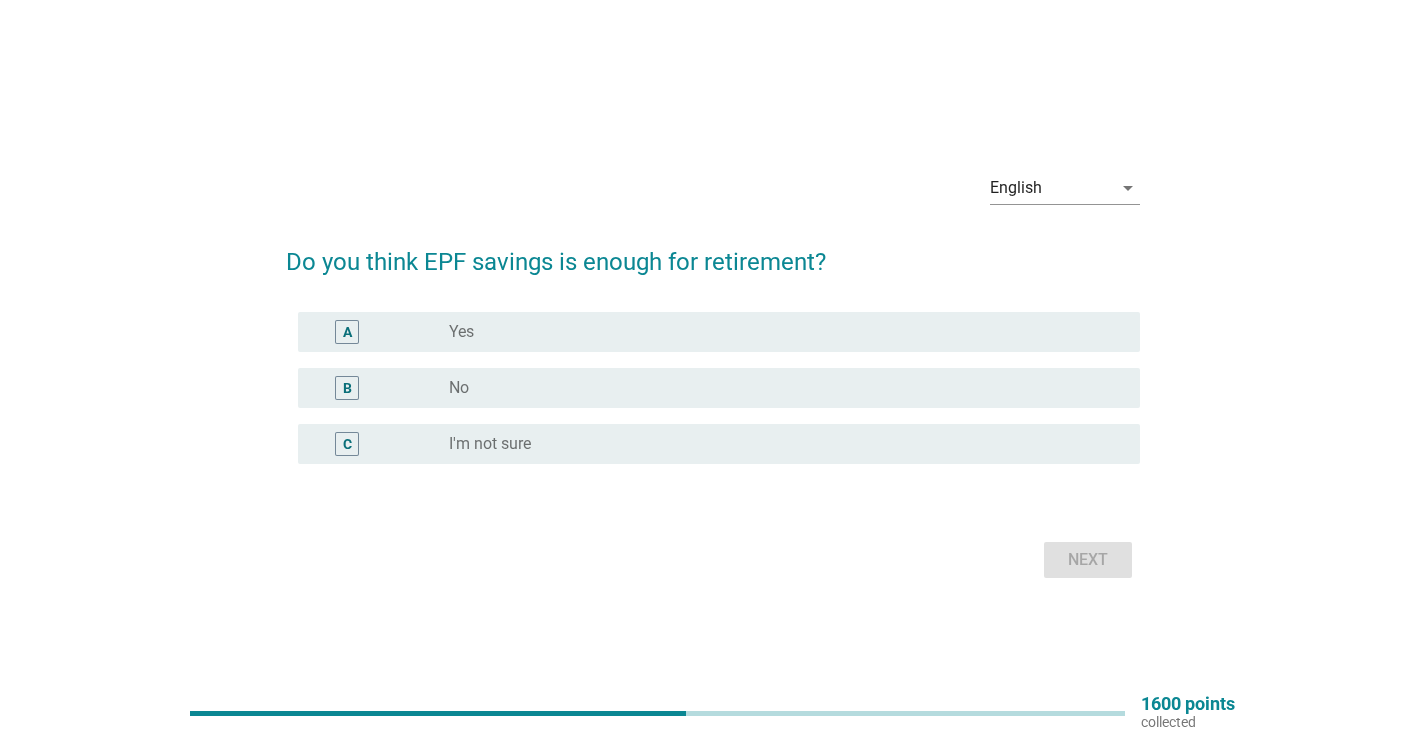 click on "radio_button_unchecked I'm not sure" at bounding box center [778, 444] 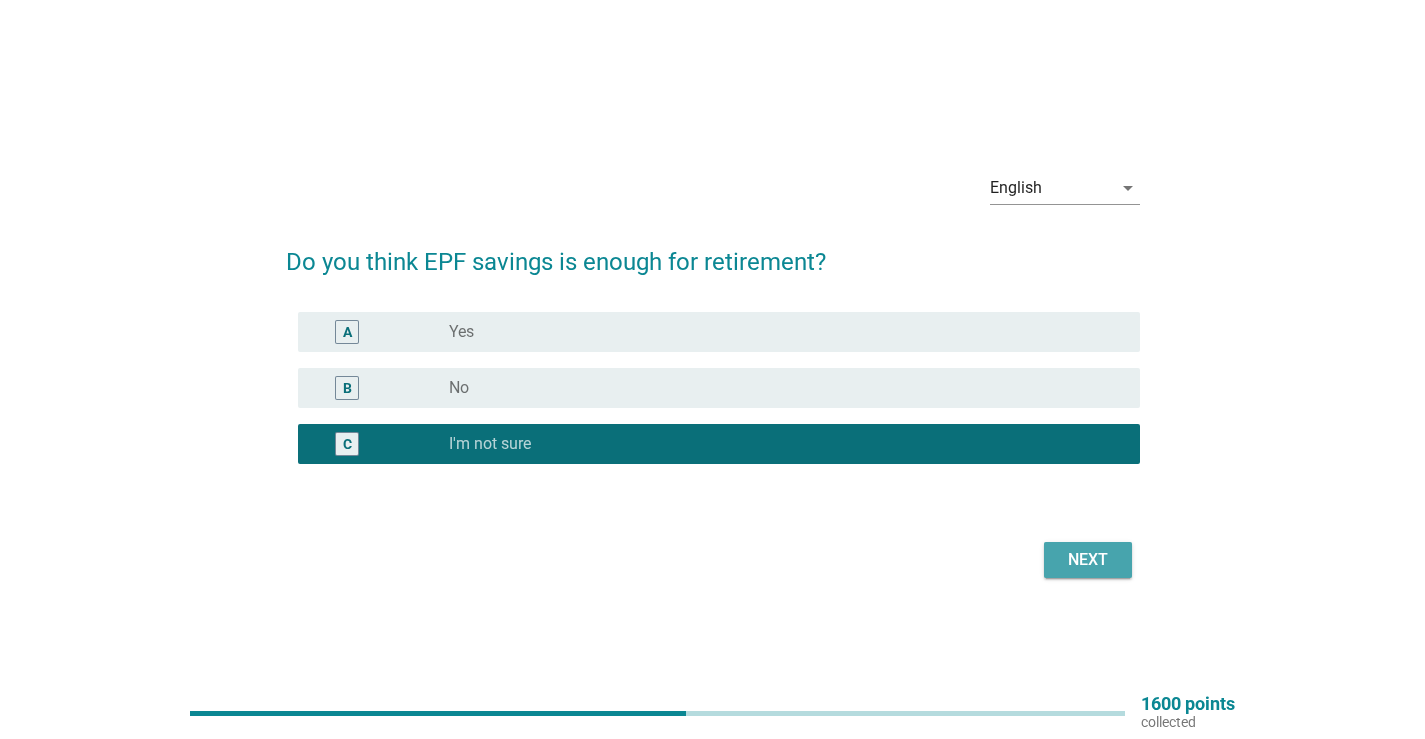 click on "Next" at bounding box center [1088, 560] 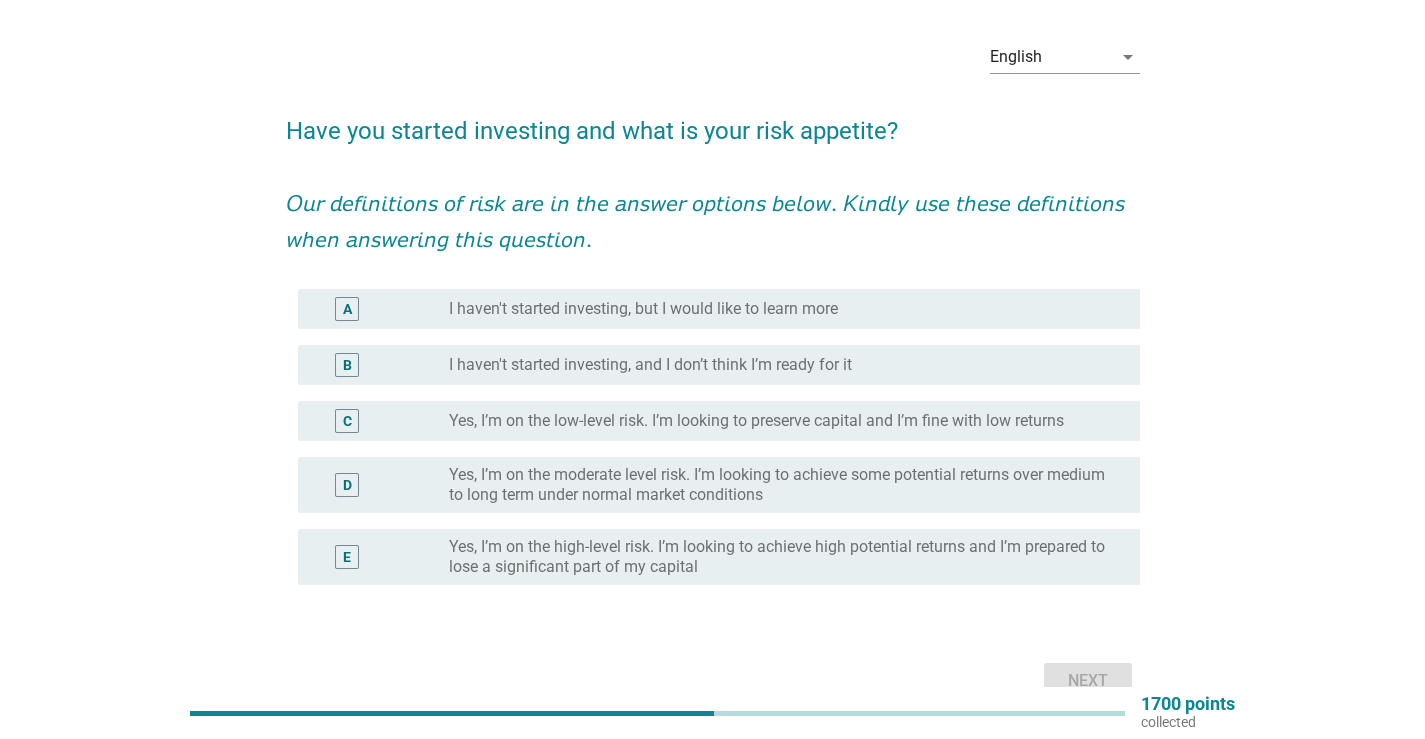 scroll, scrollTop: 100, scrollLeft: 0, axis: vertical 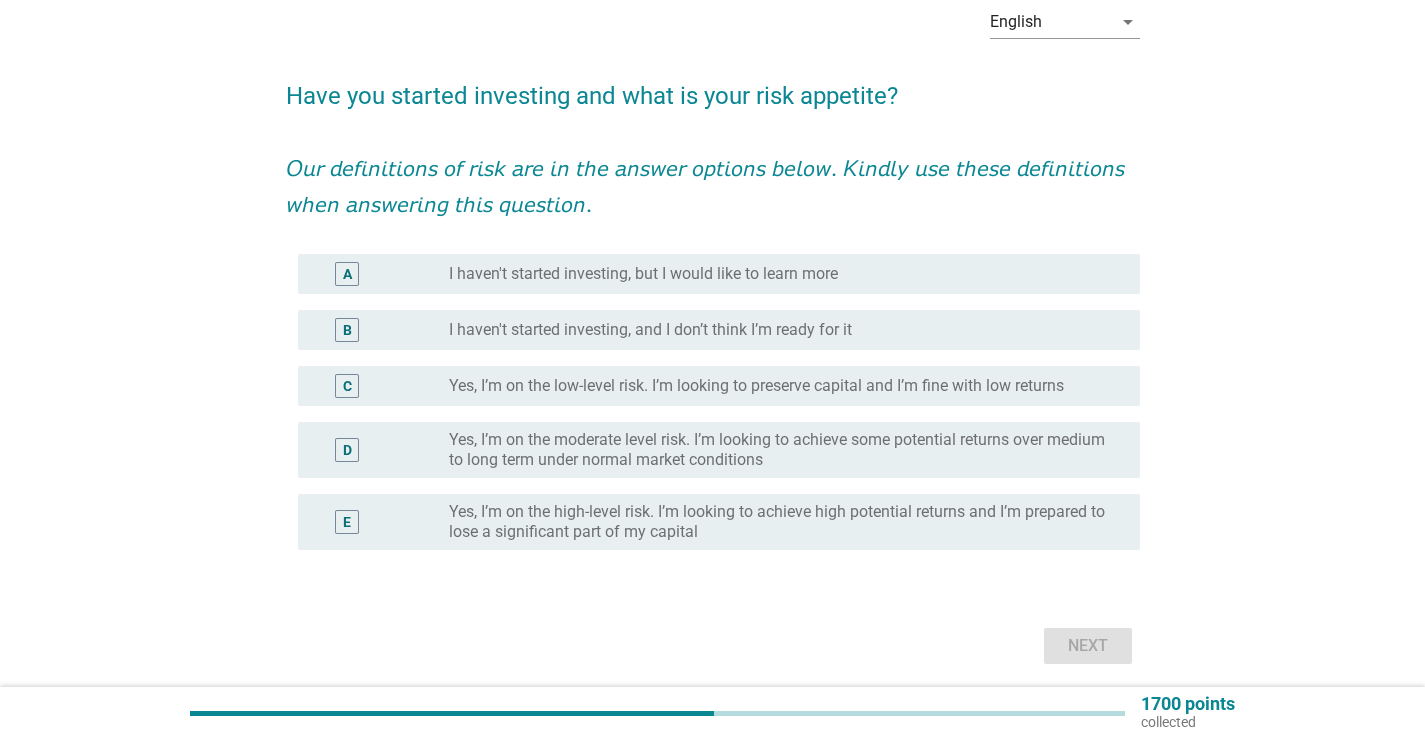 click on "radio_button_unchecked I haven't started investing, but I would like to learn more" at bounding box center [786, 274] 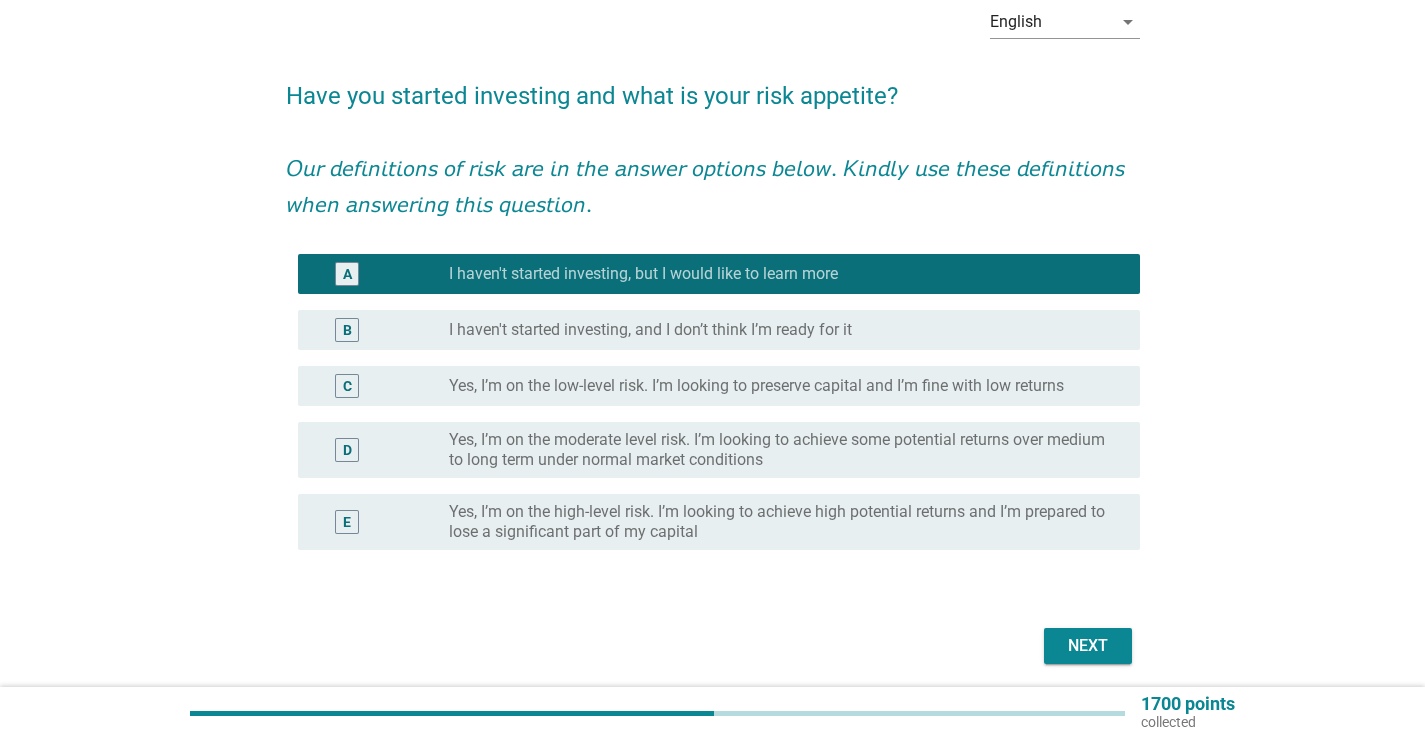 click on "Next" at bounding box center [1088, 646] 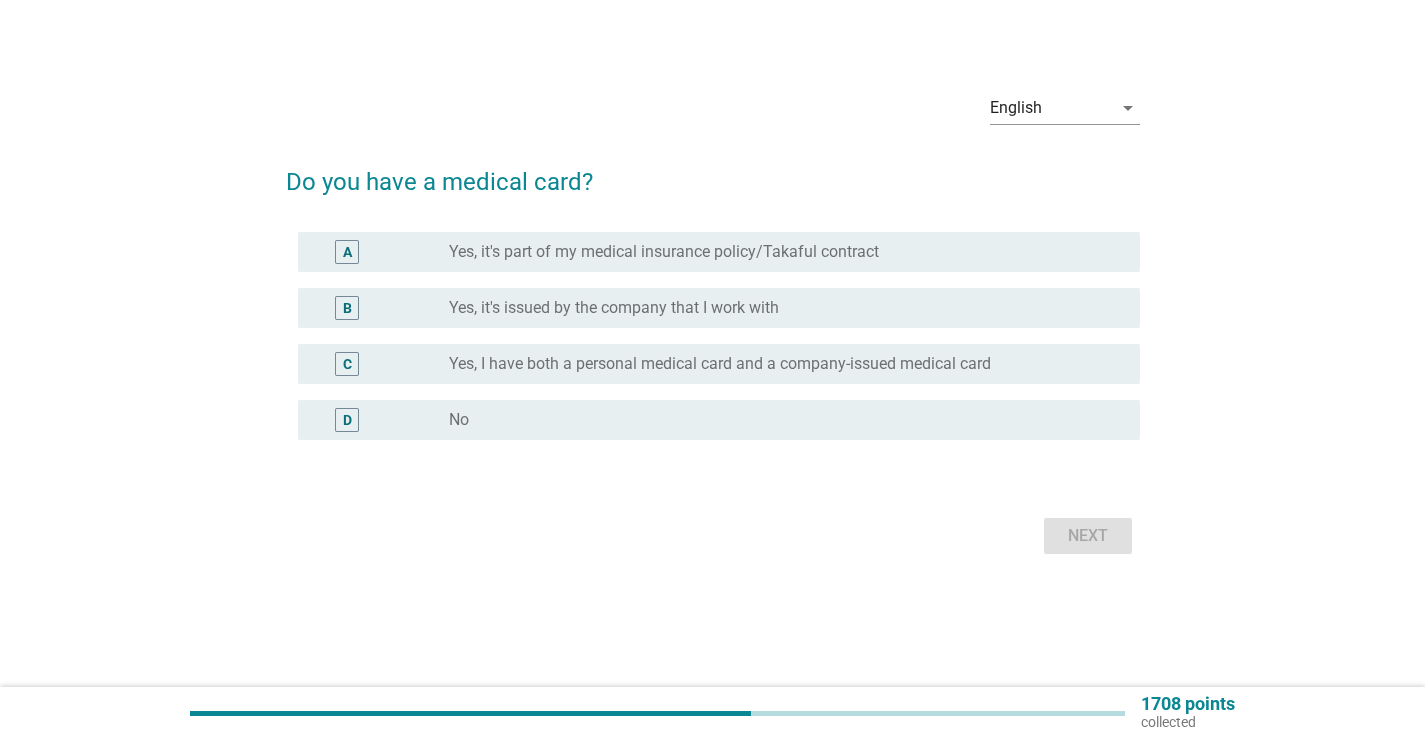scroll, scrollTop: 0, scrollLeft: 0, axis: both 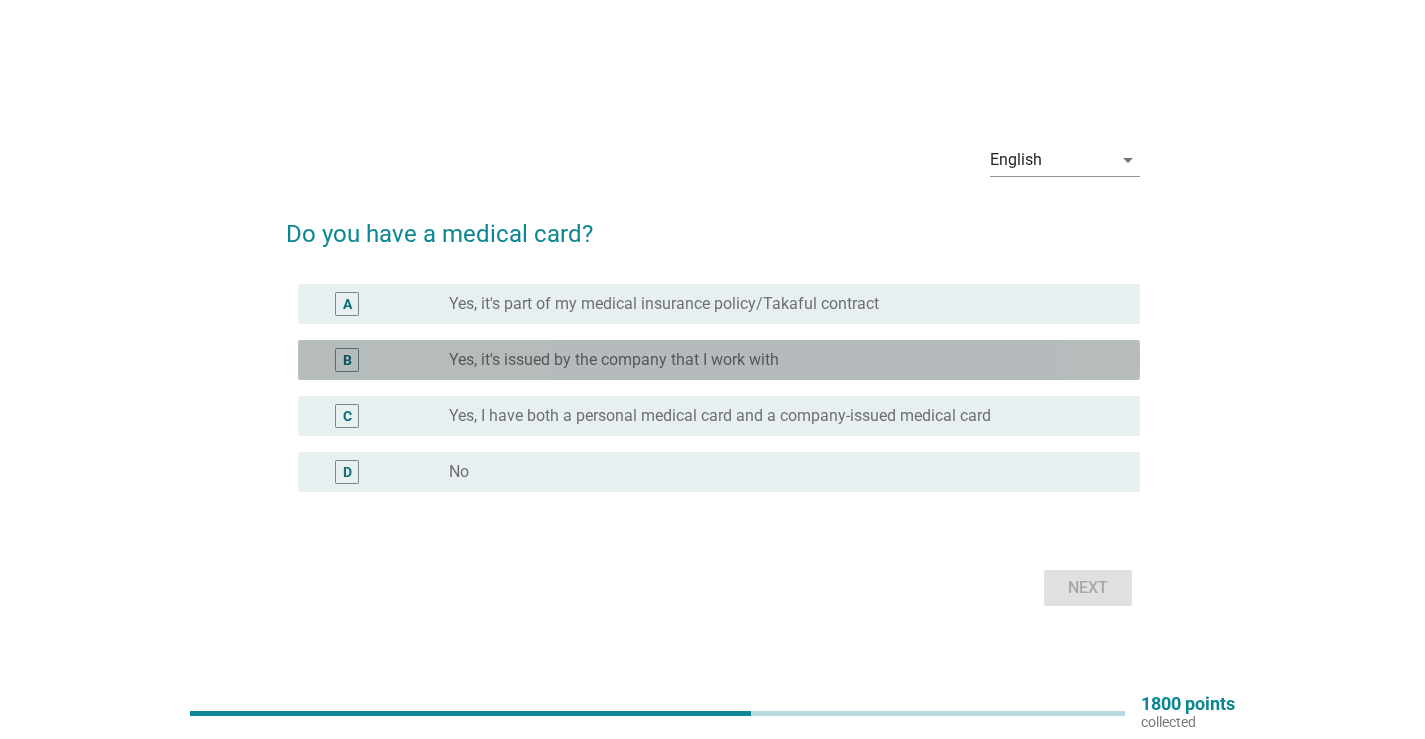 click on "Yes, it's issued by the company that I work with" at bounding box center (614, 360) 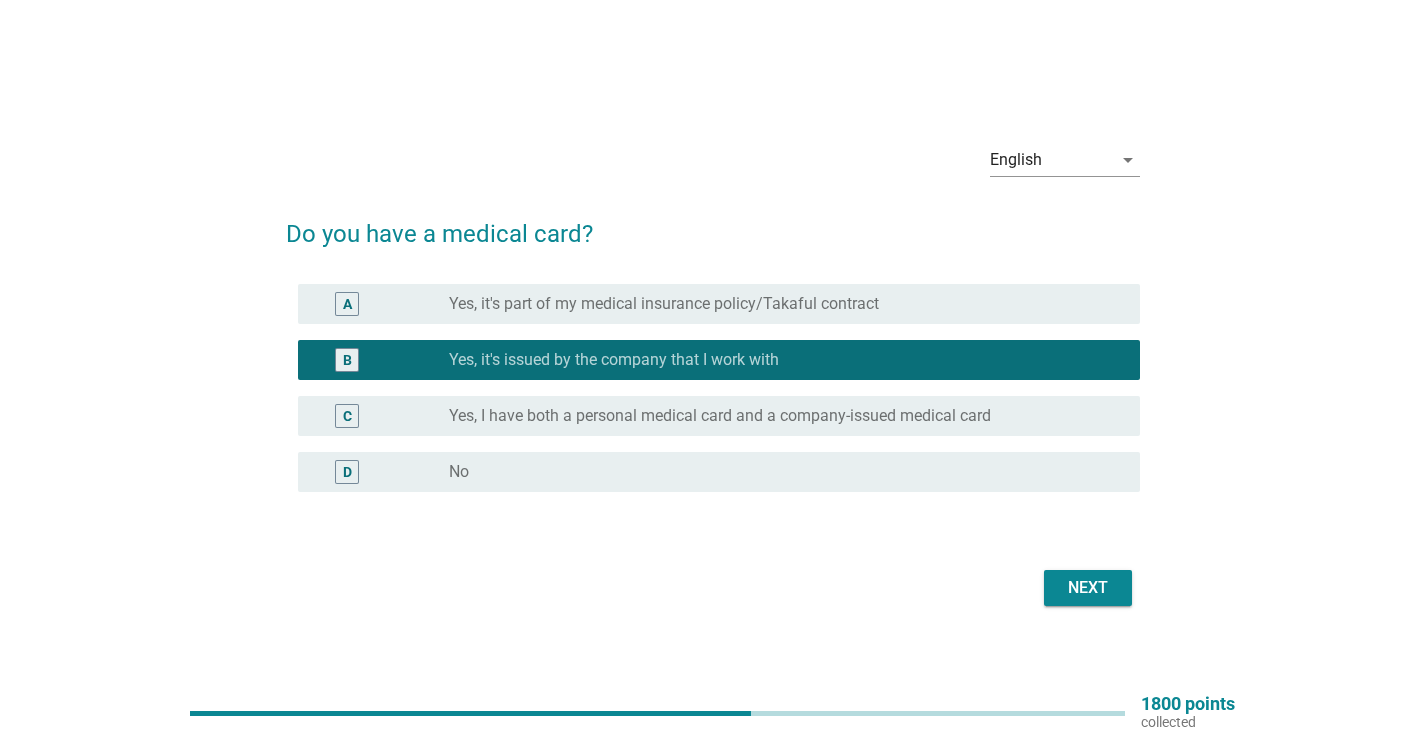 click on "Next" at bounding box center (1088, 588) 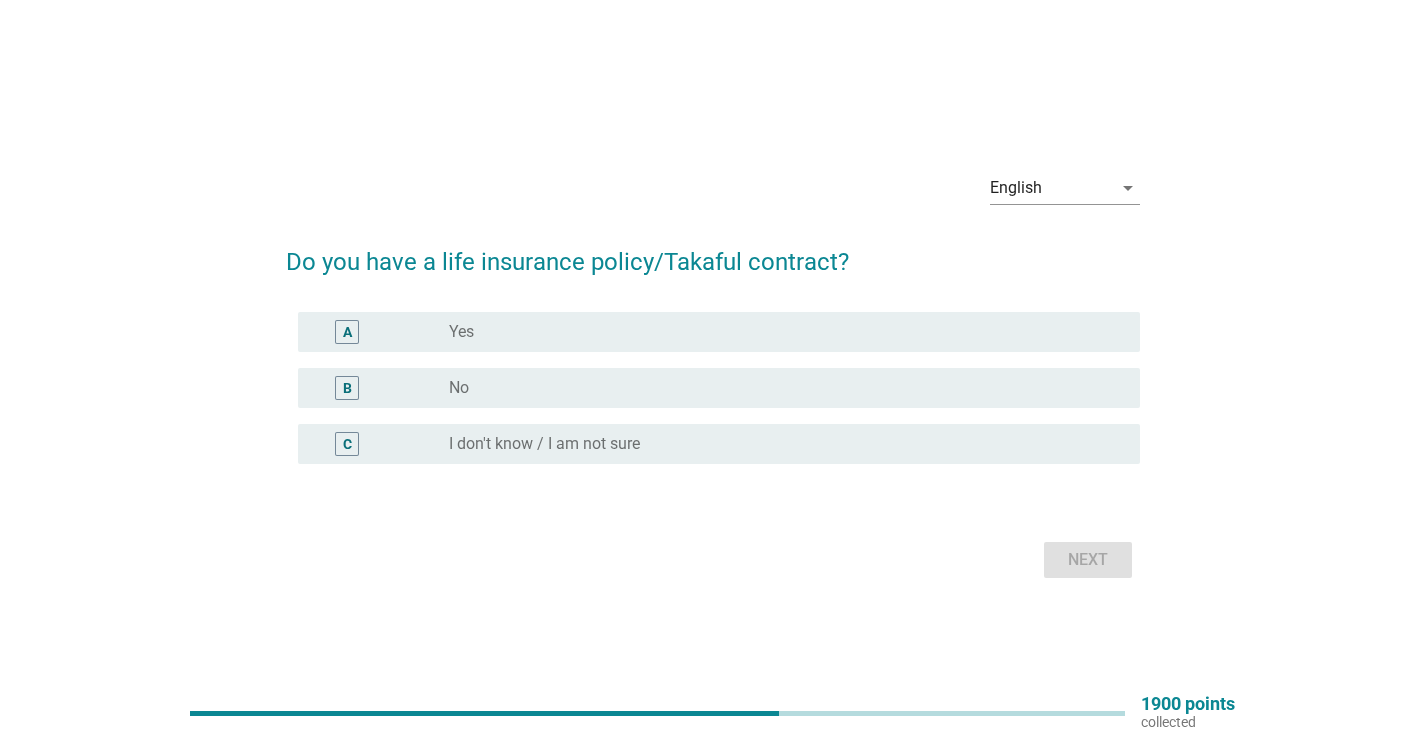 click on "radio_button_unchecked Yes" at bounding box center (778, 332) 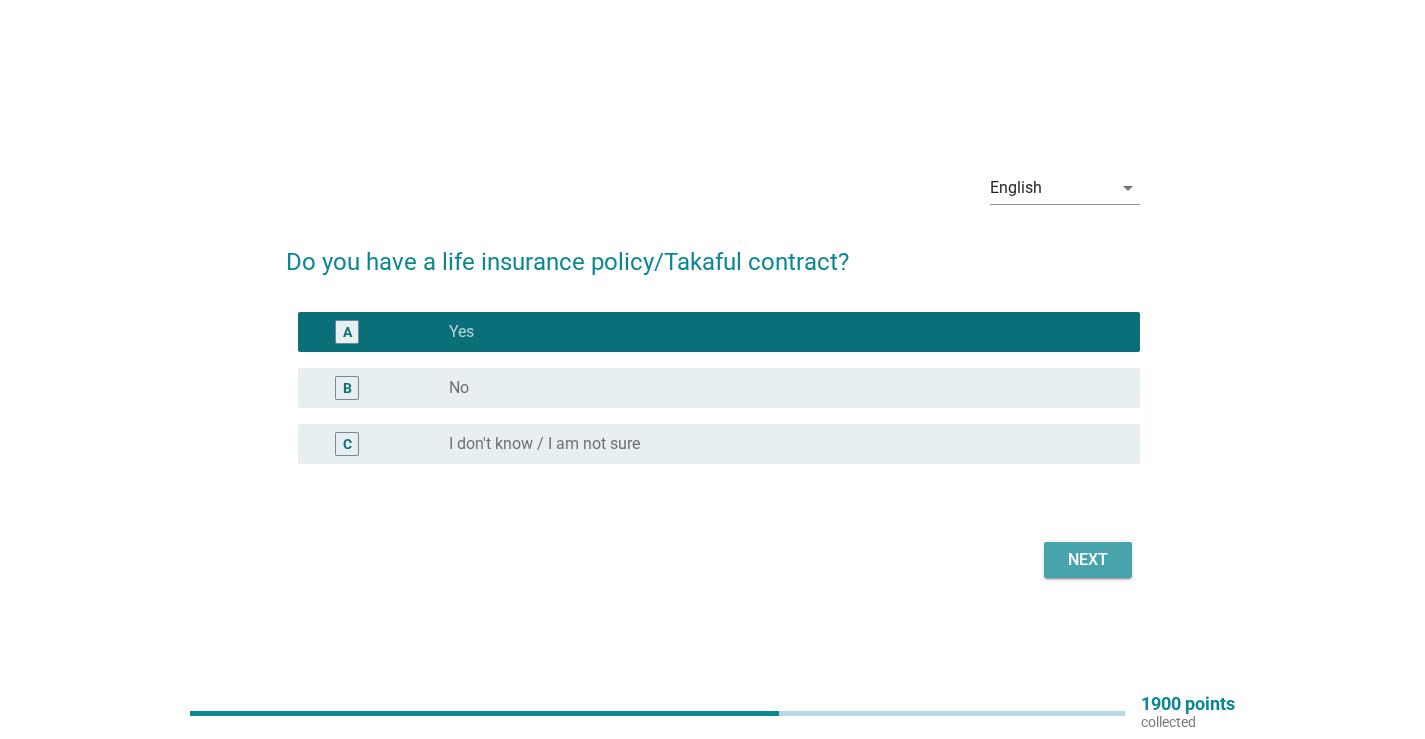 click on "Next" at bounding box center [1088, 560] 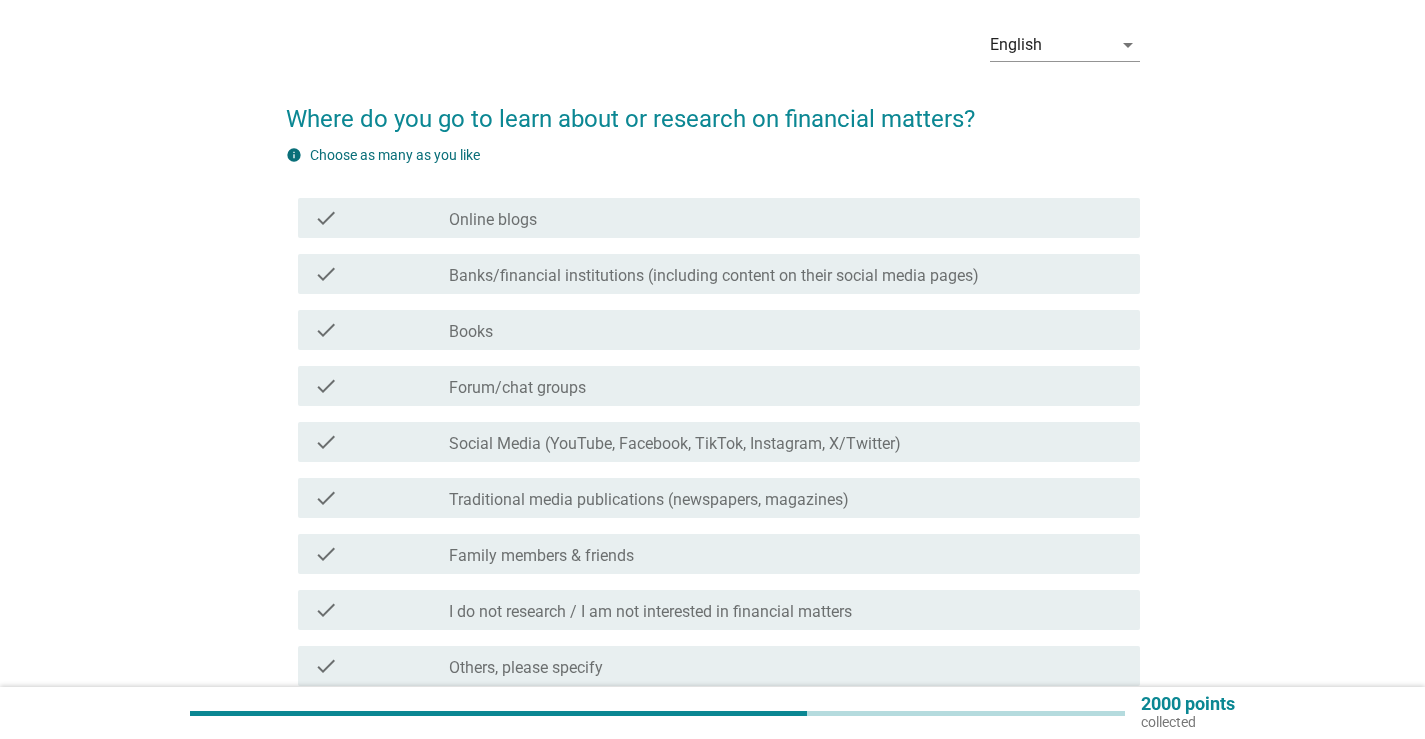 scroll, scrollTop: 100, scrollLeft: 0, axis: vertical 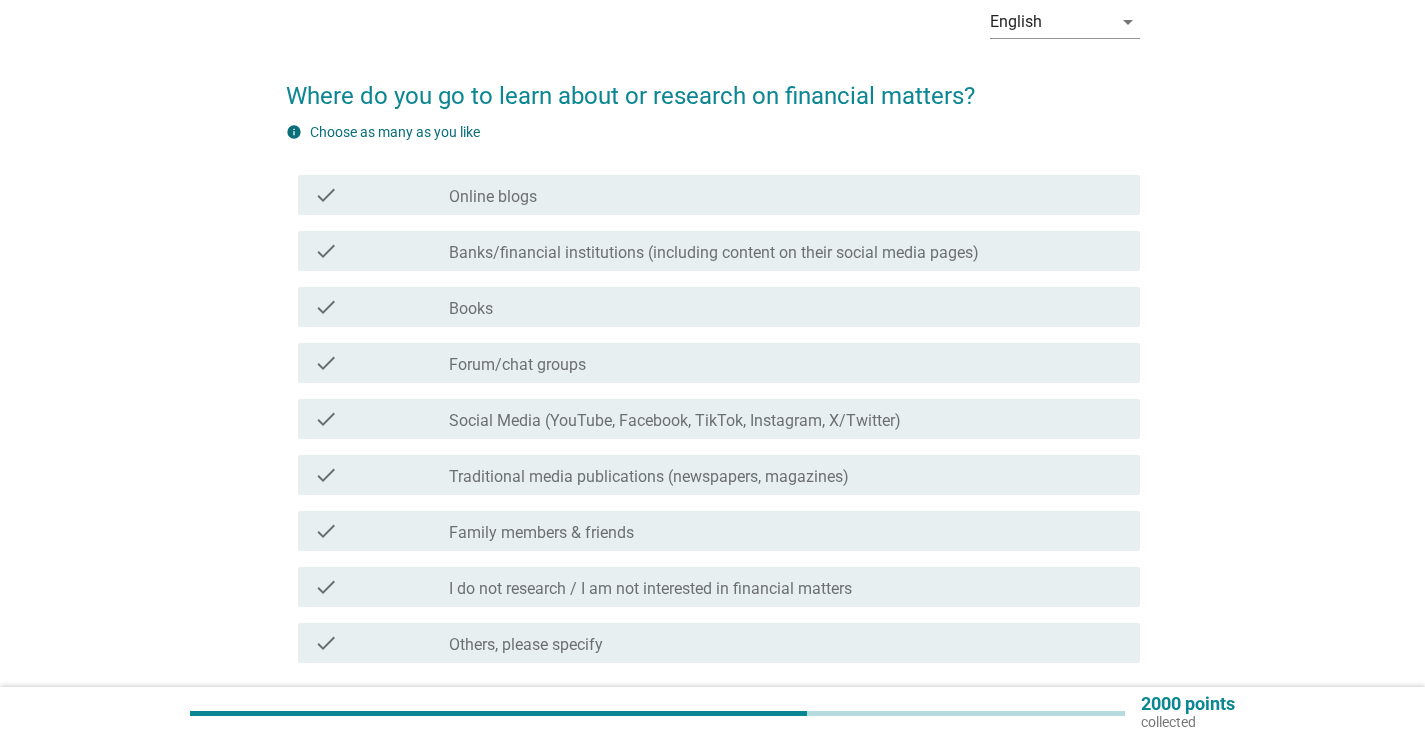 click on "check_box_outline_blank Online blogs" at bounding box center (786, 195) 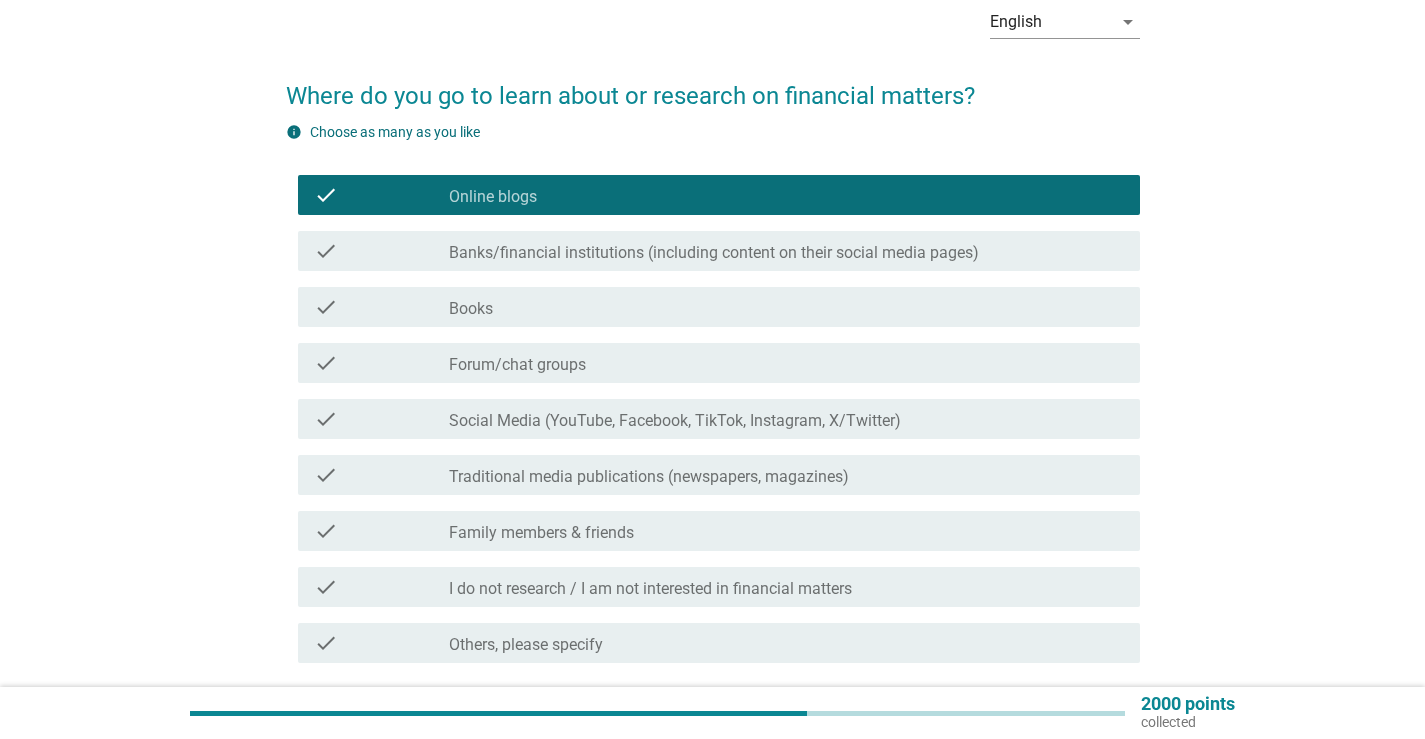 click on "Banks/financial institutions (including content on their social media pages)" at bounding box center [714, 253] 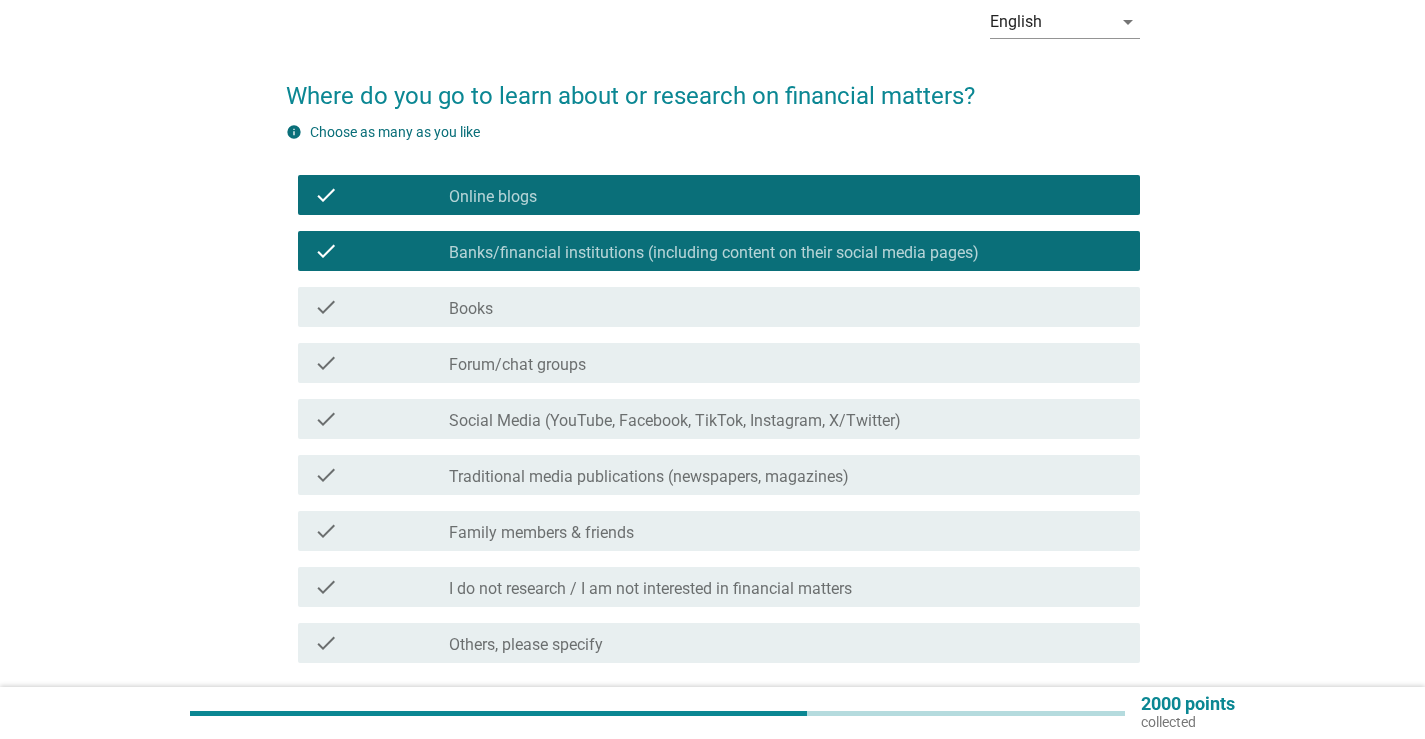 click on "Social Media (YouTube, Facebook, TikTok, Instagram, X/Twitter)" at bounding box center [675, 421] 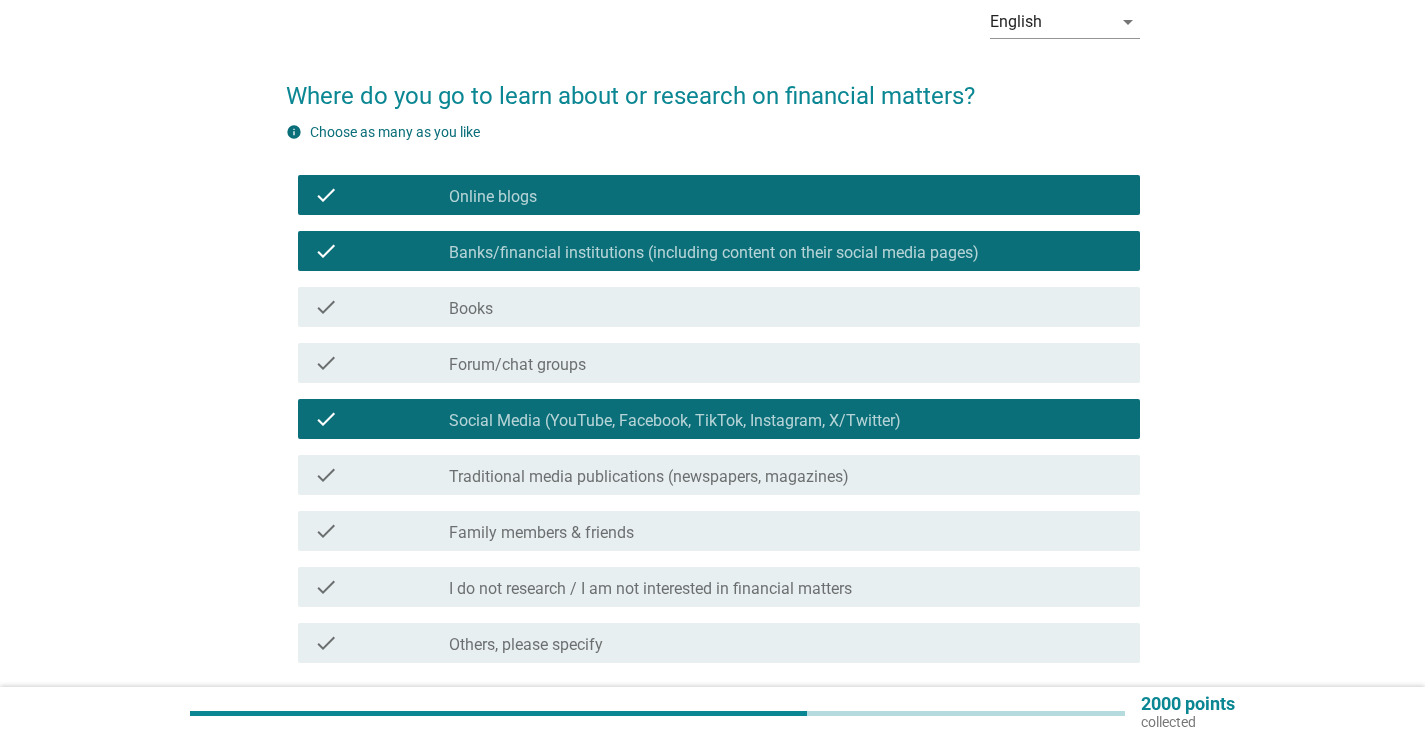 click on "check_box_outline_blank Forum/chat groups" at bounding box center [786, 363] 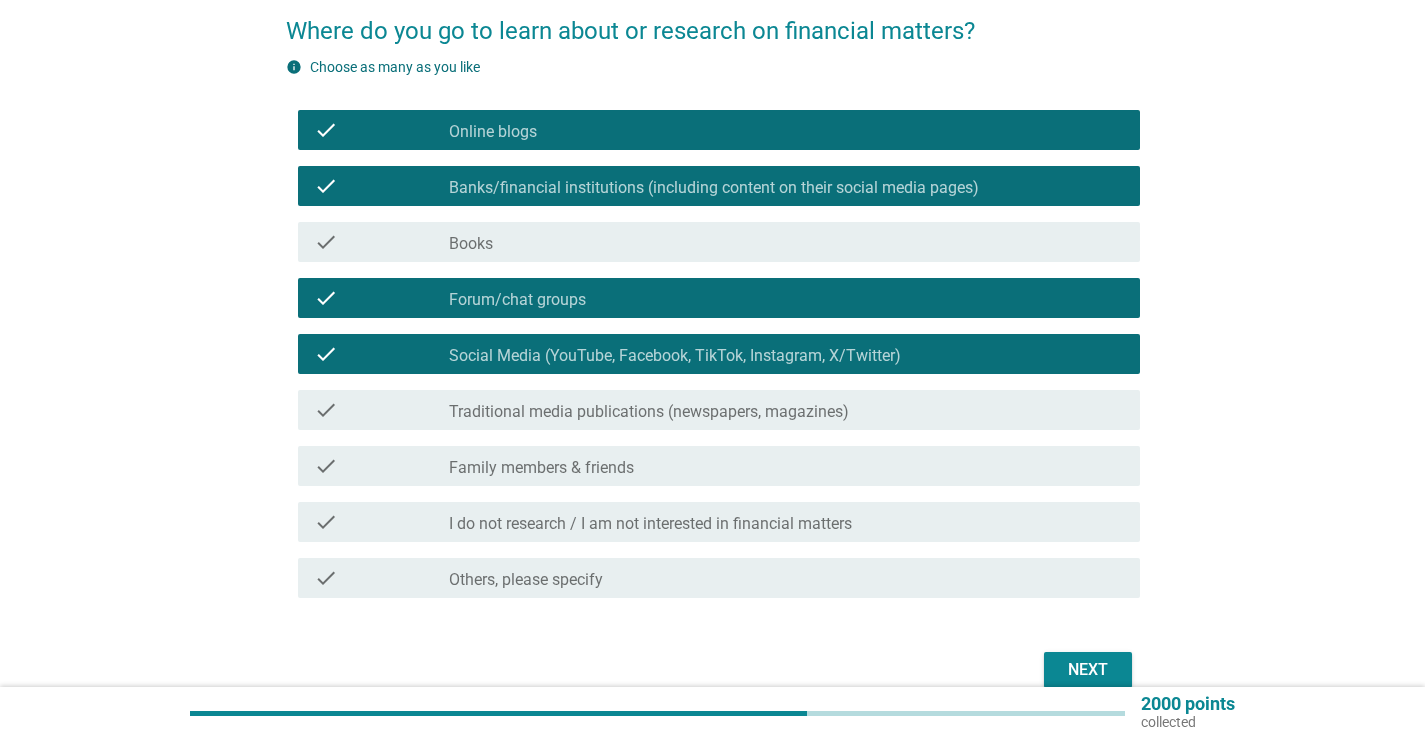 scroll, scrollTop: 200, scrollLeft: 0, axis: vertical 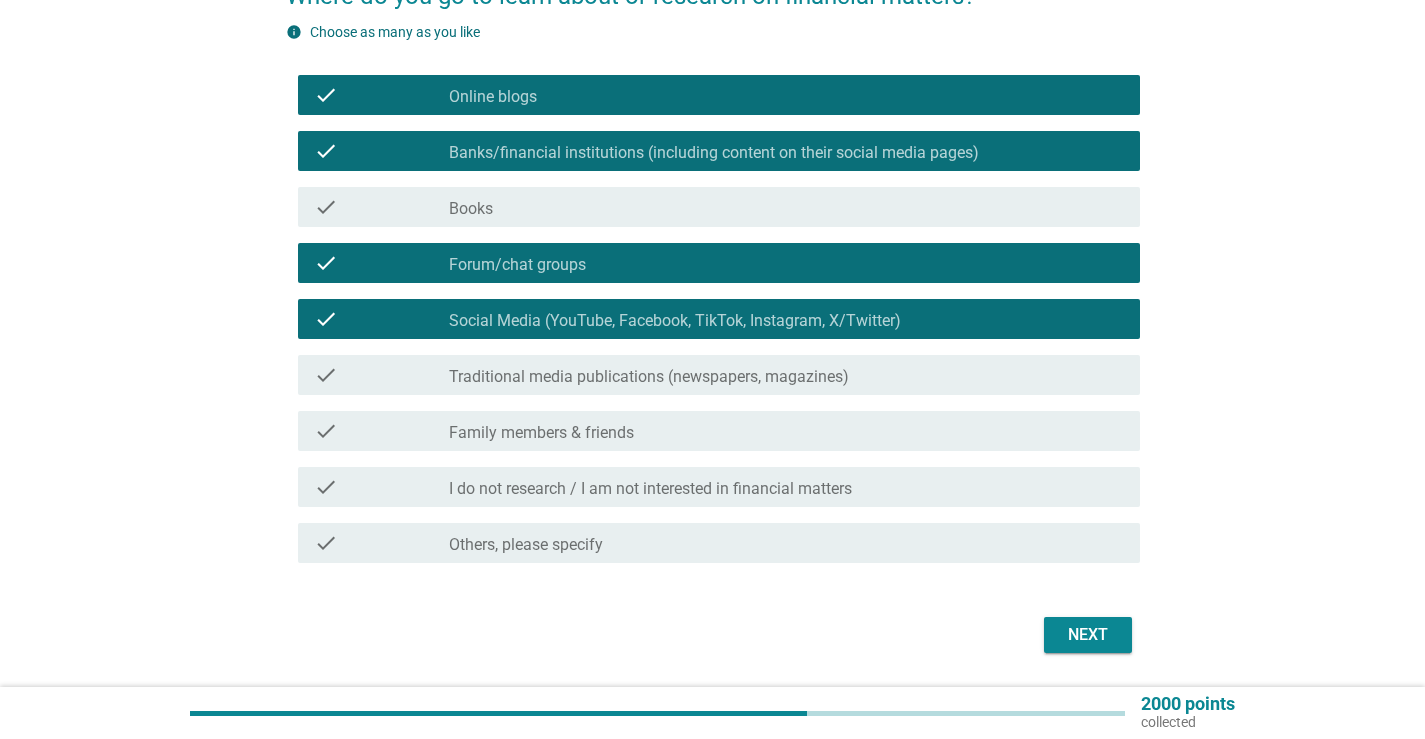 click on "check     check_box_outline_blank Family members & friends" at bounding box center (719, 431) 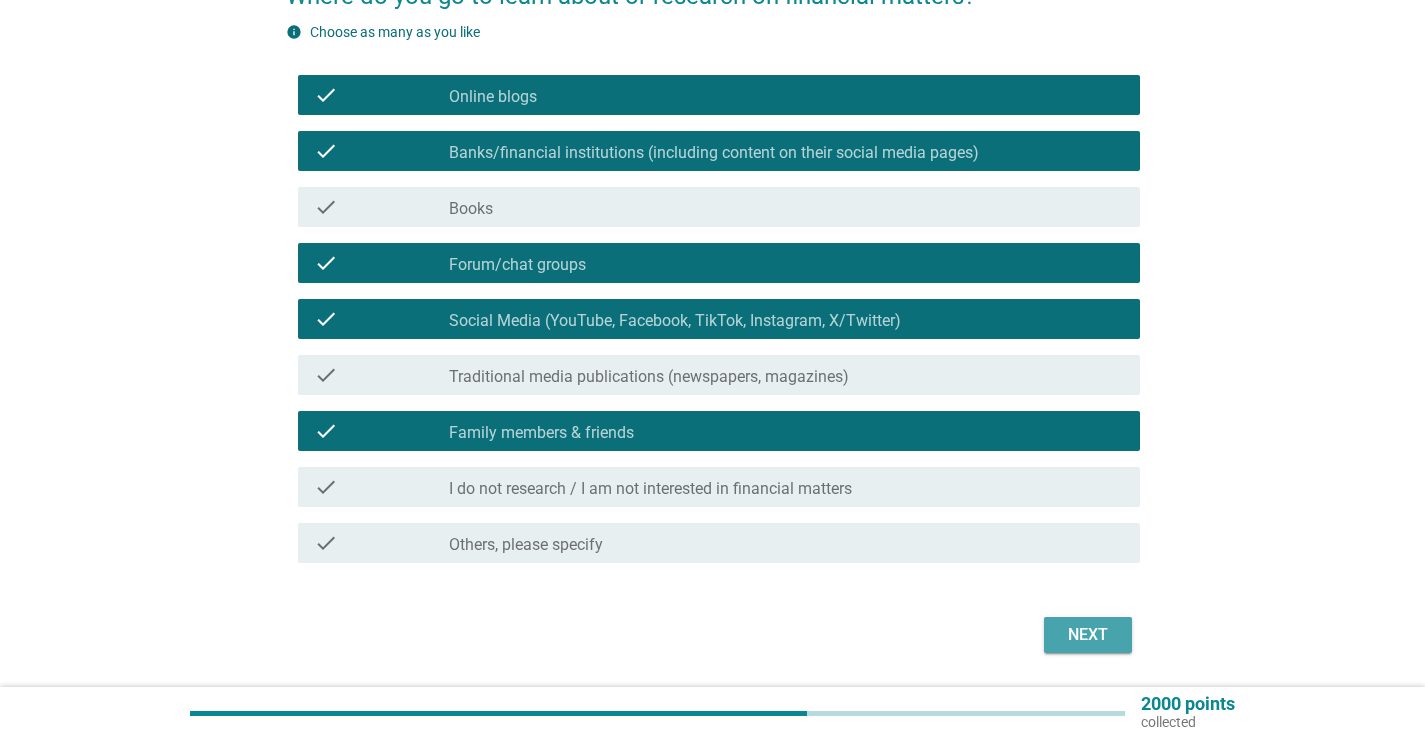 click on "Next" at bounding box center [1088, 635] 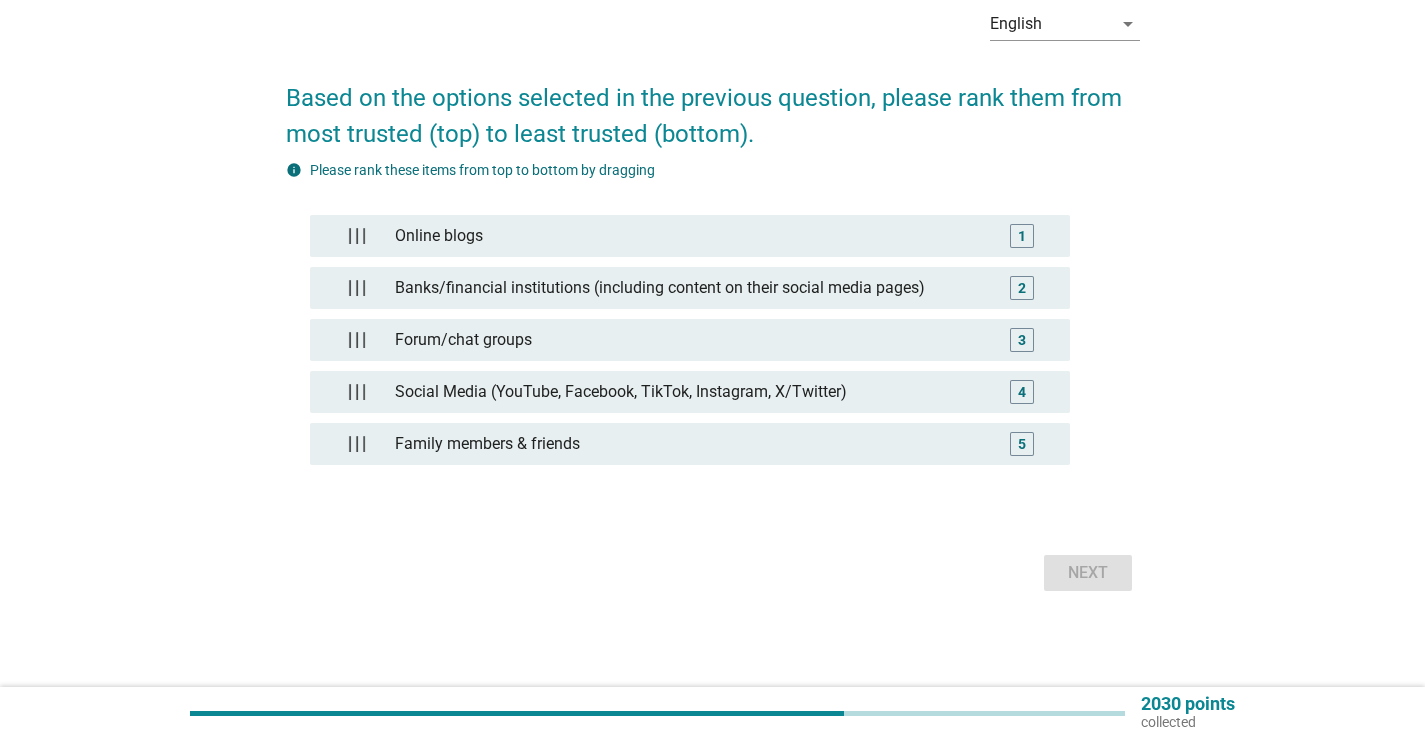 scroll, scrollTop: 0, scrollLeft: 0, axis: both 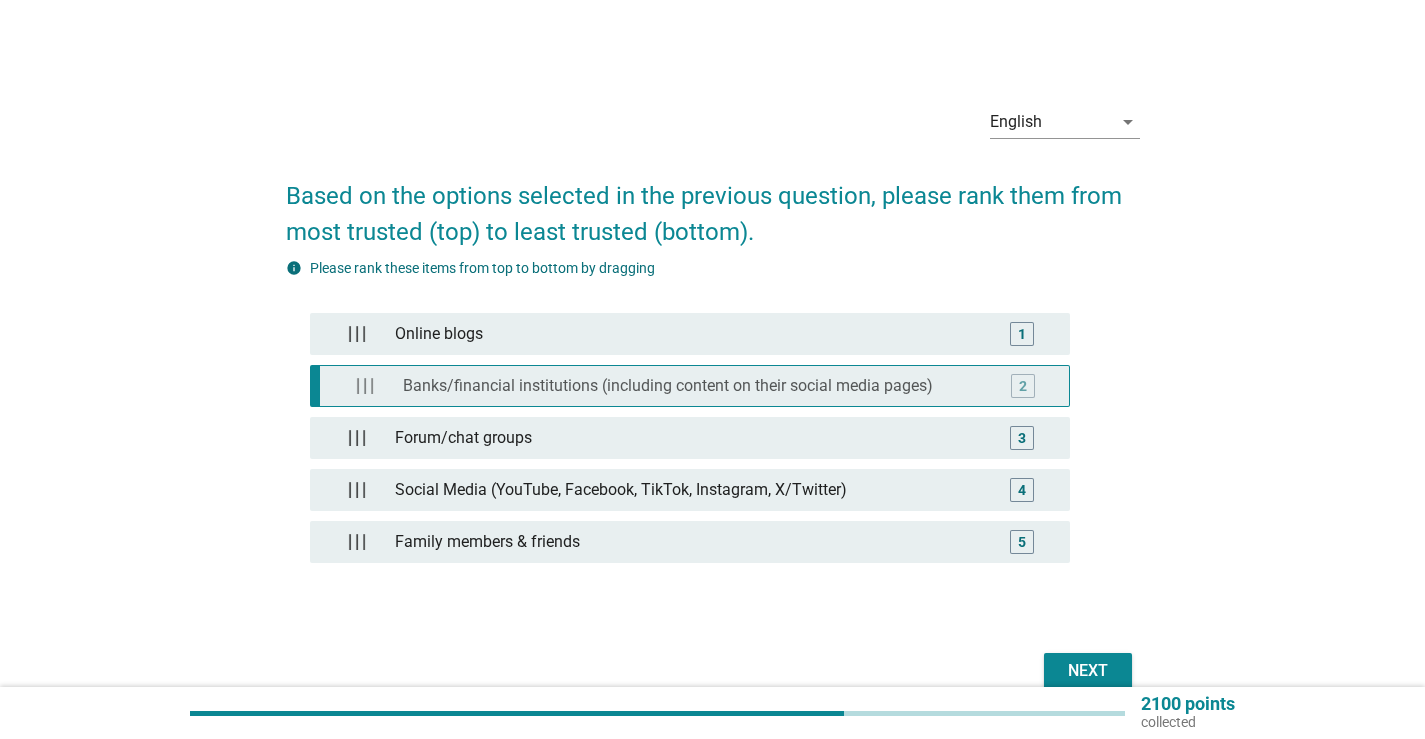 type 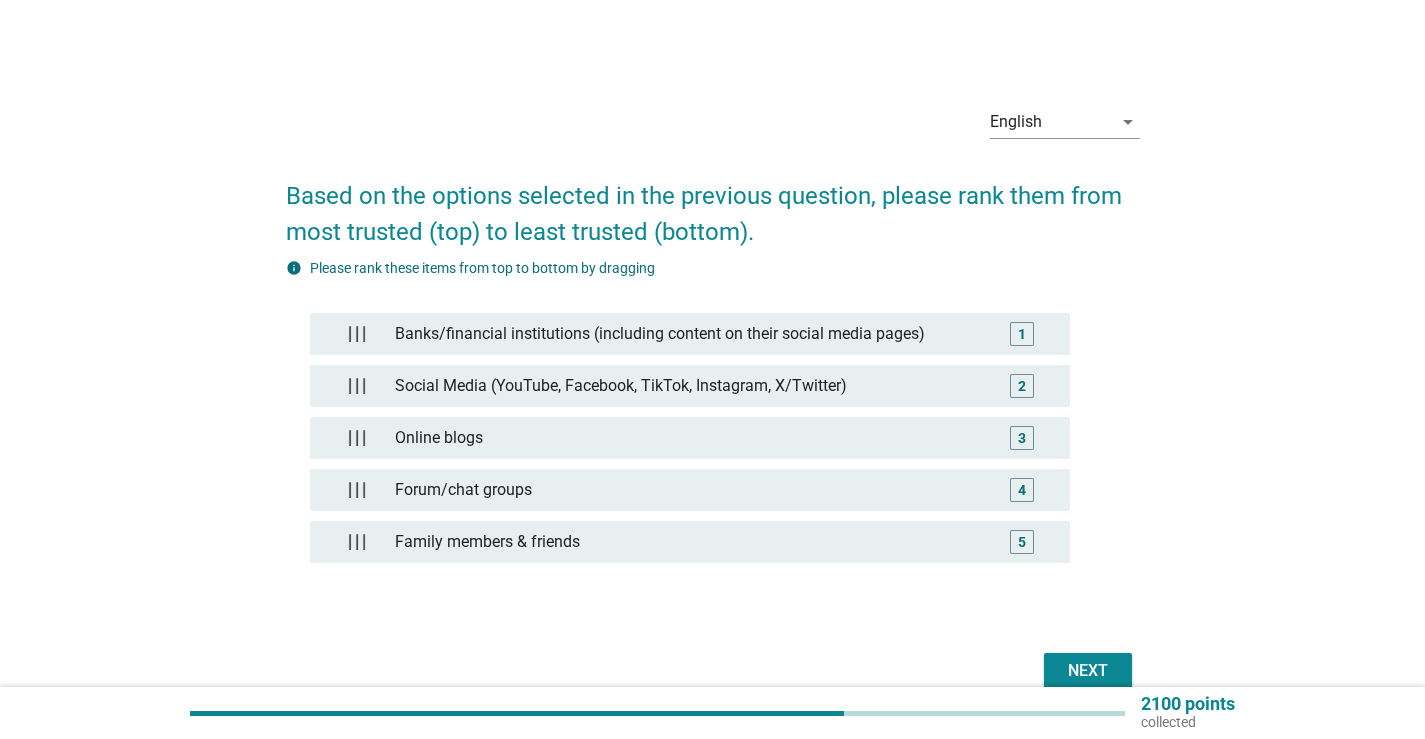 click on "Next" at bounding box center [1088, 671] 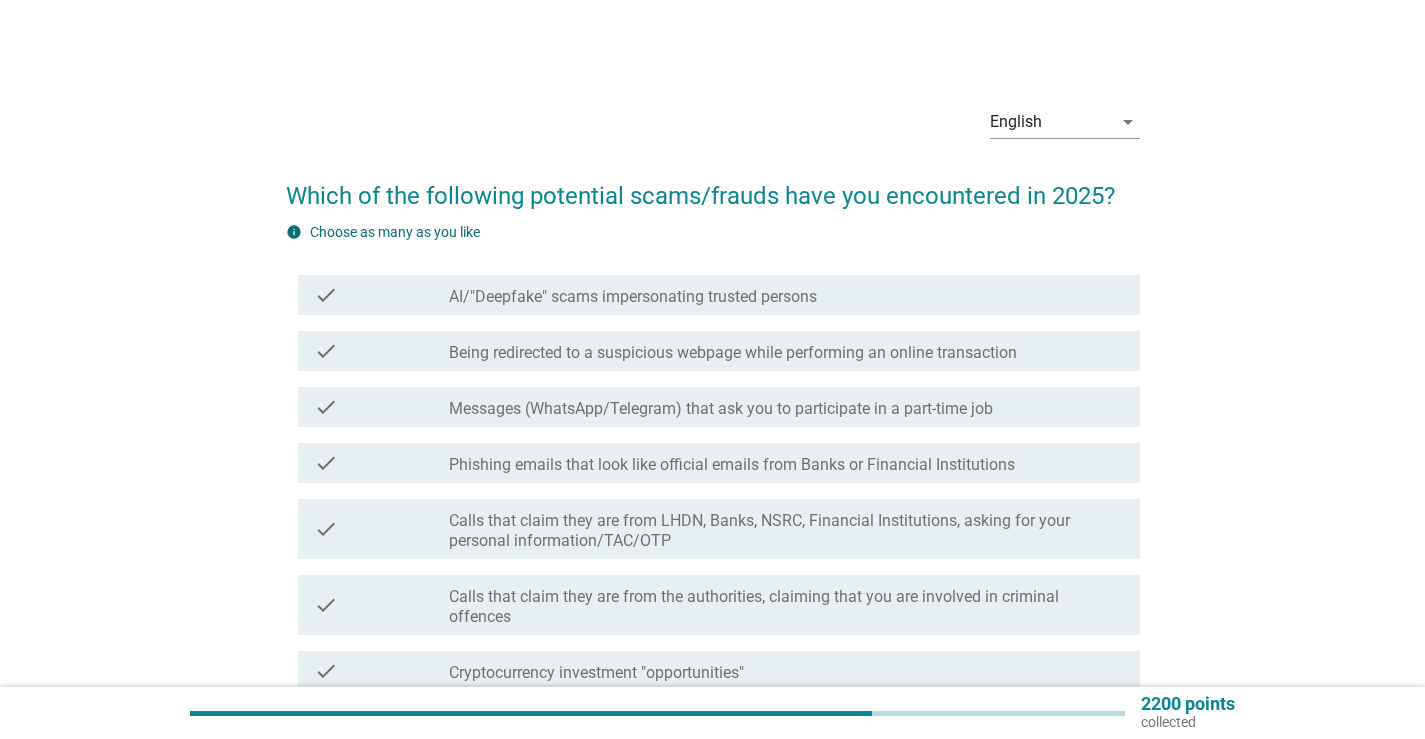 scroll, scrollTop: 100, scrollLeft: 0, axis: vertical 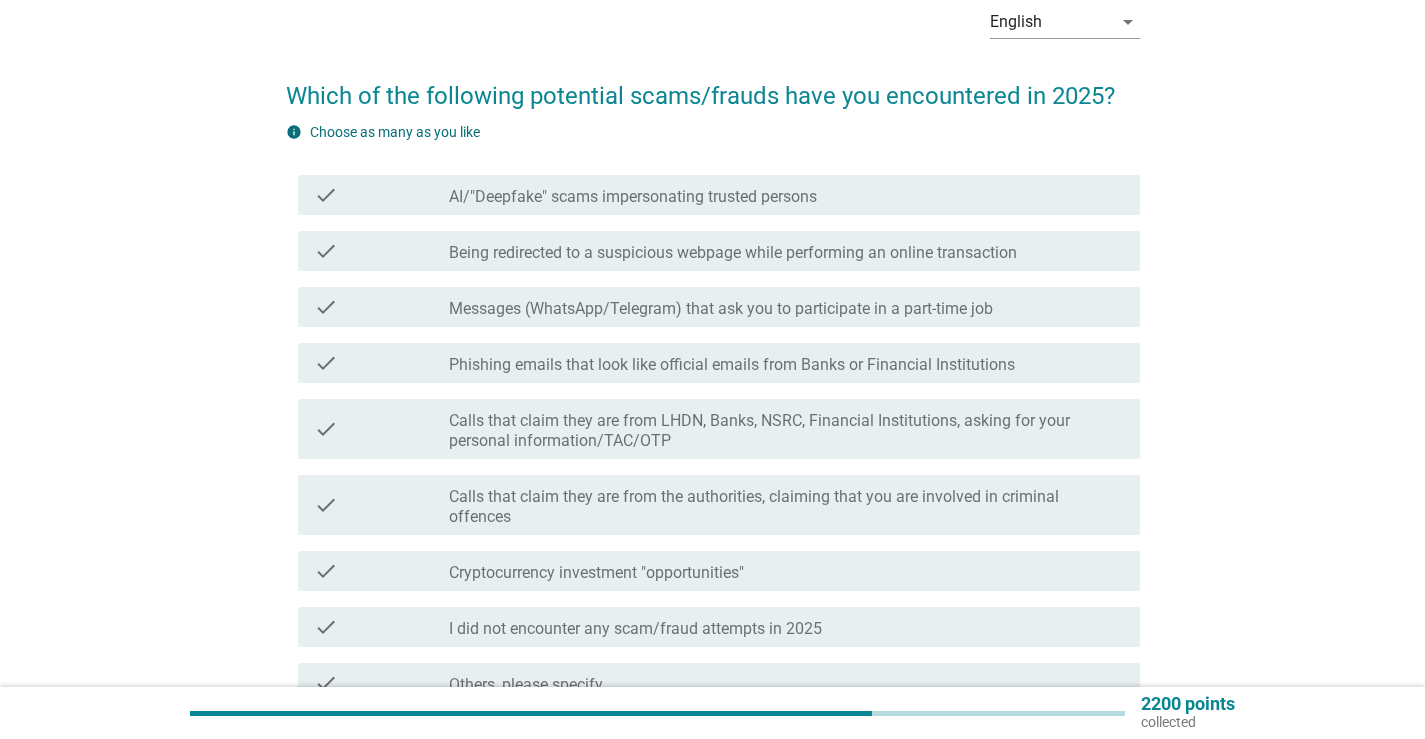click on "Calls that claim they are from LHDN, Banks, NSRC, Financial Institutions, asking for your personal information/TAC/OTP" at bounding box center (786, 431) 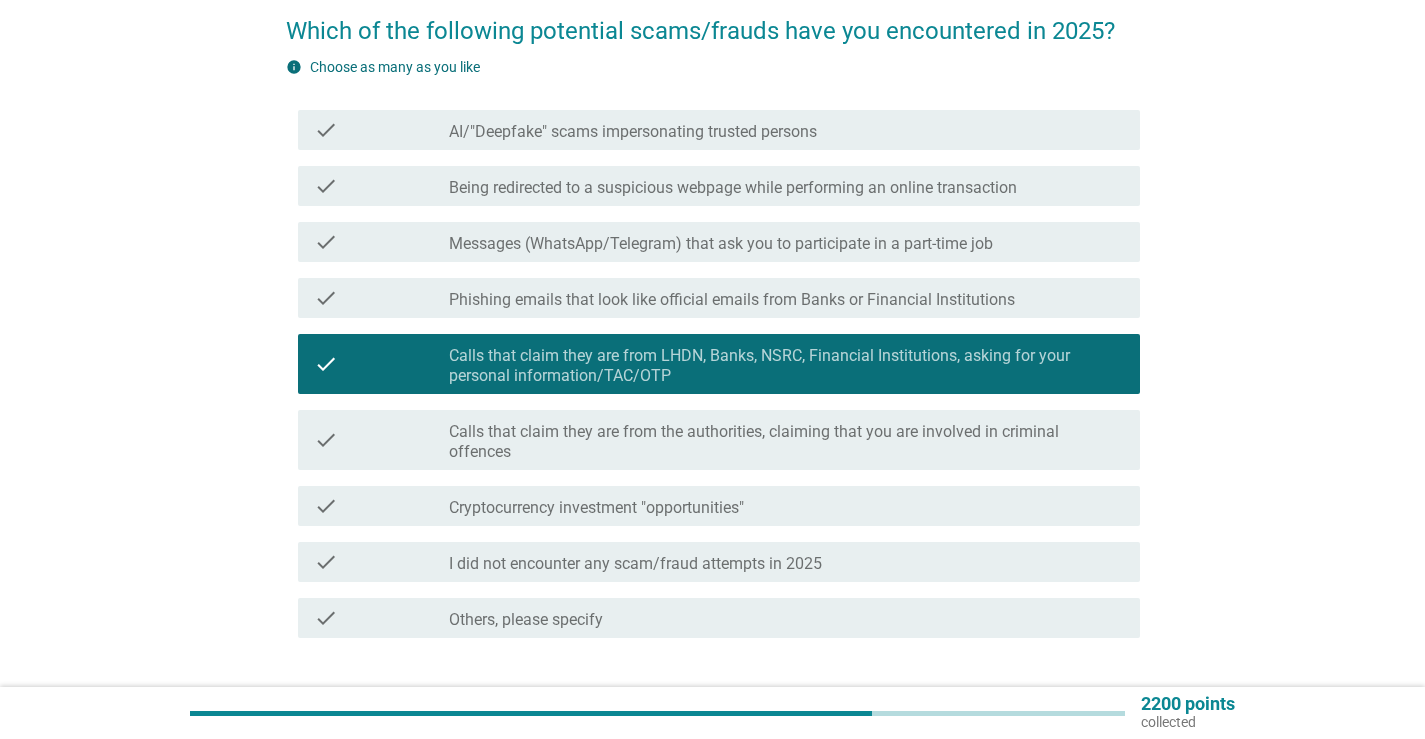 scroll, scrollTop: 200, scrollLeft: 0, axis: vertical 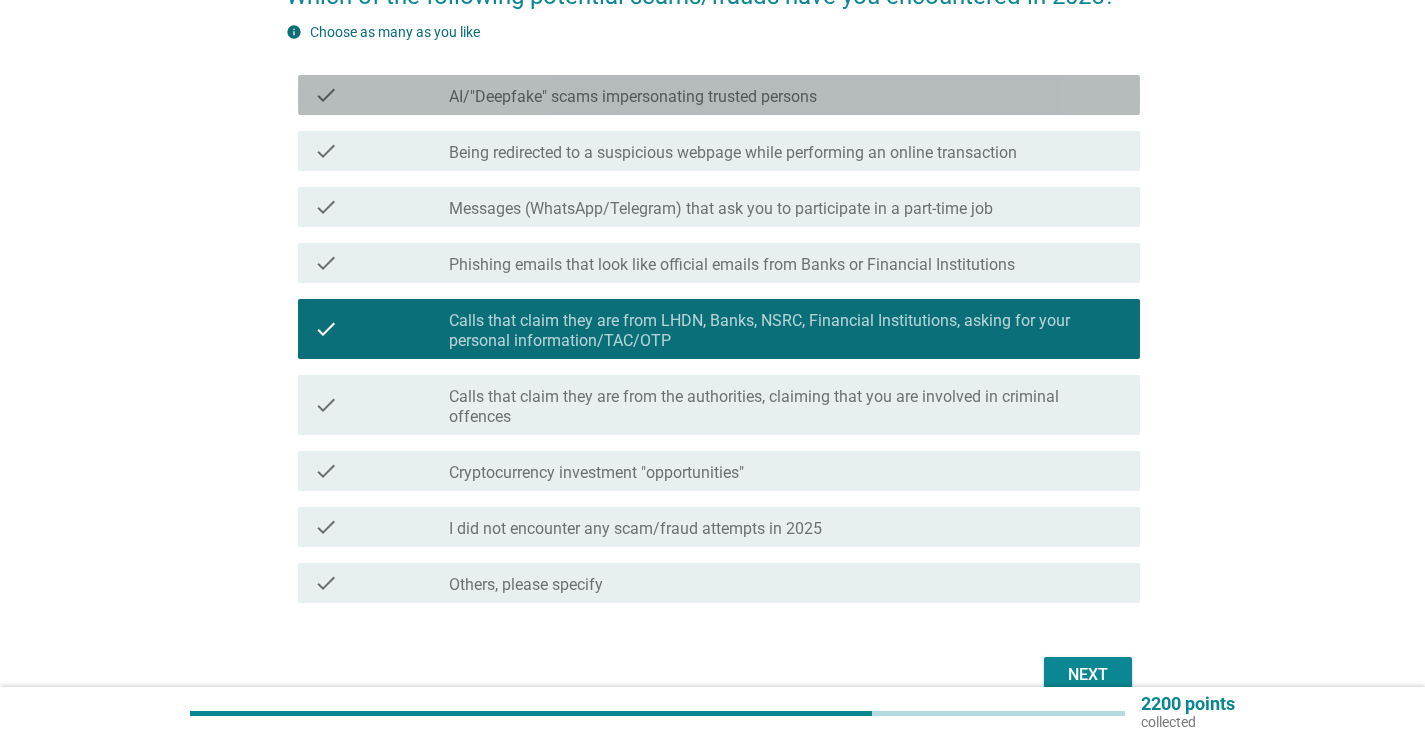 click on "check_box_outline_blank AI/"Deepfake" scams impersonating trusted persons" at bounding box center (786, 95) 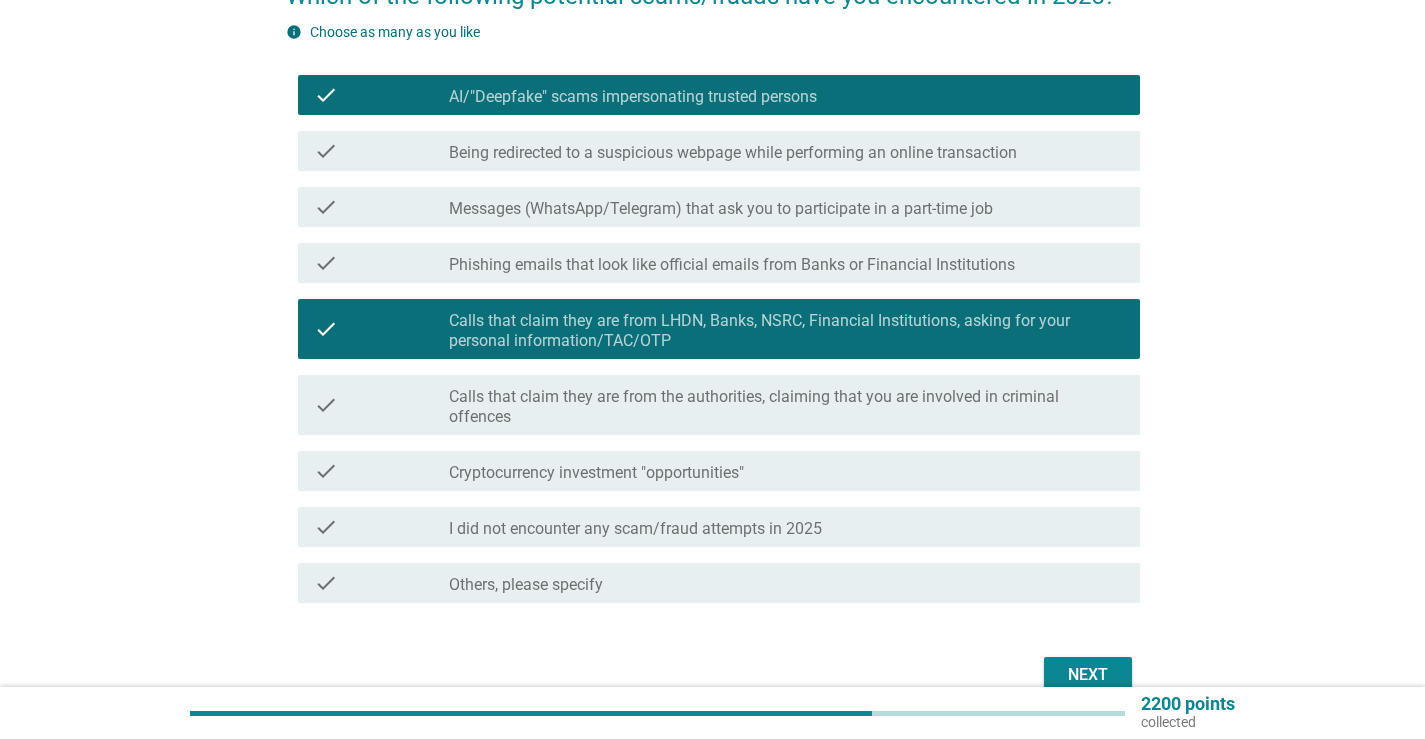 click on "check_box_outline_blank AI/"Deepfake" scams impersonating trusted persons" at bounding box center [786, 95] 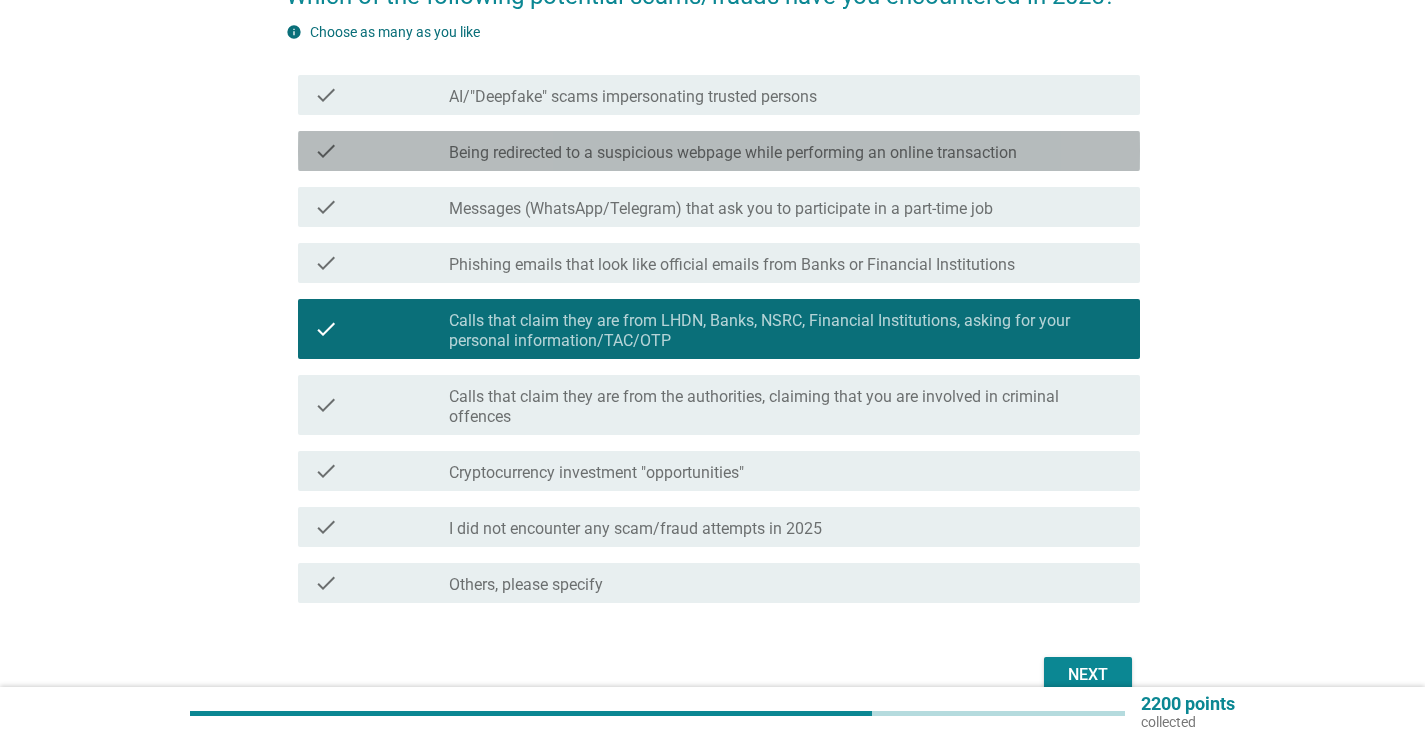 click on "check     check_box_outline_blank Being redirected to a suspicious webpage while performing an online transaction" at bounding box center [719, 151] 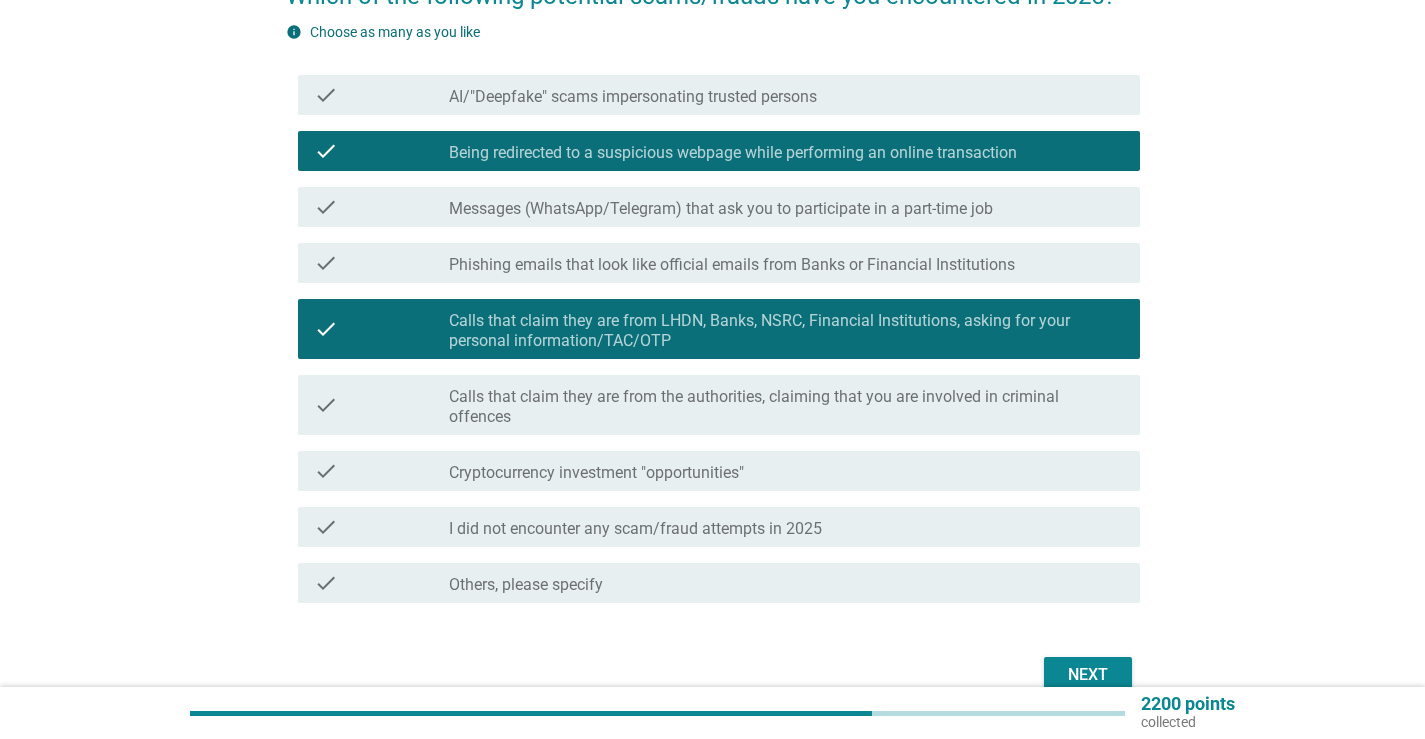 click on "check     check_box_outline_blank Being redirected to a suspicious webpage while performing an online transaction" at bounding box center [719, 151] 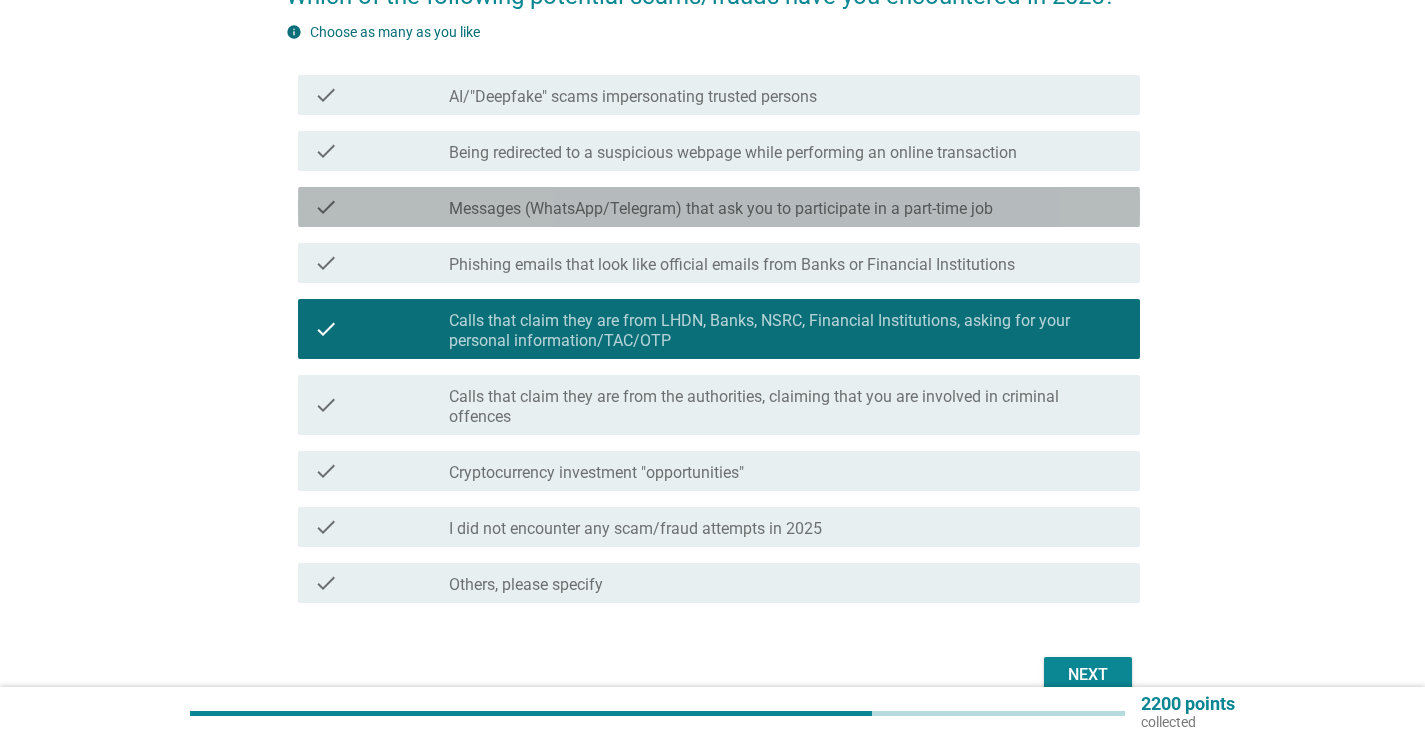 click on "check     check_box_outline_blank Messages (WhatsApp/Telegram) that ask you to participate in a part-time job" at bounding box center [719, 207] 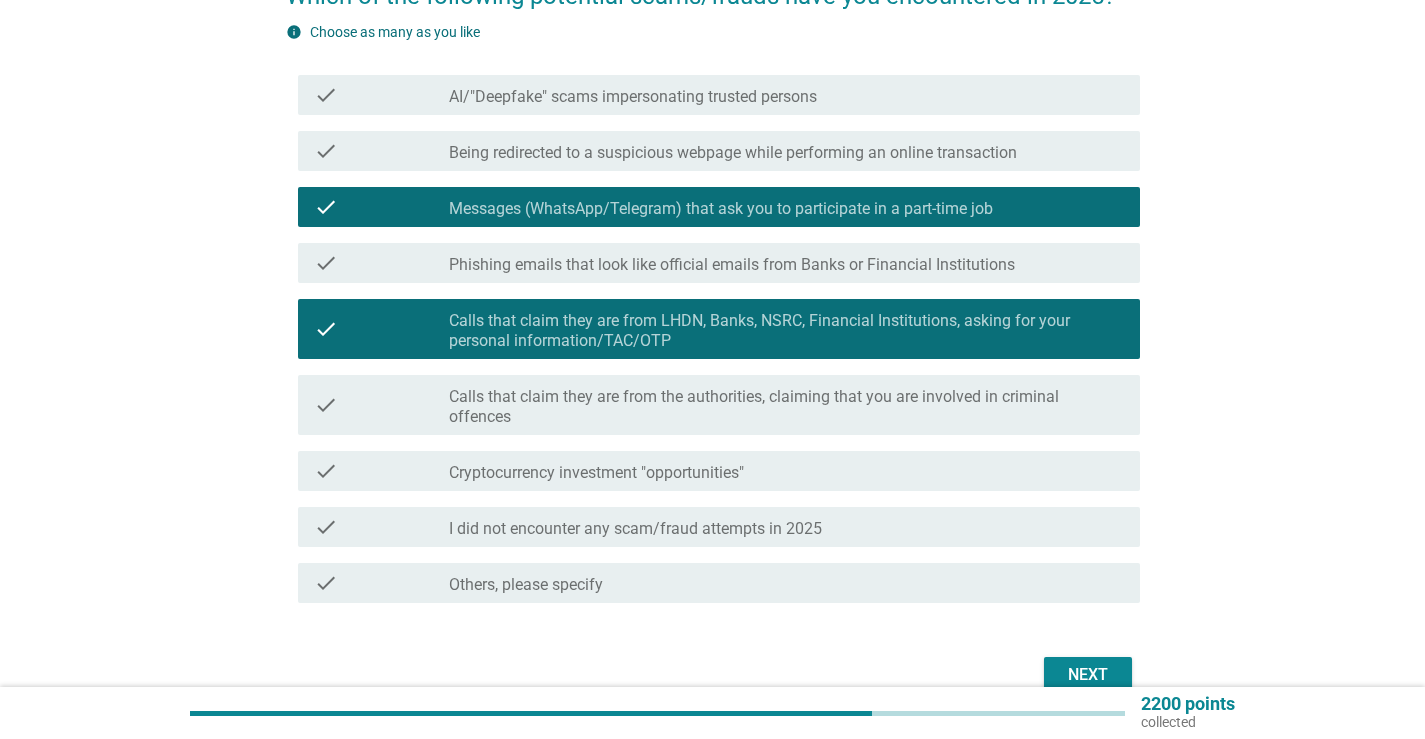 click on "check_box_outline_blank Phishing emails that look like official emails from Banks or Financial Institutions" at bounding box center [786, 263] 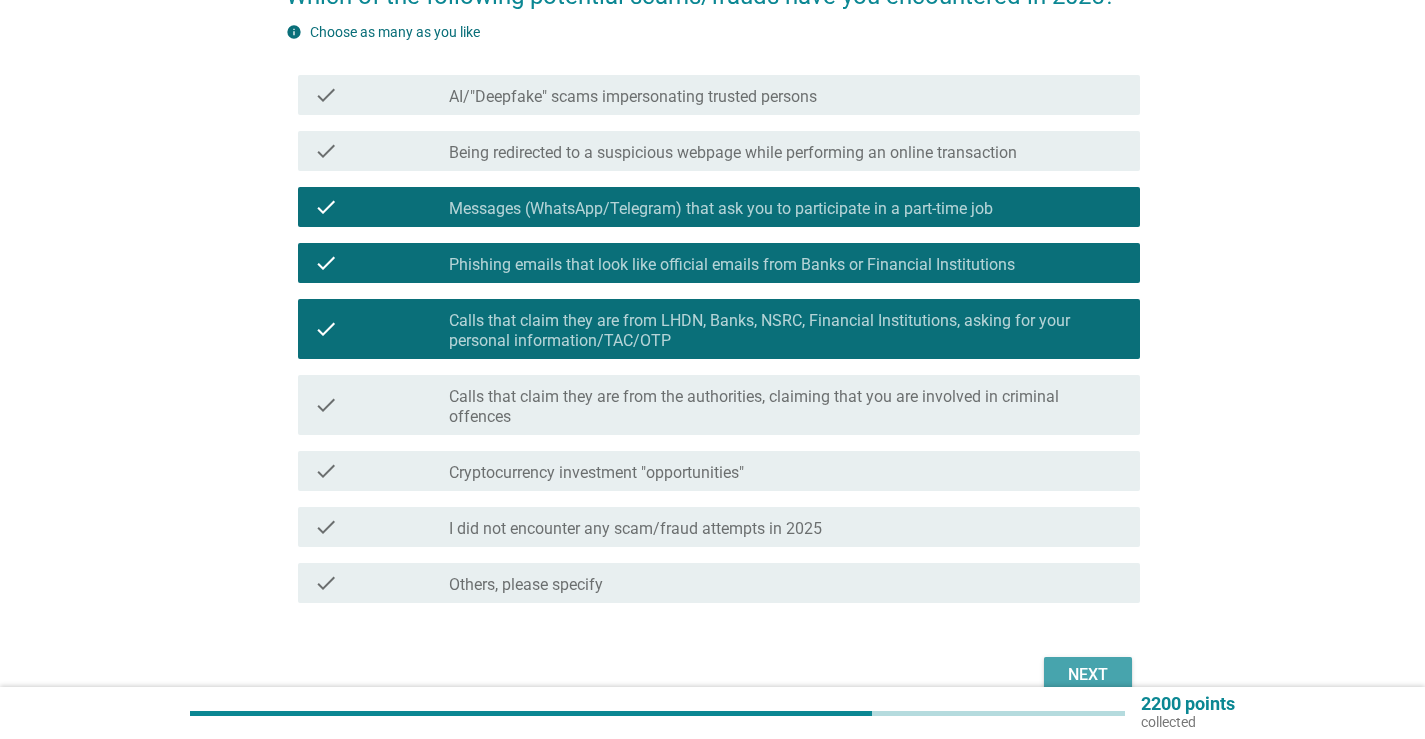 click on "Next" at bounding box center (1088, 675) 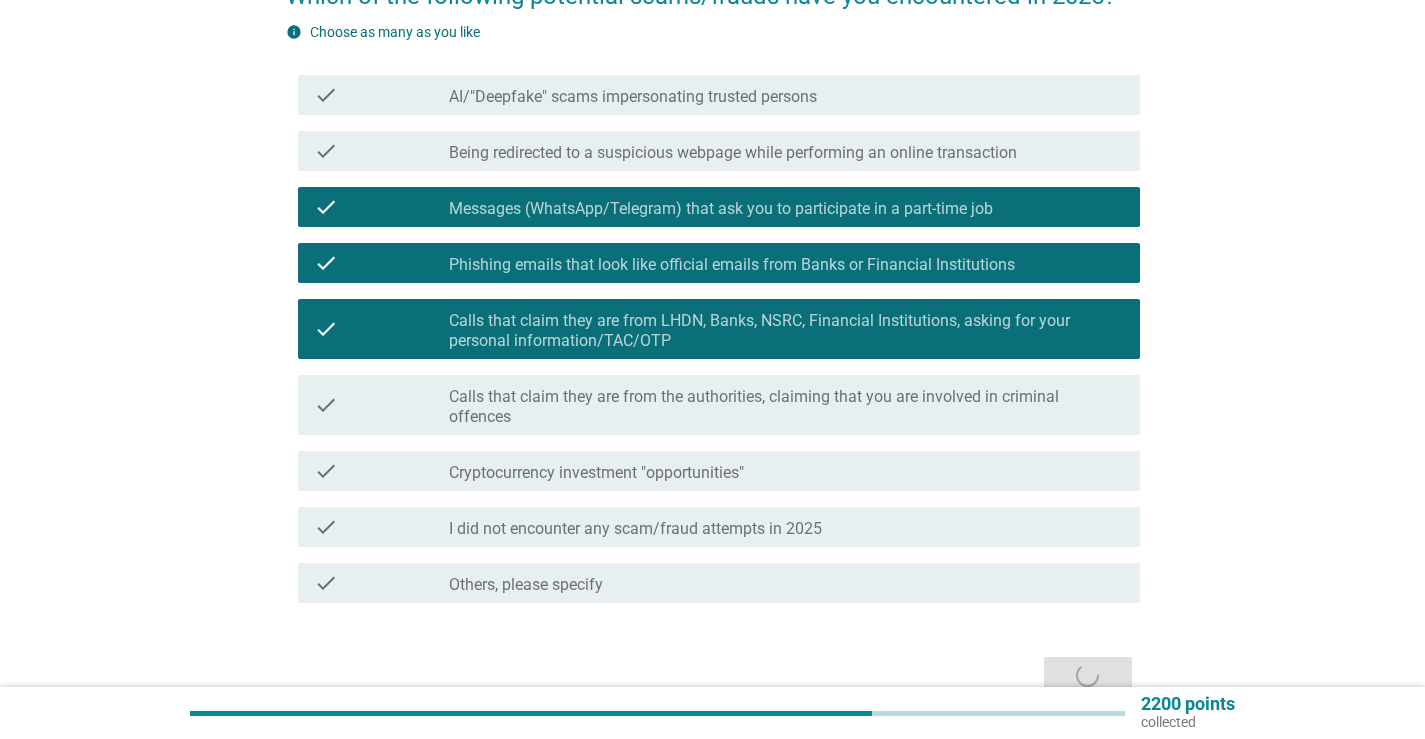 scroll, scrollTop: 0, scrollLeft: 0, axis: both 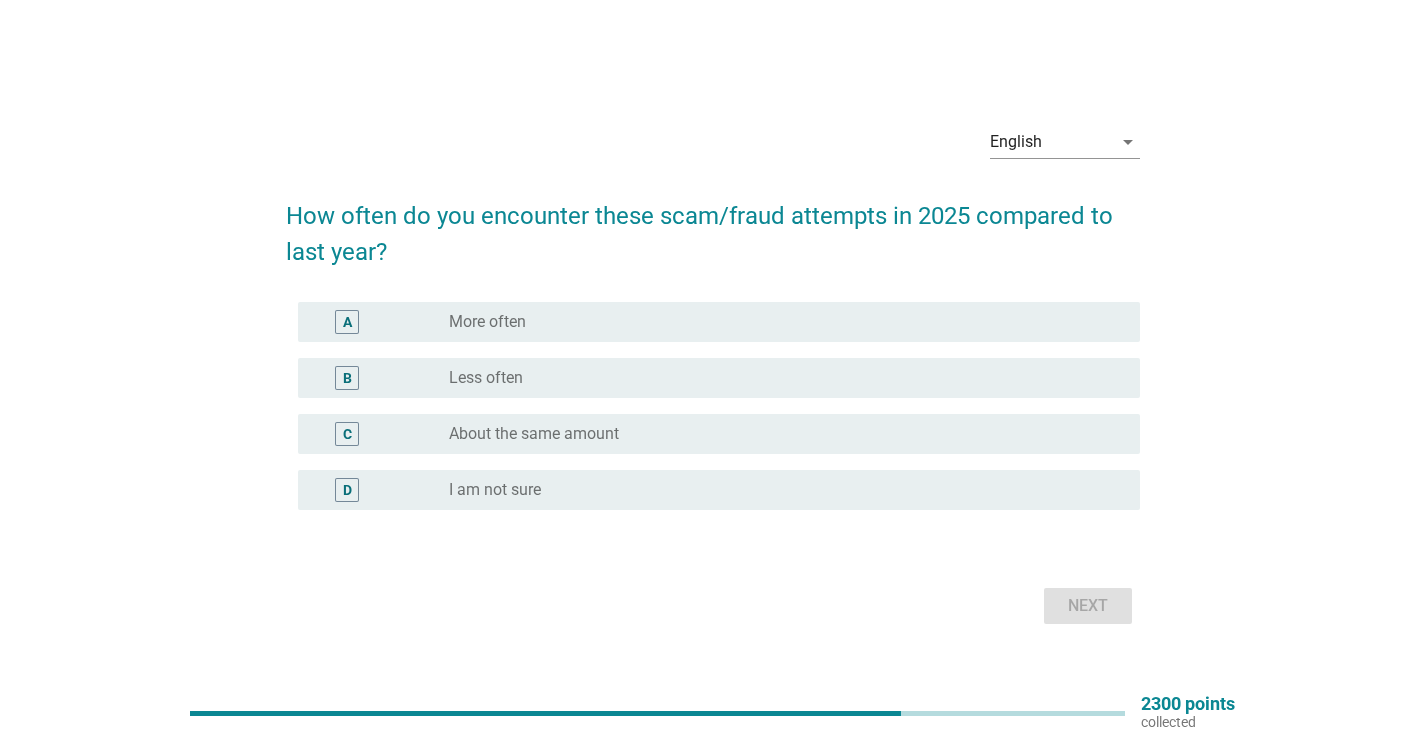 click on "Less often" at bounding box center (486, 378) 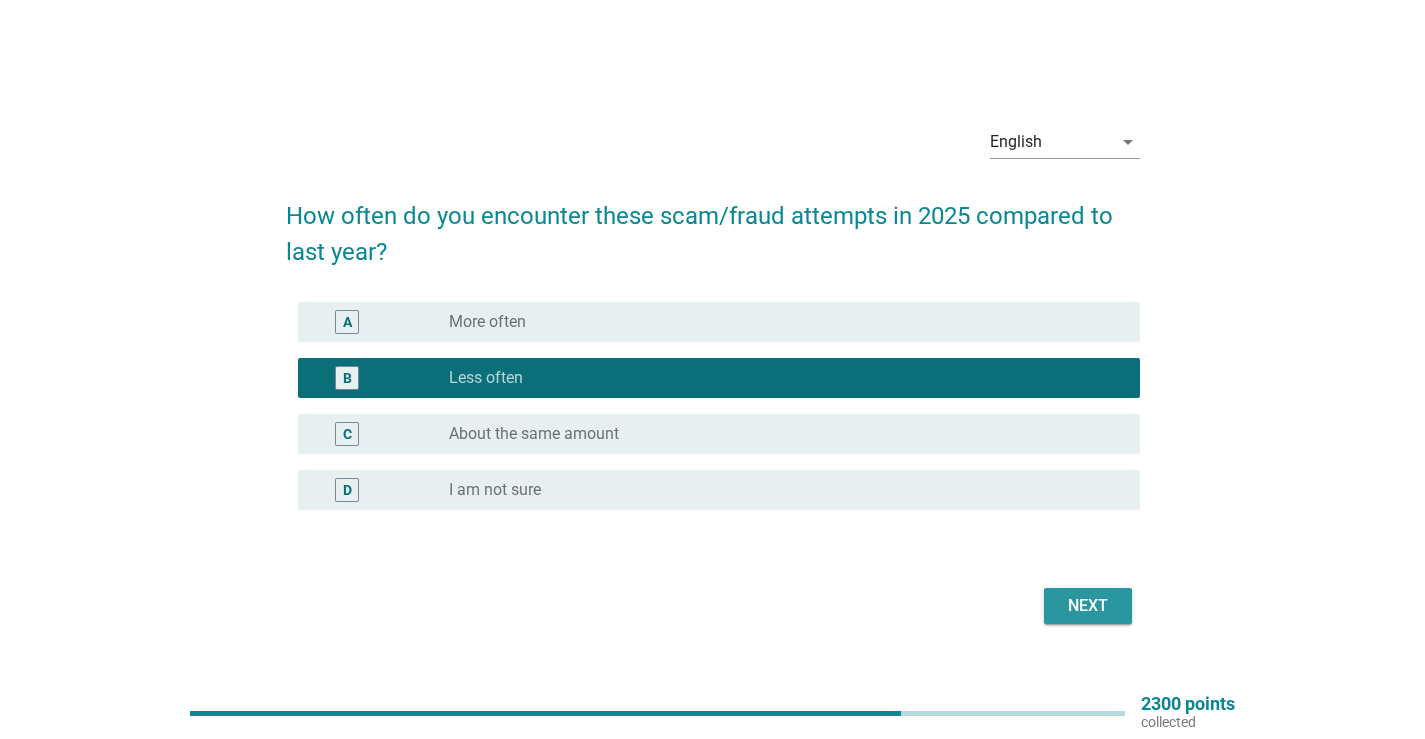 click on "Next" at bounding box center (1088, 606) 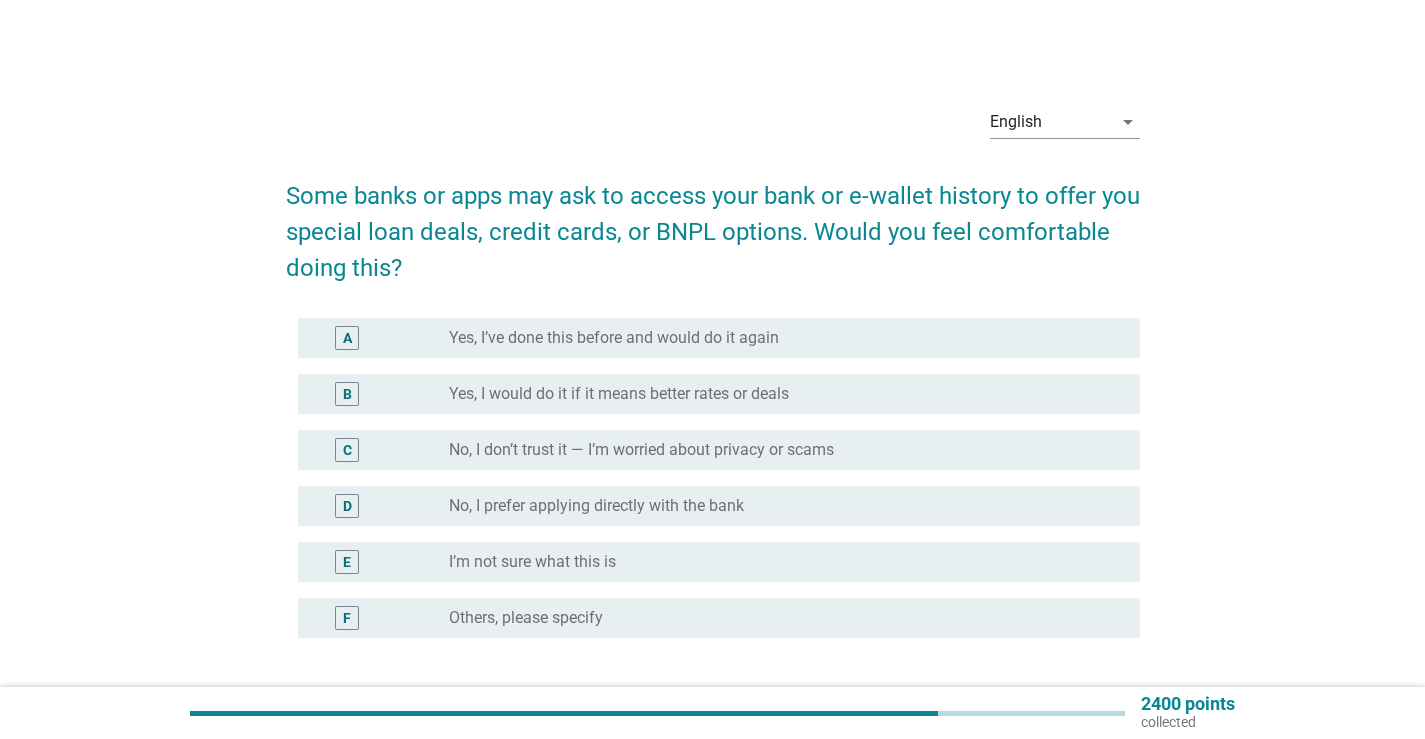 click on "No, I don’t trust it — I’m worried about privacy or scams" at bounding box center (641, 450) 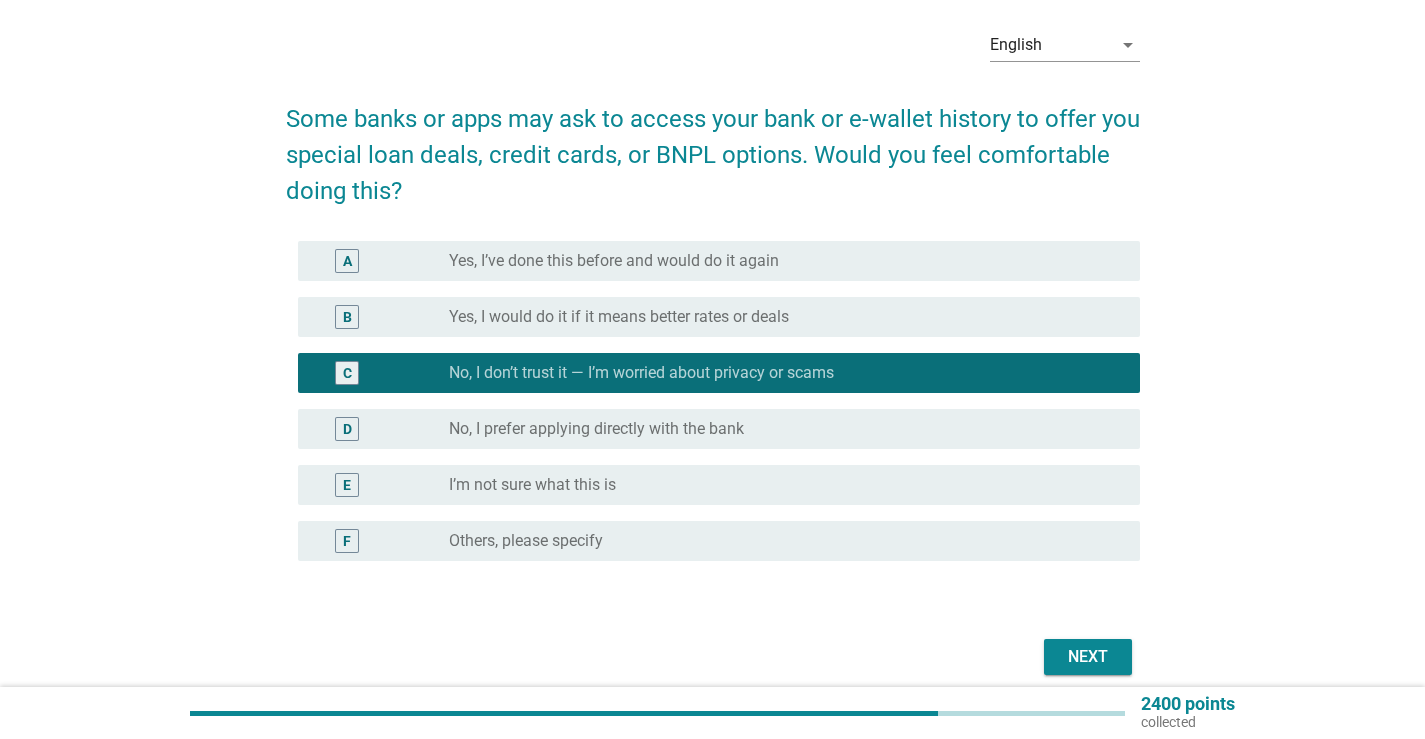 scroll, scrollTop: 100, scrollLeft: 0, axis: vertical 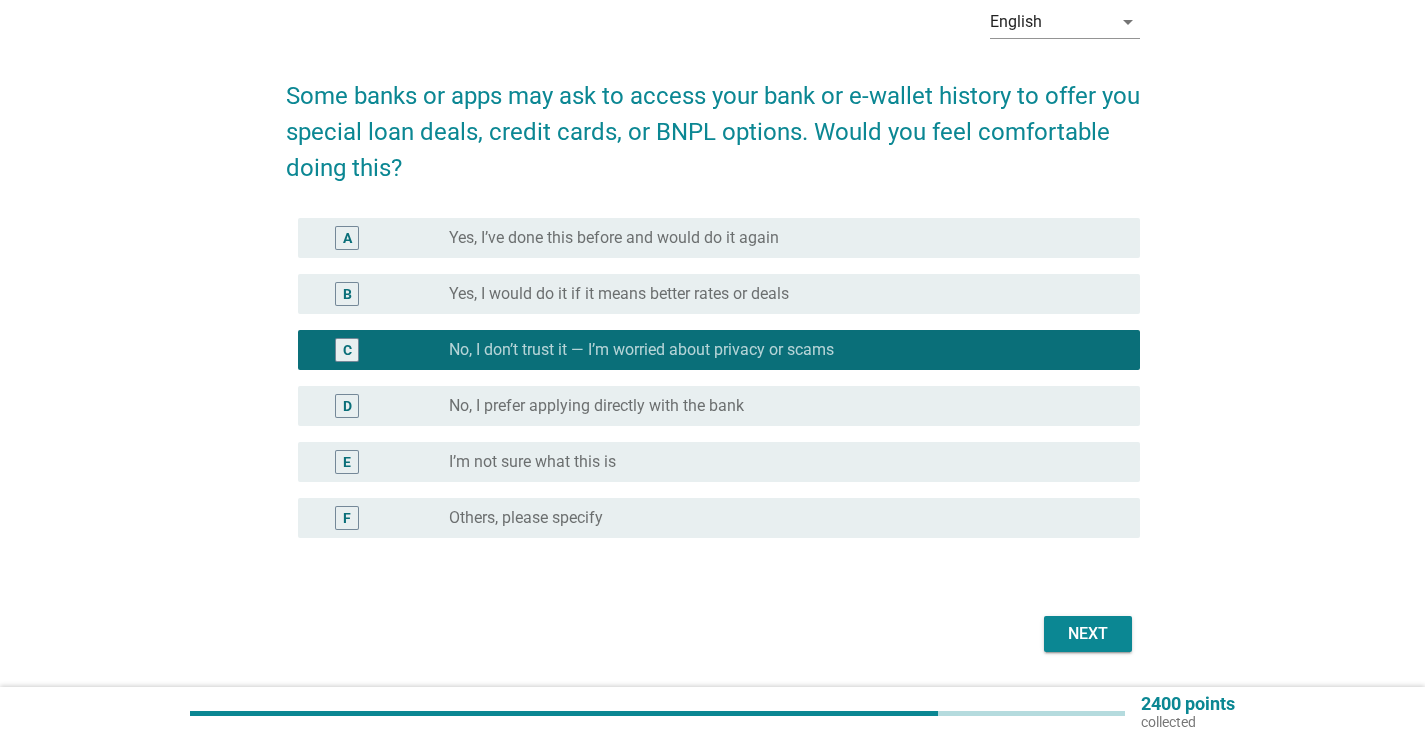 click on "Next" at bounding box center [1088, 634] 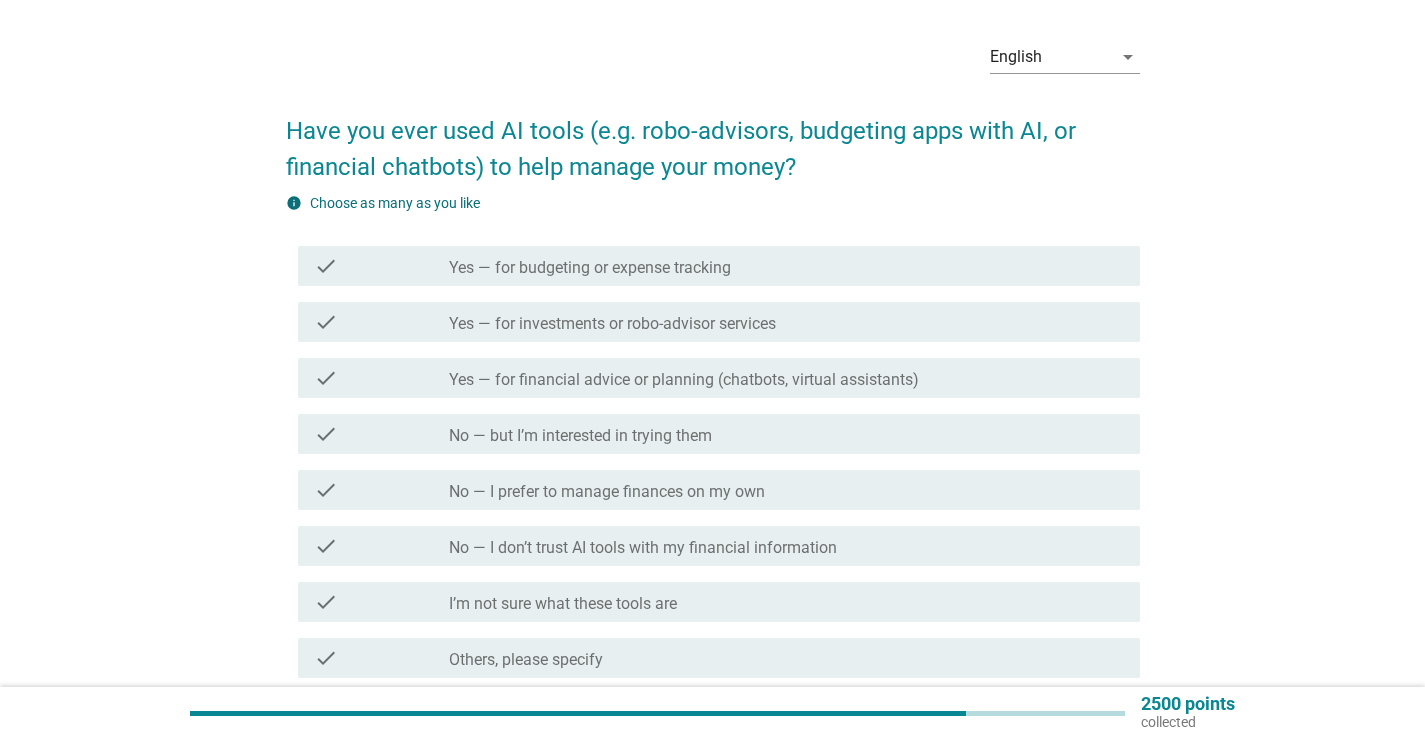 scroll, scrollTop: 100, scrollLeft: 0, axis: vertical 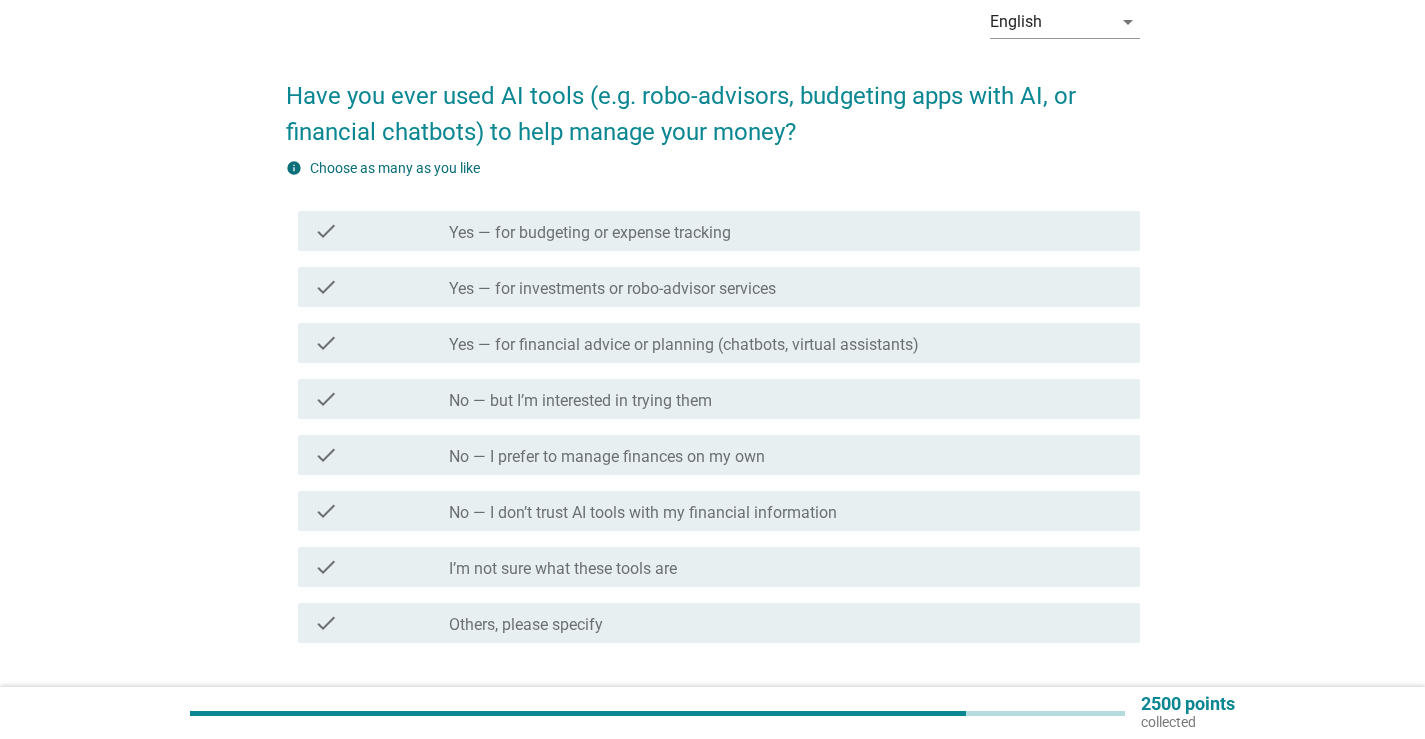 click on "check_box_outline_blank No — I prefer to manage finances on my own" at bounding box center [786, 455] 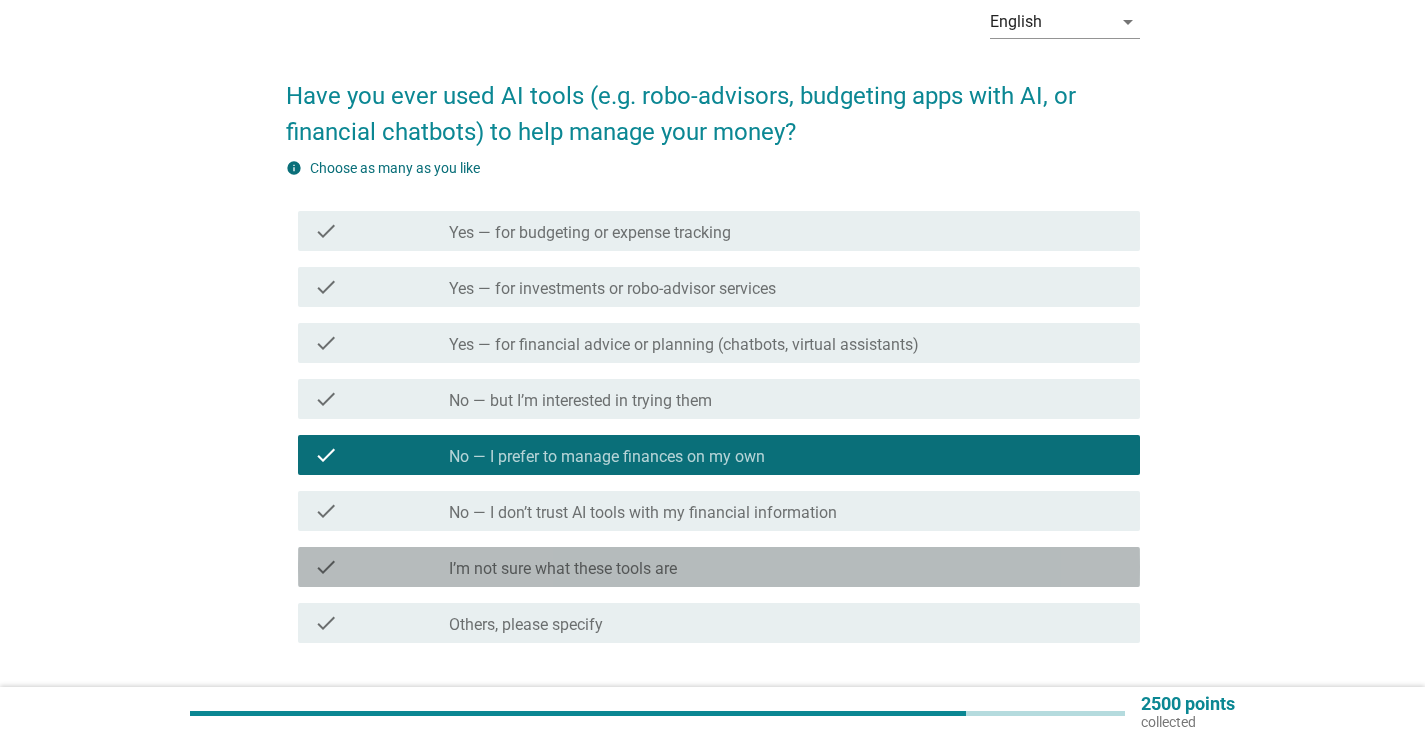 click on "I’m not sure what these tools are" at bounding box center (563, 569) 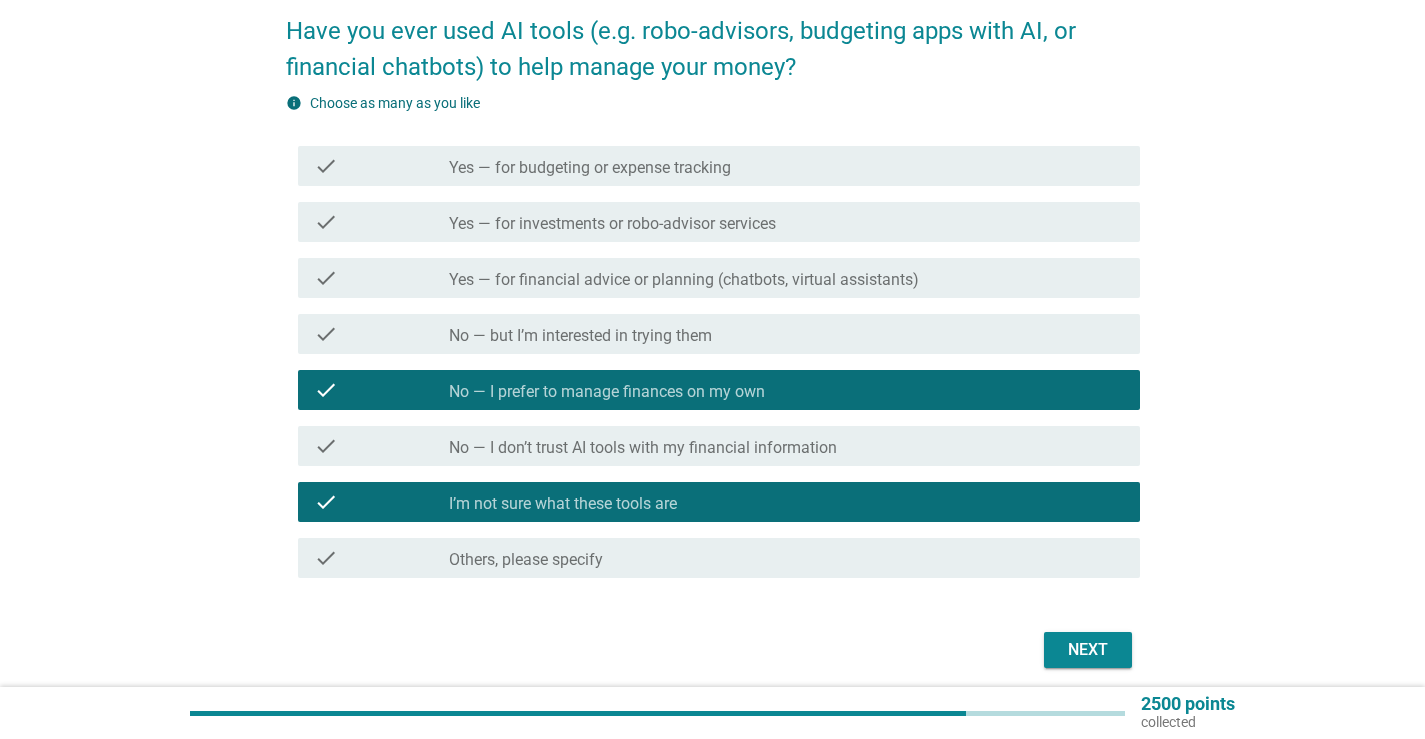 scroll, scrollTop: 200, scrollLeft: 0, axis: vertical 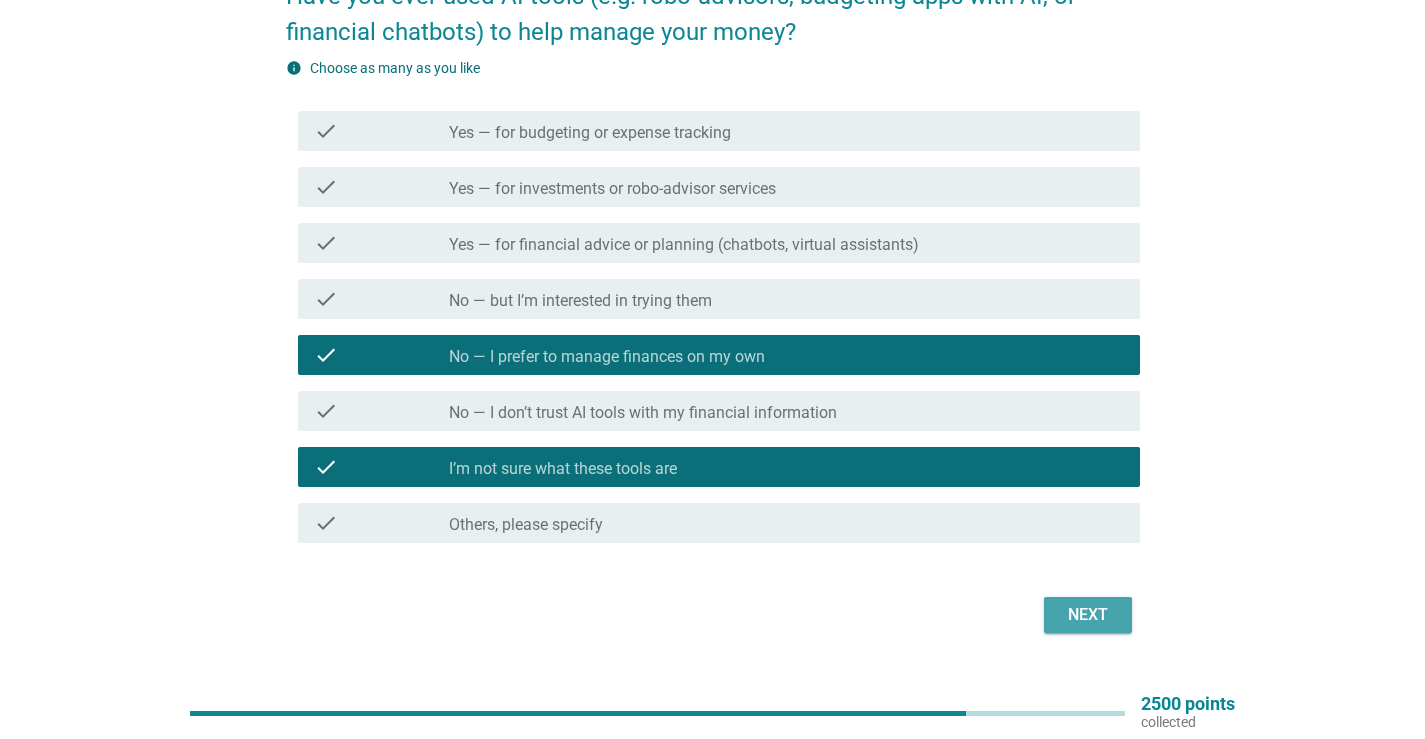 click on "Next" at bounding box center (1088, 615) 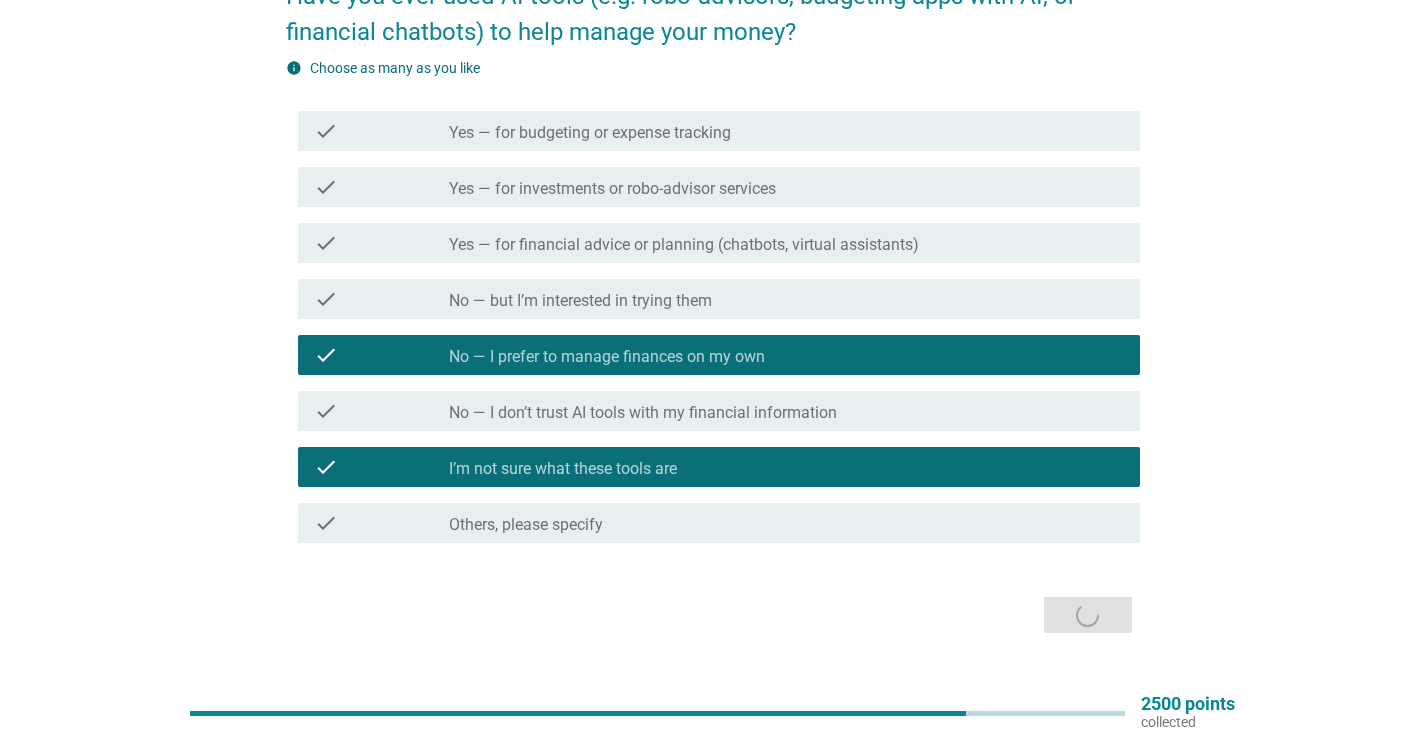 scroll, scrollTop: 0, scrollLeft: 0, axis: both 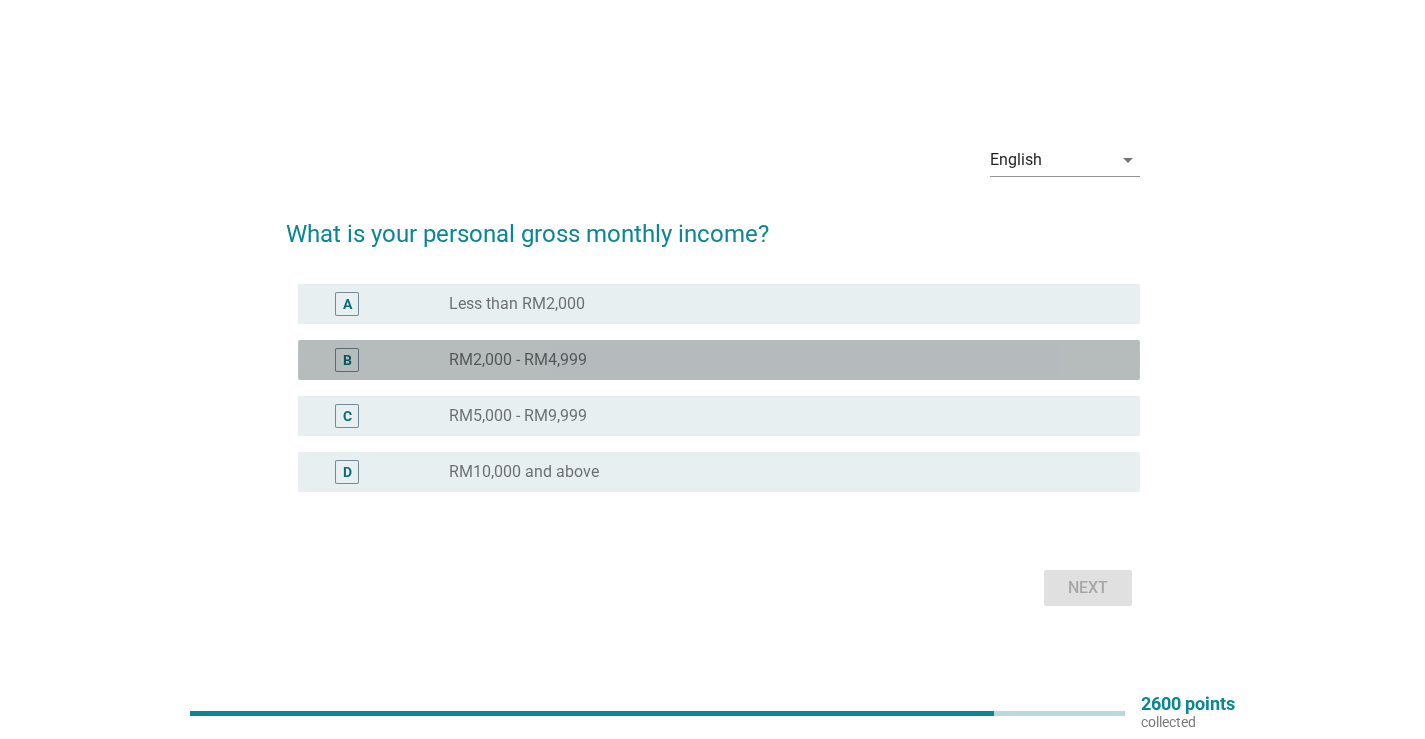 click on "radio_button_unchecked RM2,000 - RM4,999" at bounding box center [778, 360] 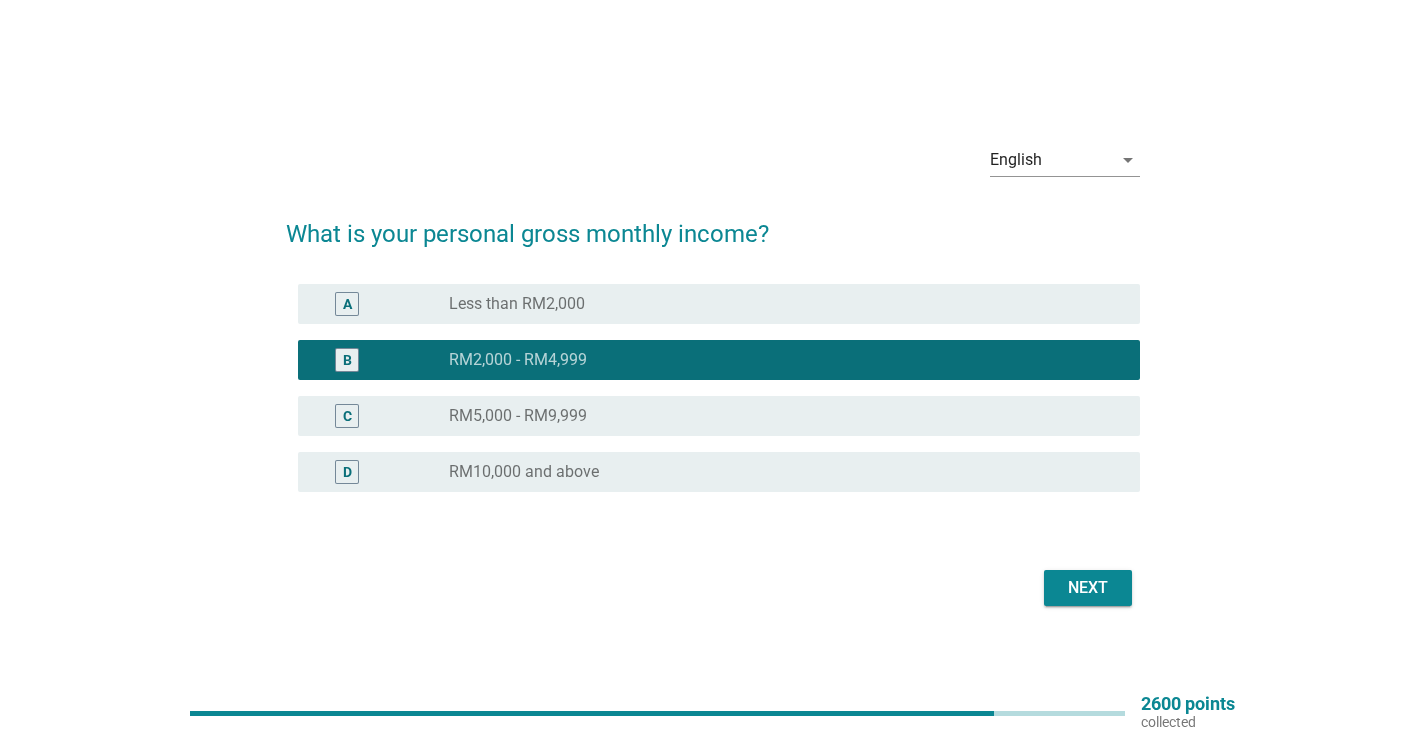 click on "Next" at bounding box center [1088, 588] 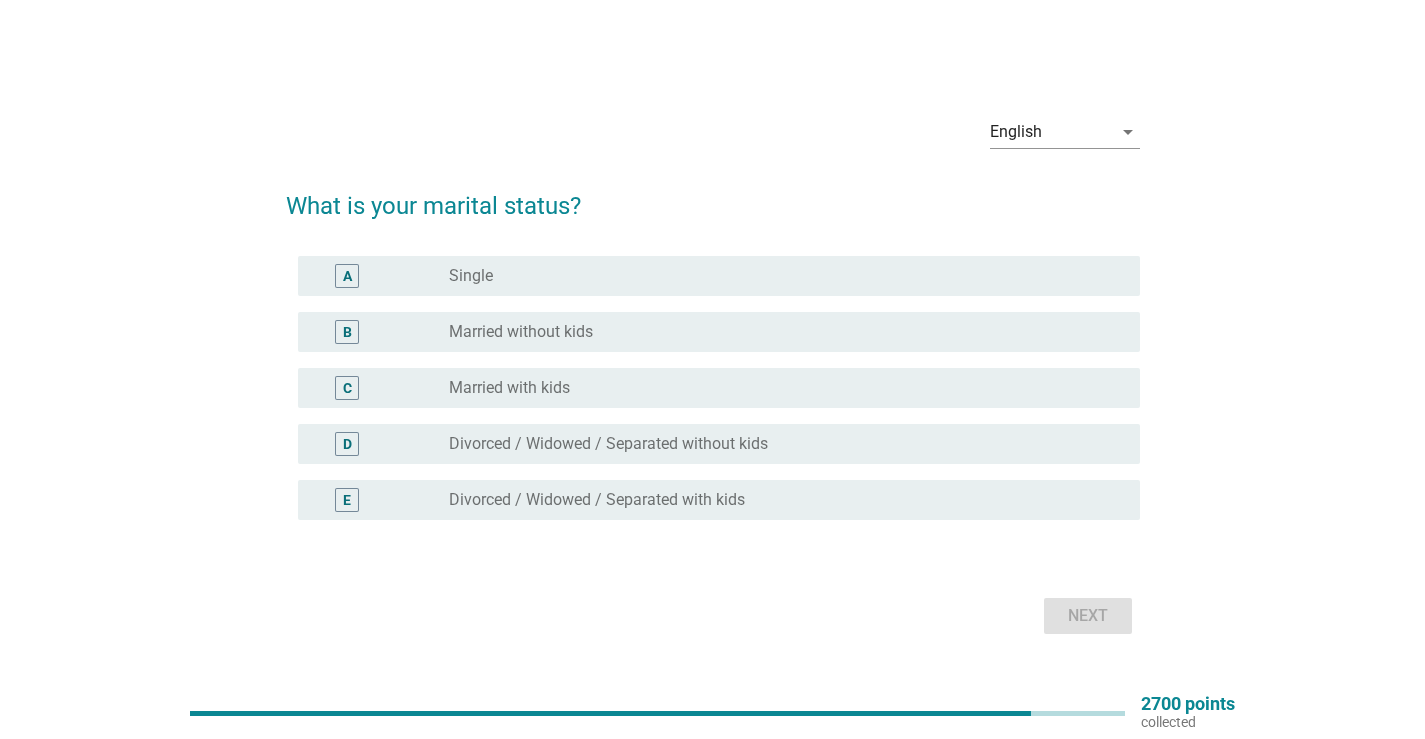 click on "radio_button_unchecked Married without kids" at bounding box center (778, 332) 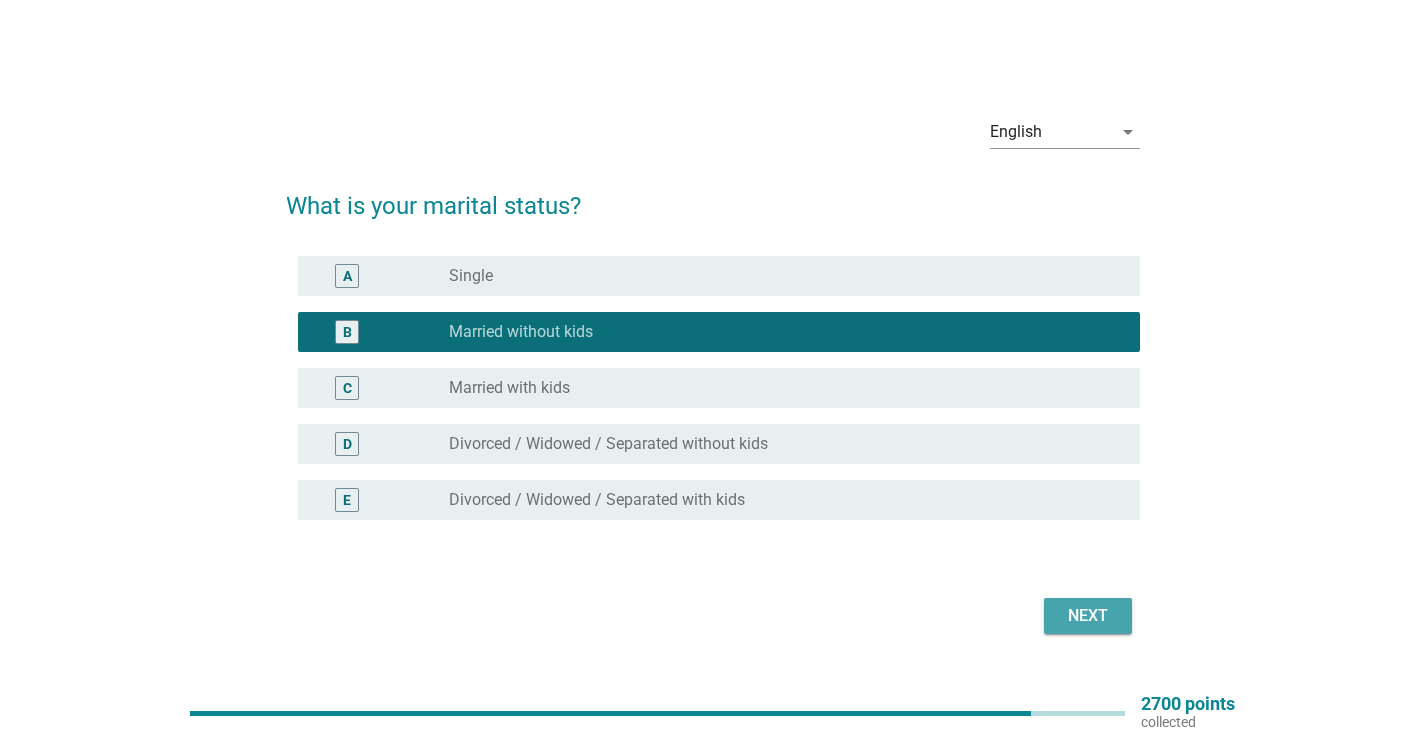 click on "Next" at bounding box center [1088, 616] 